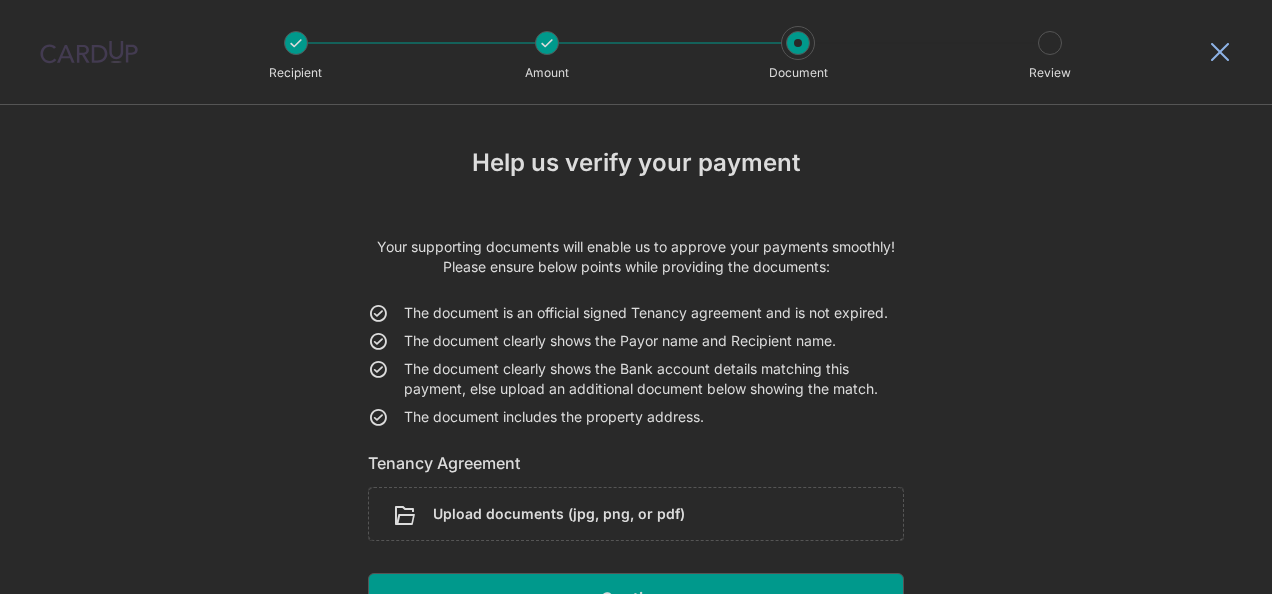 scroll, scrollTop: 0, scrollLeft: 0, axis: both 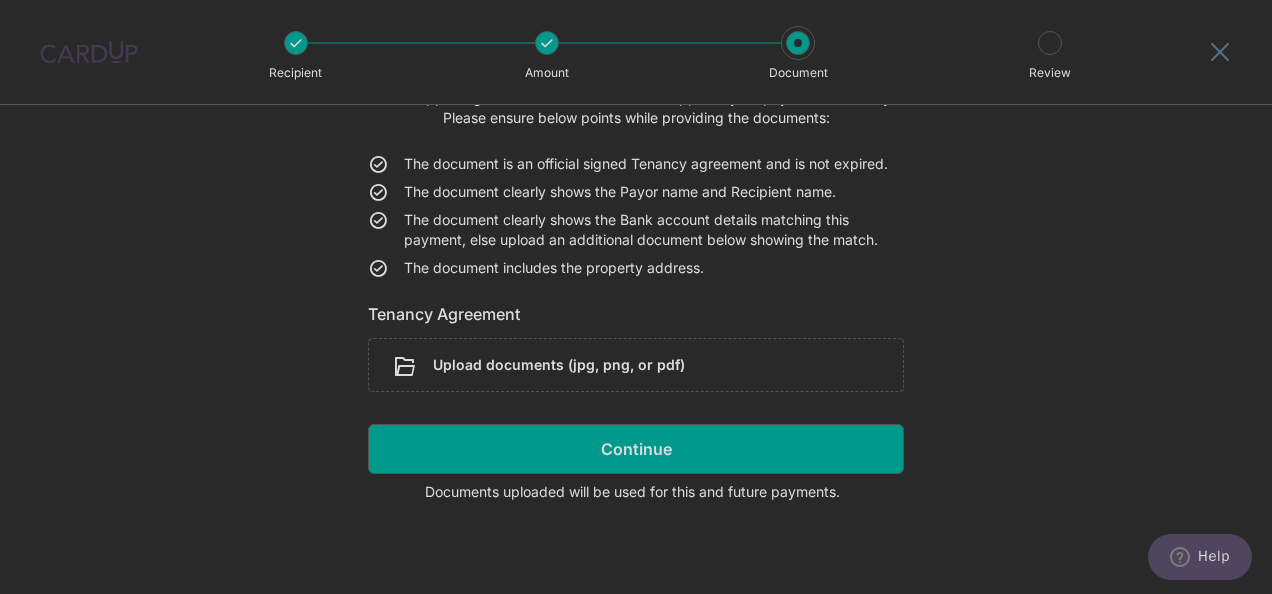 click at bounding box center (1220, 51) 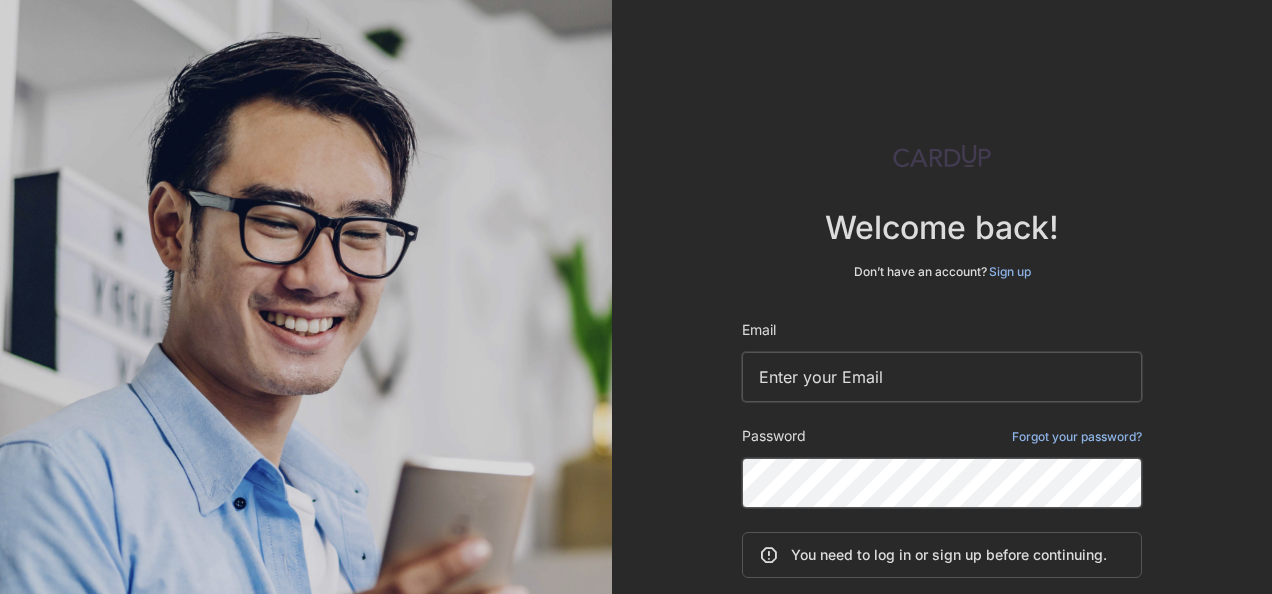 scroll, scrollTop: 0, scrollLeft: 0, axis: both 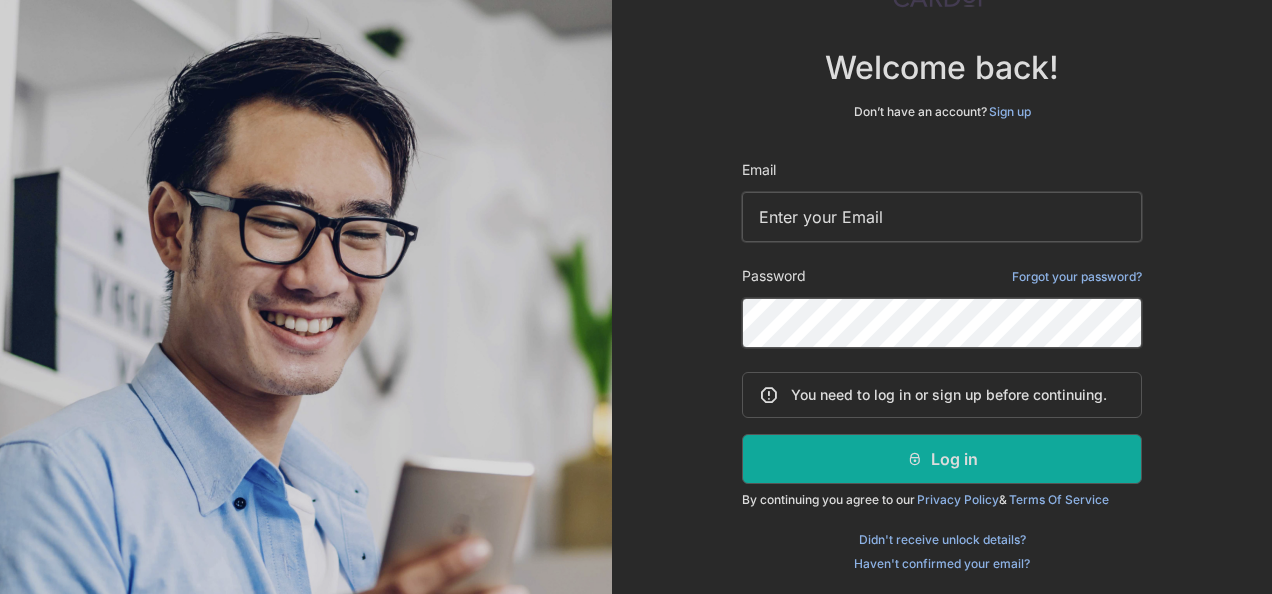 type on "[EMAIL]" 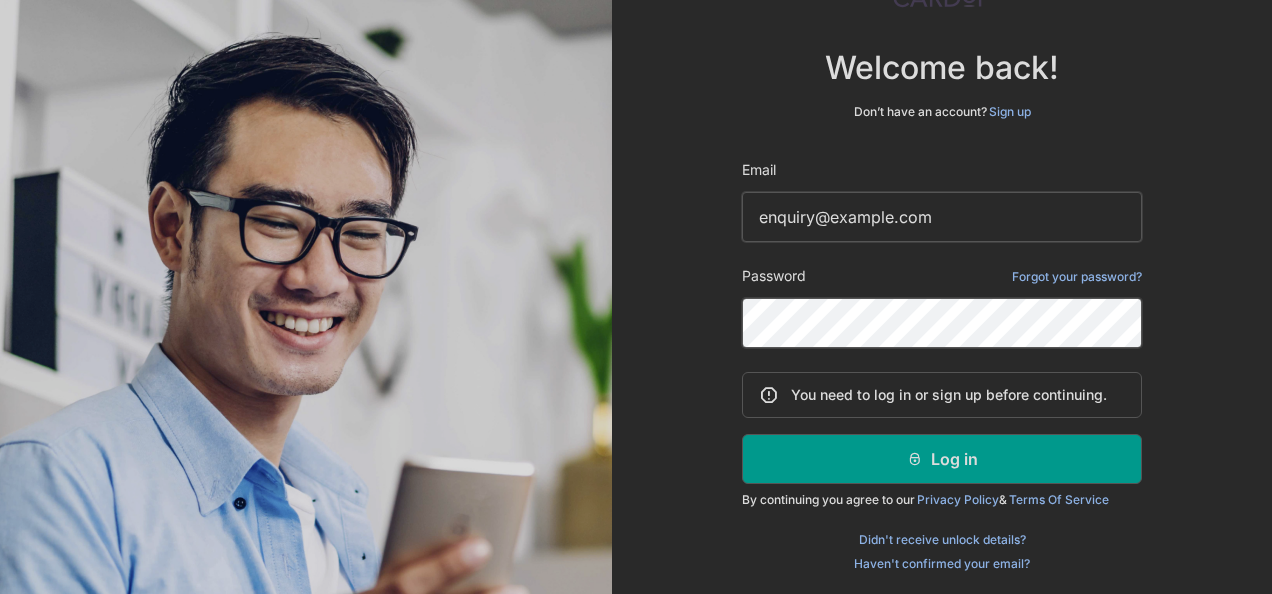 click on "Log in" at bounding box center (942, 459) 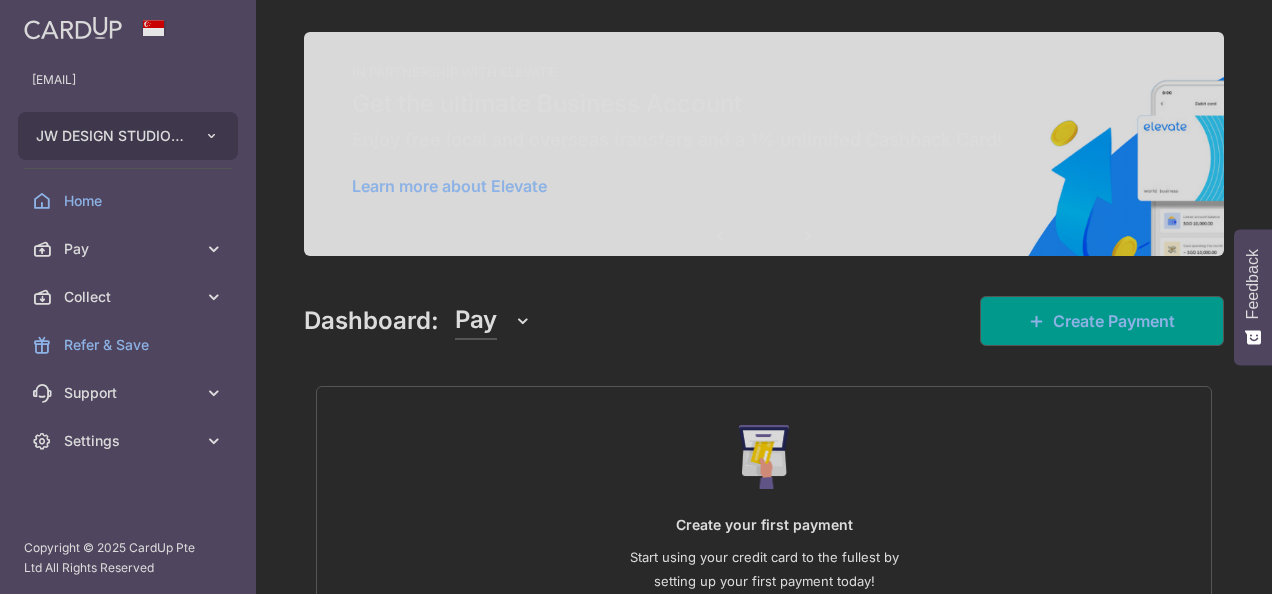 scroll, scrollTop: 0, scrollLeft: 0, axis: both 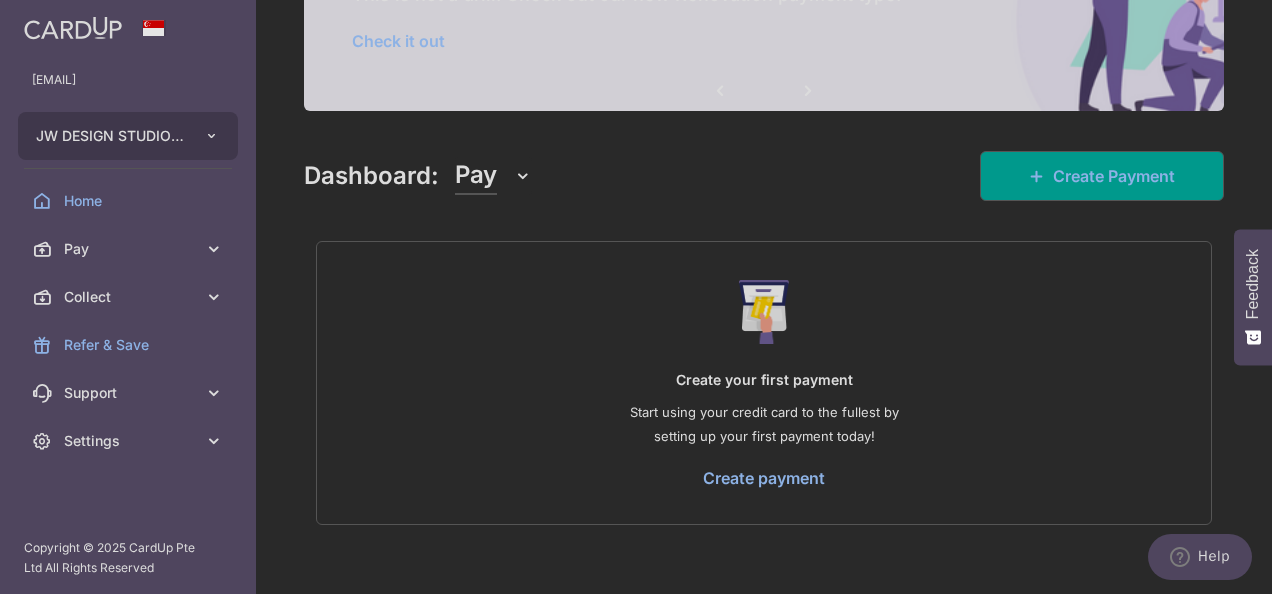 click on "Create Payment" at bounding box center (1102, 176) 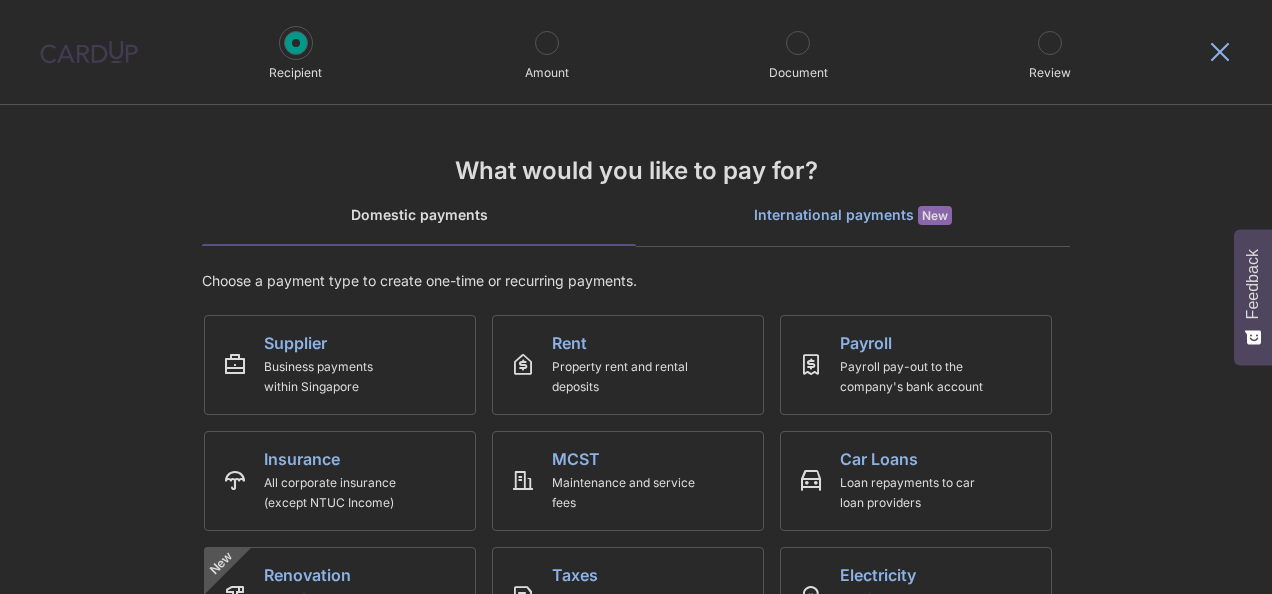 scroll, scrollTop: 0, scrollLeft: 0, axis: both 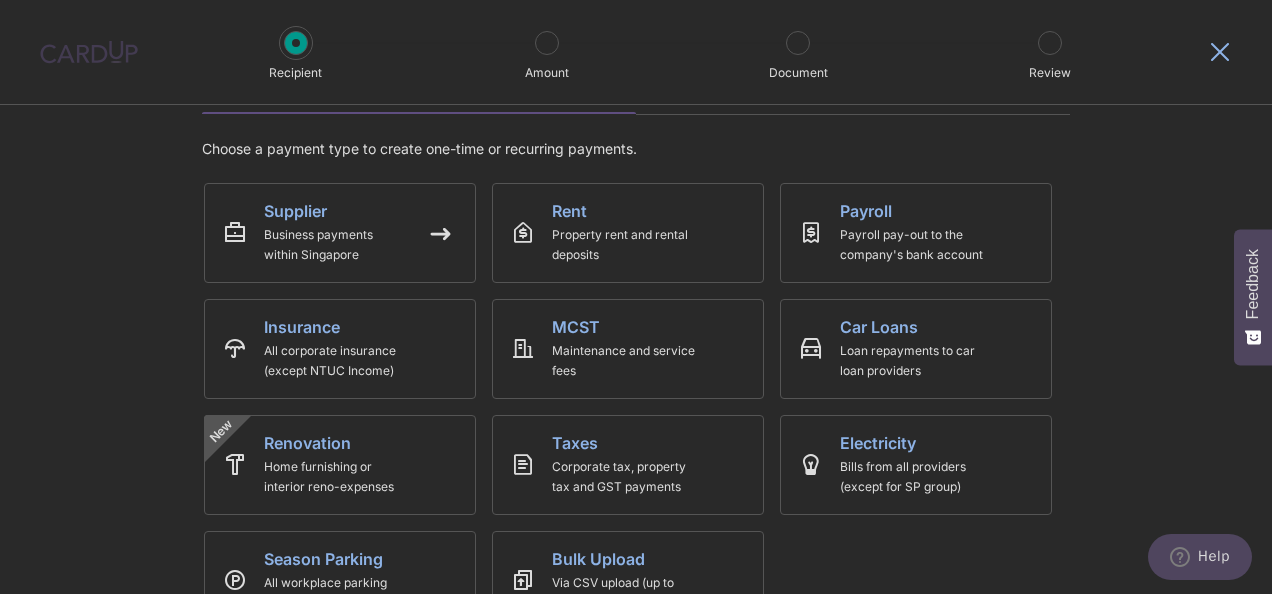 click on "Supplier Business payments within Singapore" at bounding box center [340, 233] 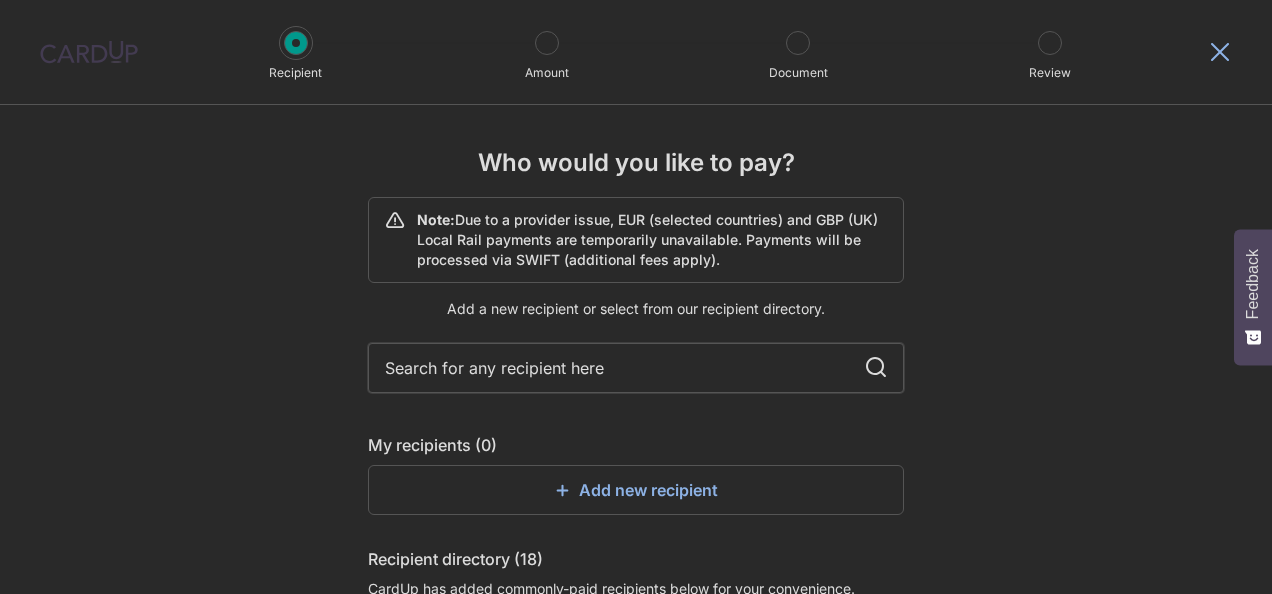 scroll, scrollTop: 0, scrollLeft: 0, axis: both 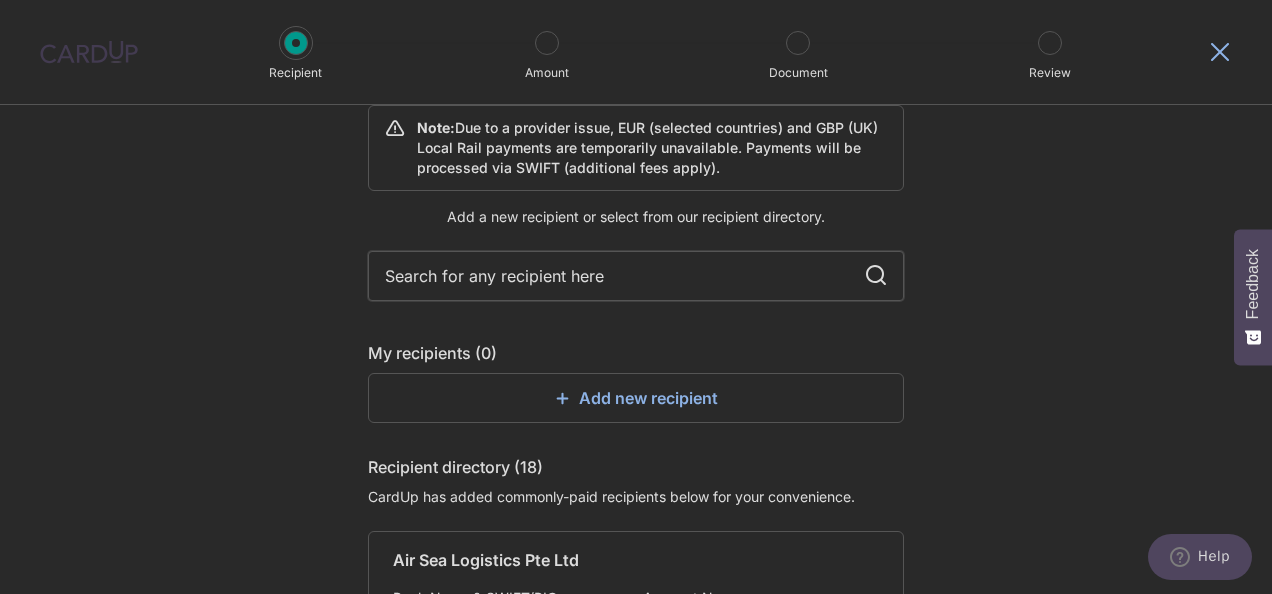 click at bounding box center (636, 276) 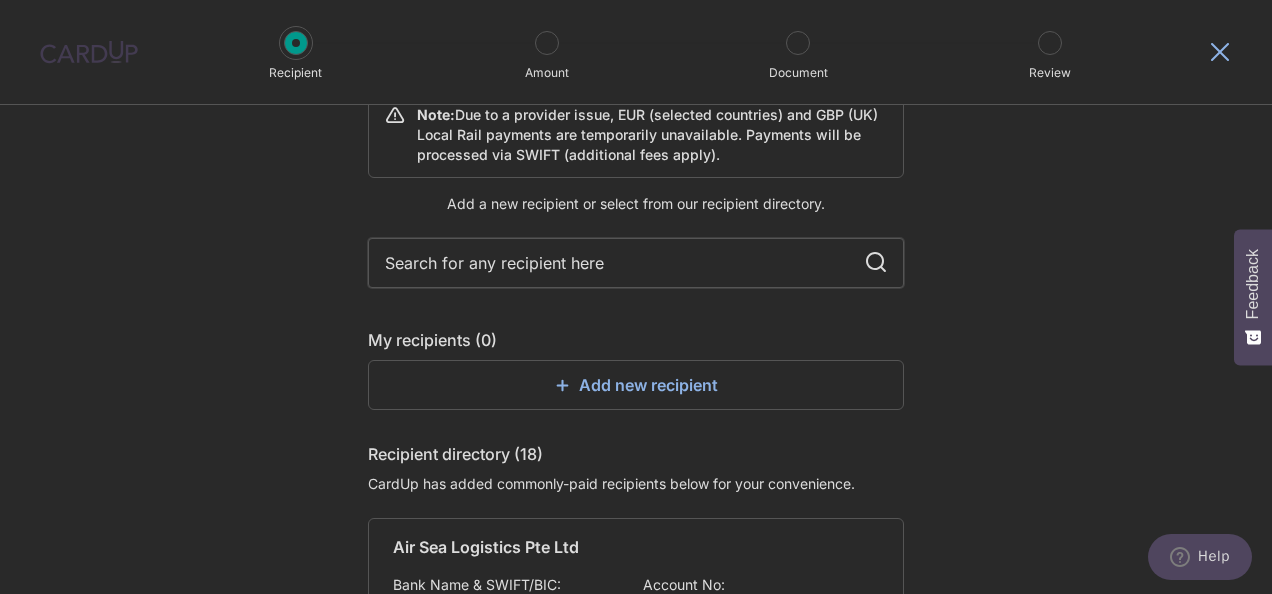 scroll, scrollTop: 0, scrollLeft: 0, axis: both 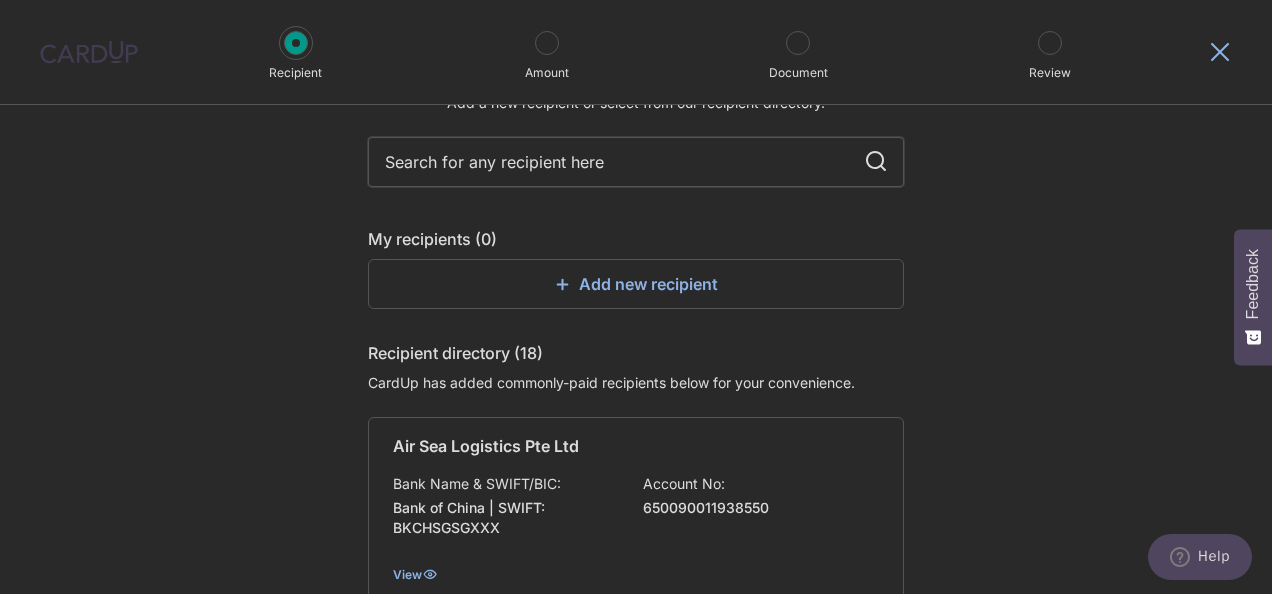 click on "Who would you like to pay?
Note:  Due to a provider issue, EUR (selected countries) and GBP (UK) Local Rail payments are temporarily unavailable. Payments will be processed via SWIFT (additional fees apply).
Add a new recipient or select from our recipient directory.
My recipients (0)
Add new recipient
Recipient directory (18)
CardUp has added commonly-paid recipients below for your convenience.
Air Sea Logistics Pte Ltd
Bank Name & SWIFT/BIC:
Bank of China | SWIFT: BKCHSGSGXXX
Account No:
650090011938550
View" at bounding box center (636, 1273) 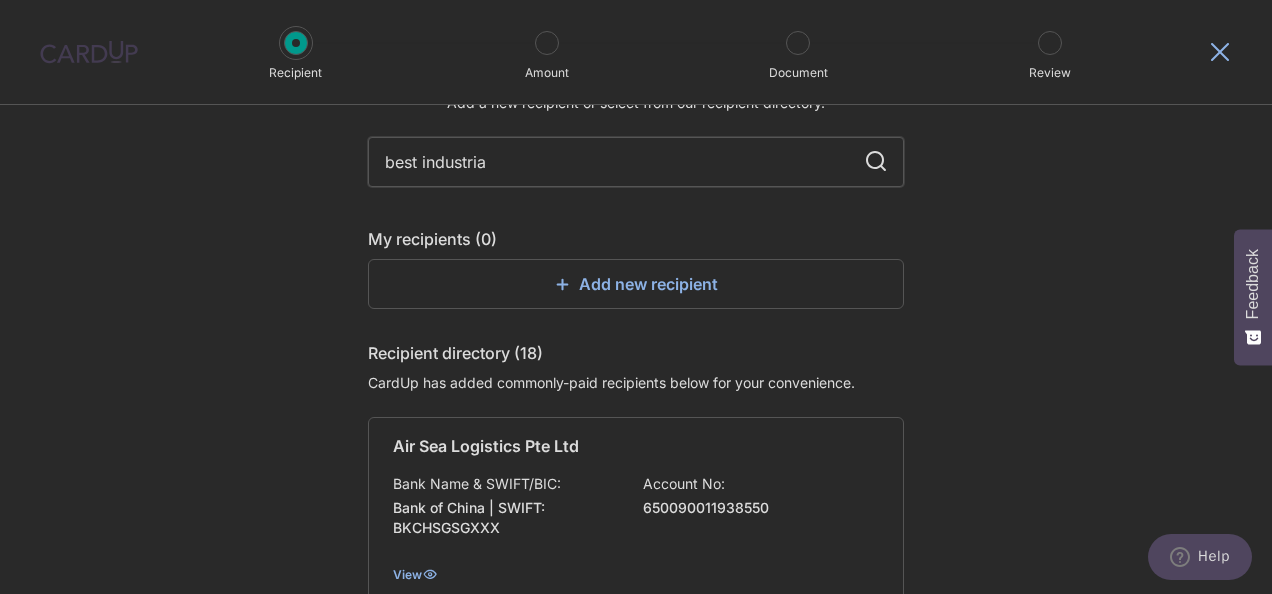 type on "best industrial" 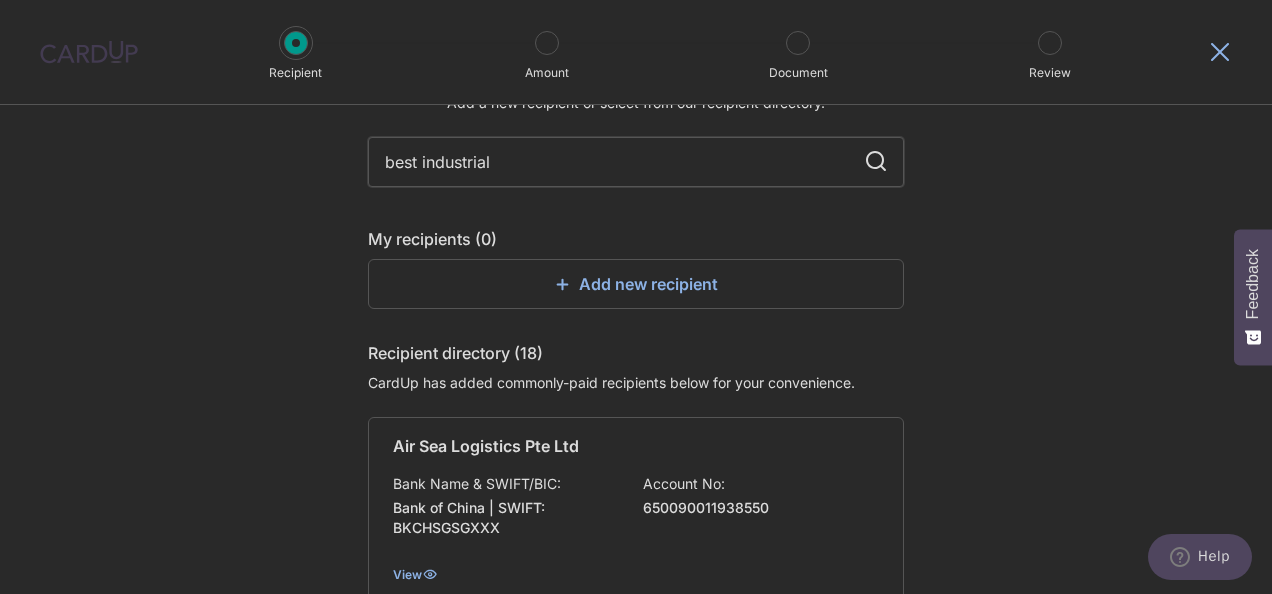 scroll, scrollTop: 45, scrollLeft: 0, axis: vertical 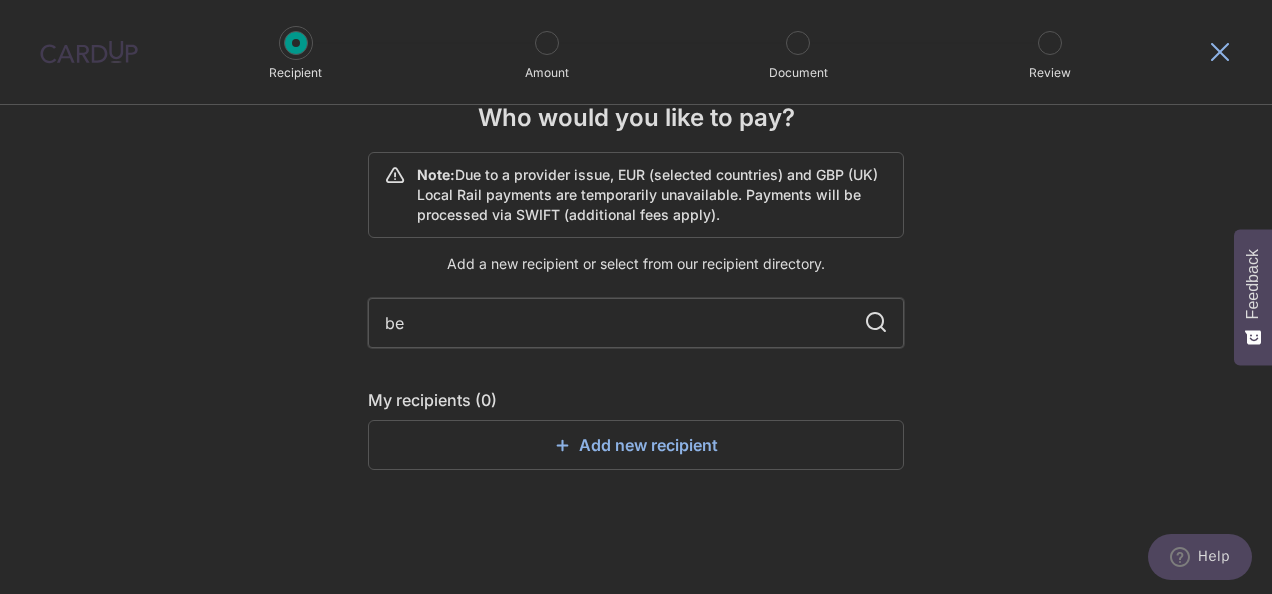 type on "b" 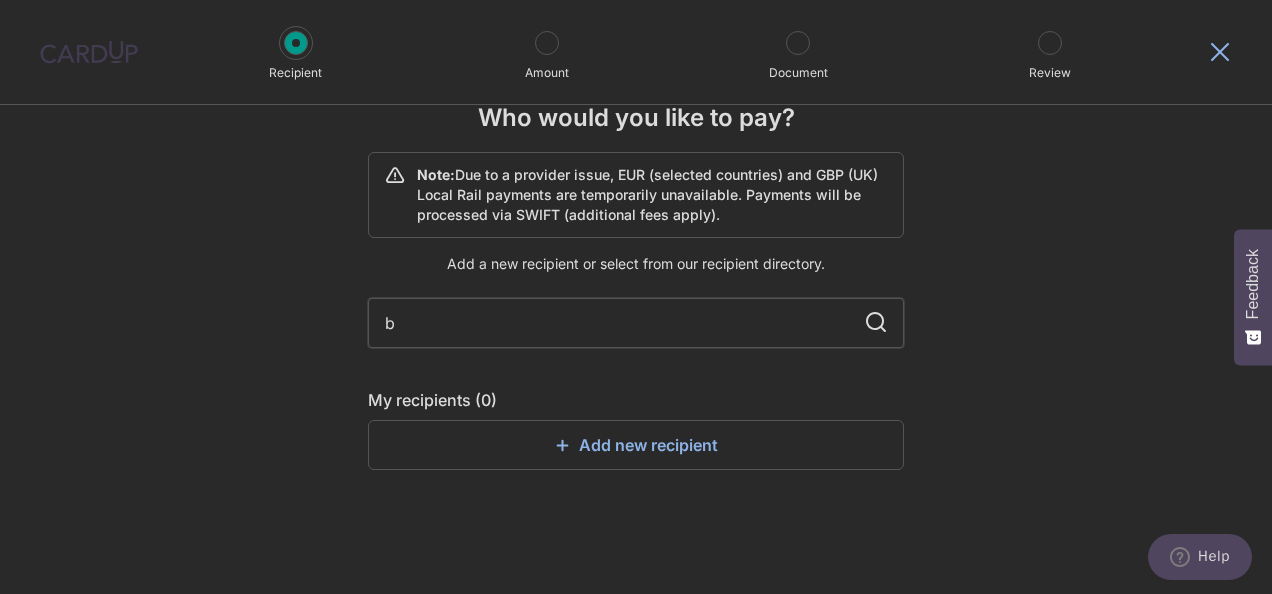 type 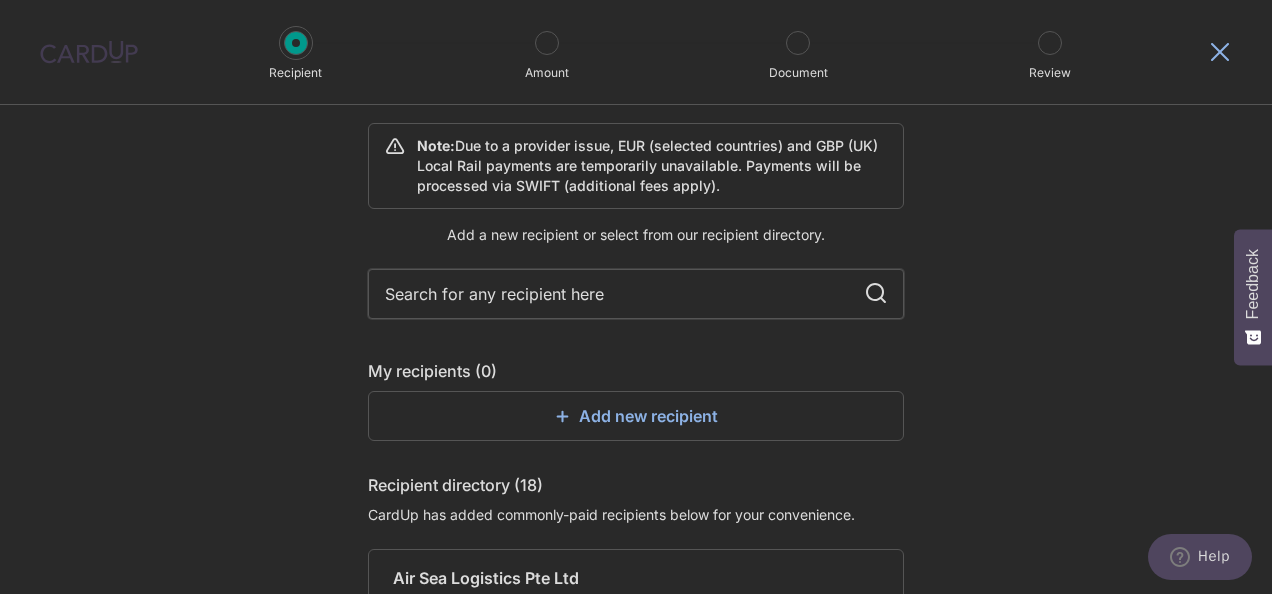 scroll, scrollTop: 71, scrollLeft: 0, axis: vertical 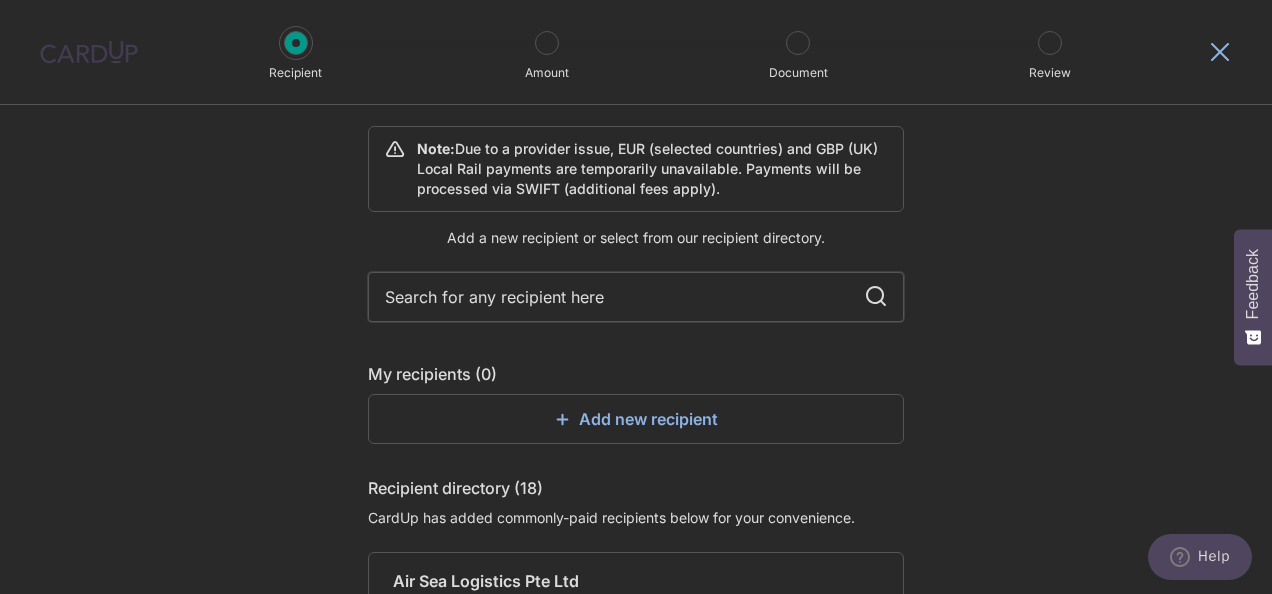 click on "Add new recipient" at bounding box center [636, 419] 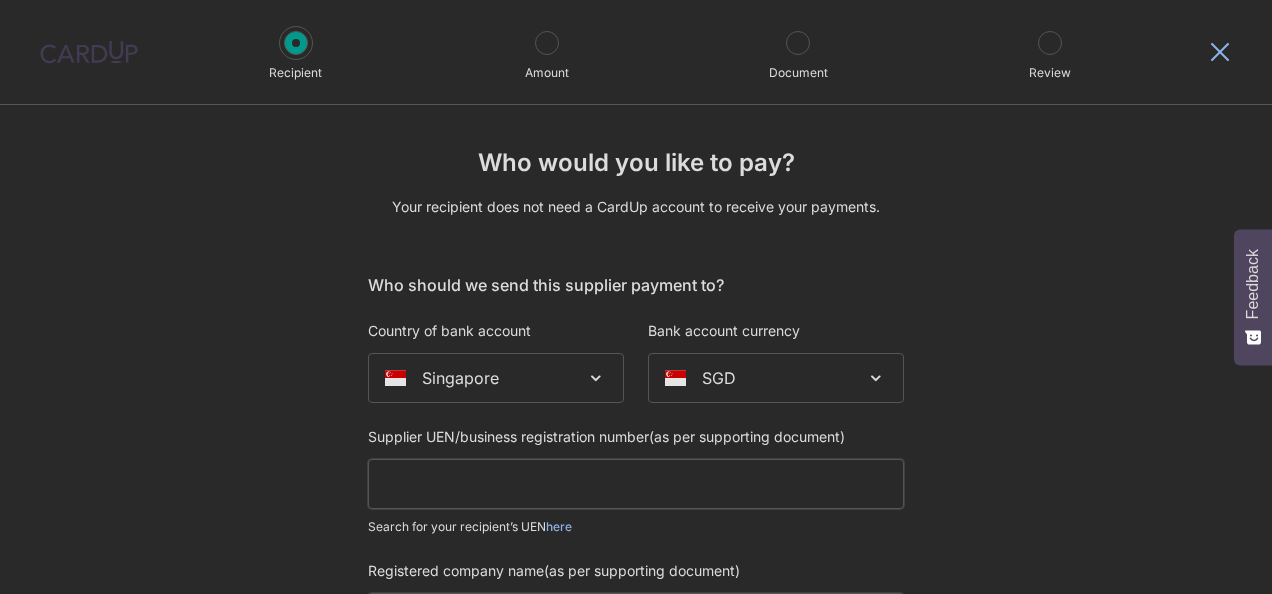 scroll, scrollTop: 0, scrollLeft: 0, axis: both 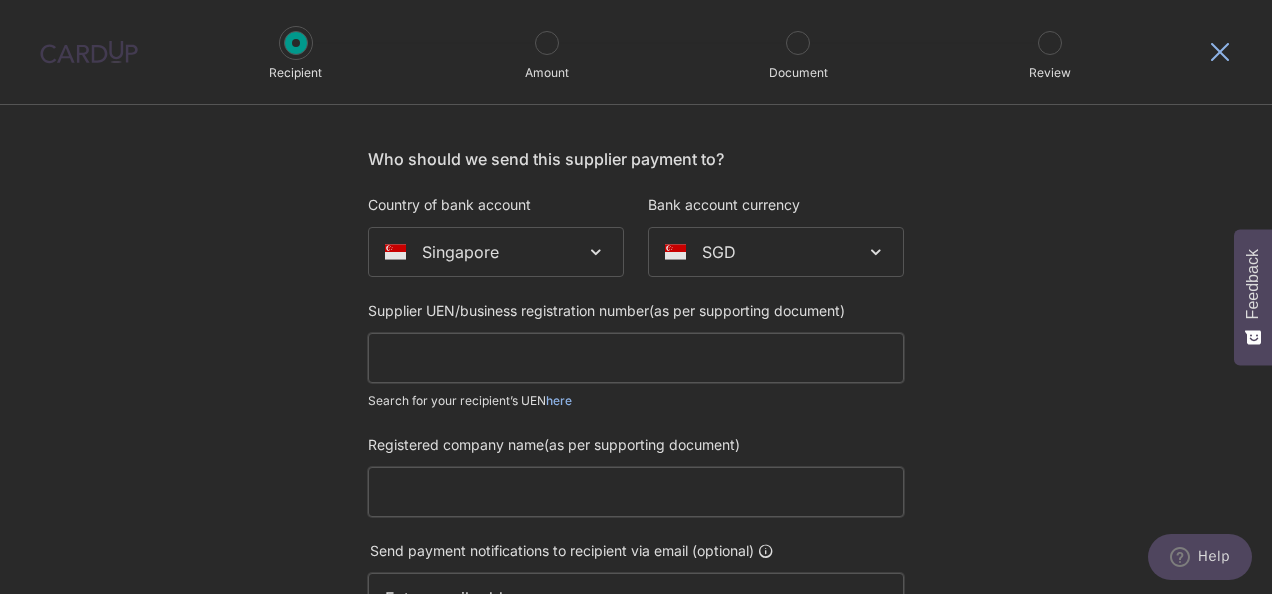 click at bounding box center [636, 358] 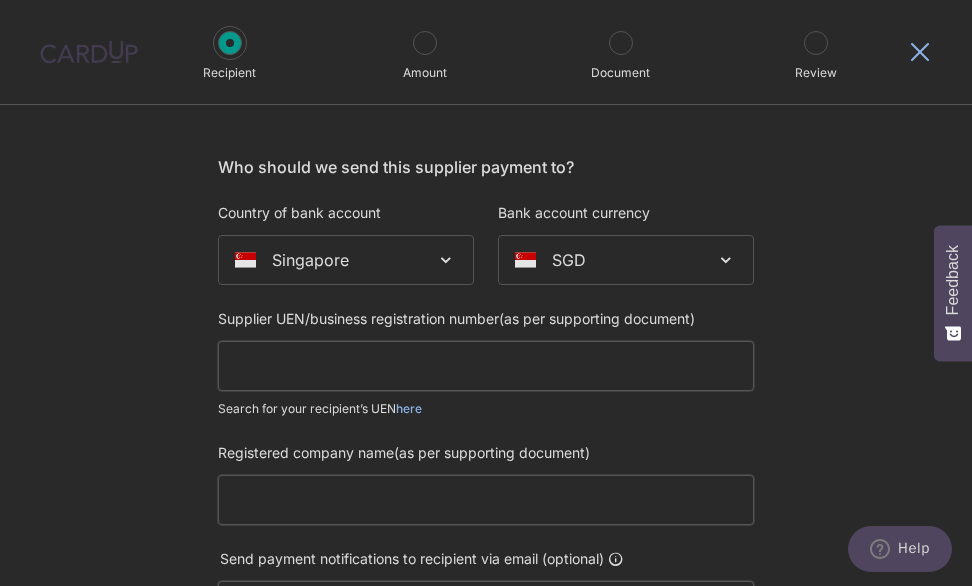click at bounding box center (486, 366) 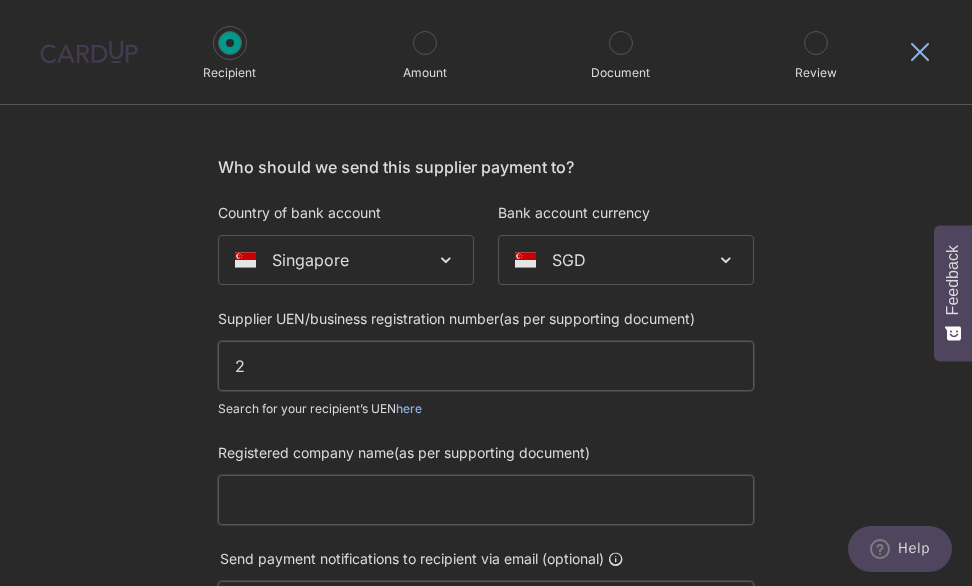 click on "2" at bounding box center (486, 366) 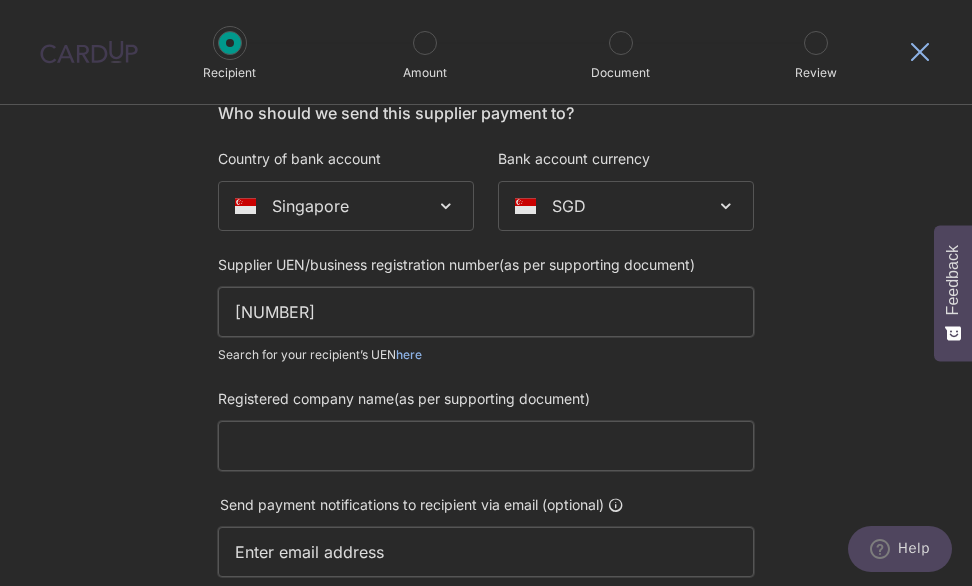 scroll, scrollTop: 226, scrollLeft: 0, axis: vertical 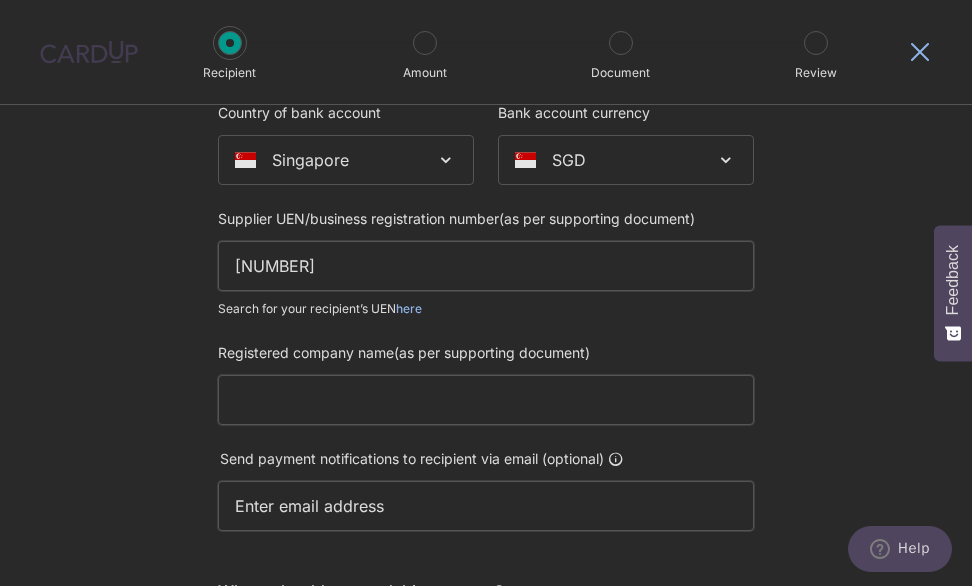 type on "[NUMBER]" 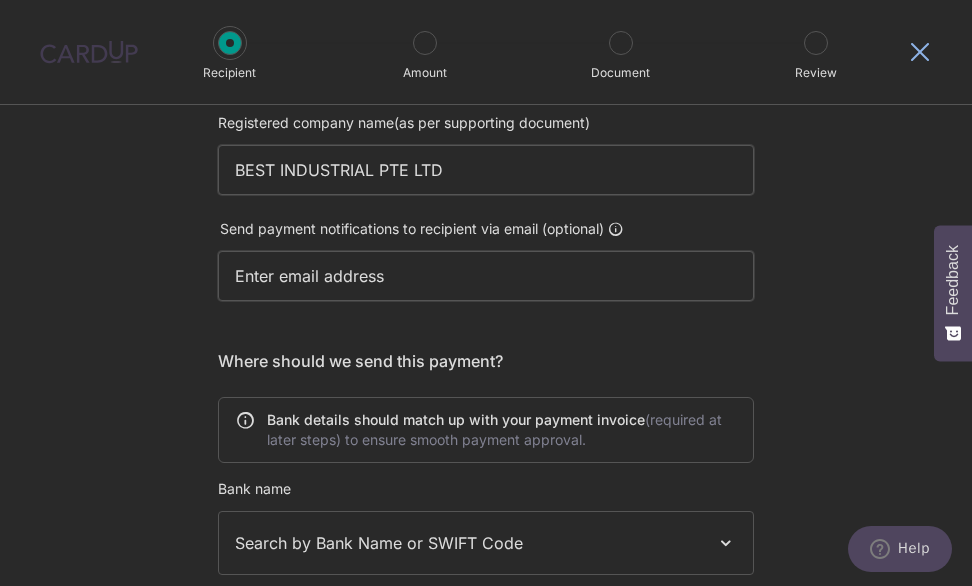 scroll, scrollTop: 426, scrollLeft: 0, axis: vertical 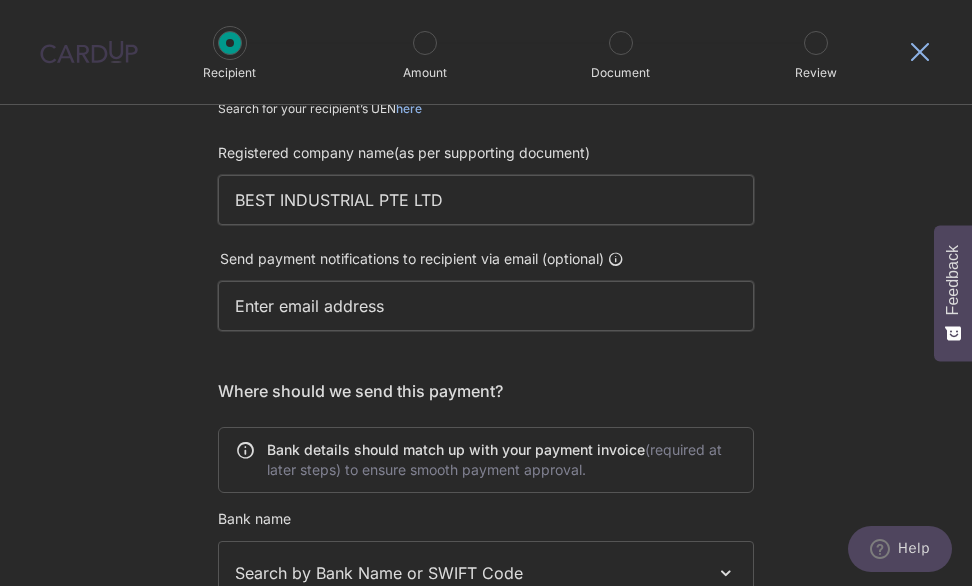 type on "BEST INDUSTRIAL PTE LTD" 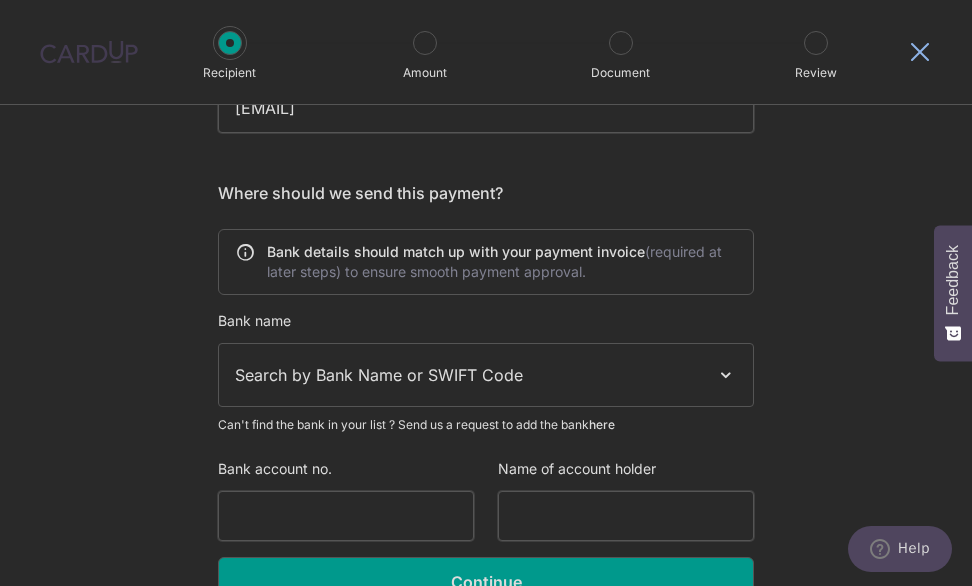 scroll, scrollTop: 626, scrollLeft: 0, axis: vertical 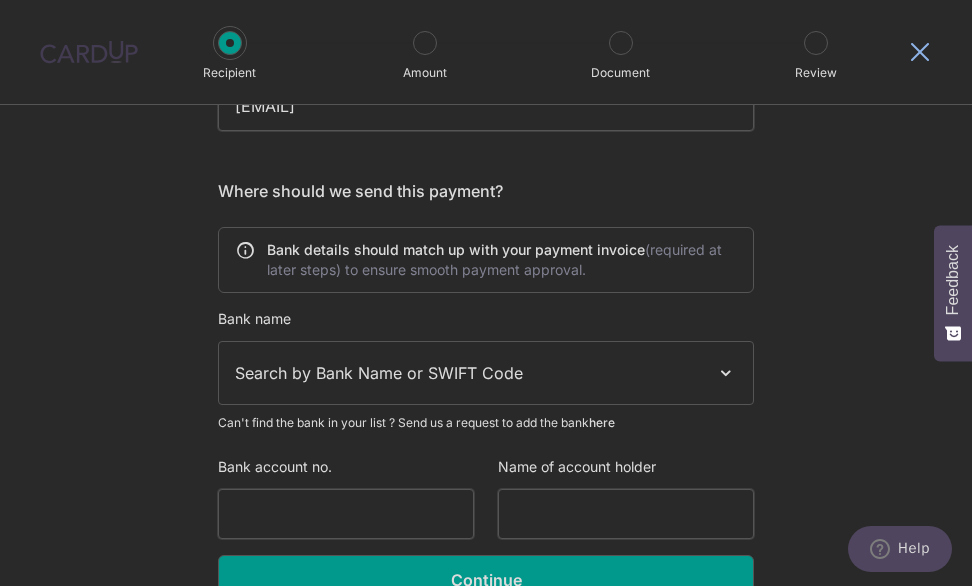 click on "Bank details should match up with your payment invoice  (required at later steps) to ensure smooth payment approval." at bounding box center [502, 260] 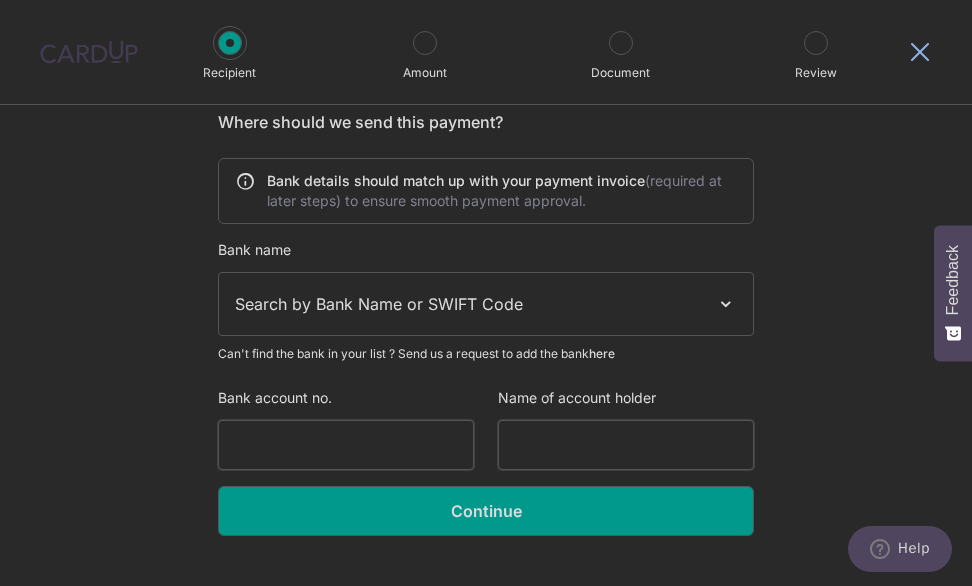 scroll, scrollTop: 726, scrollLeft: 0, axis: vertical 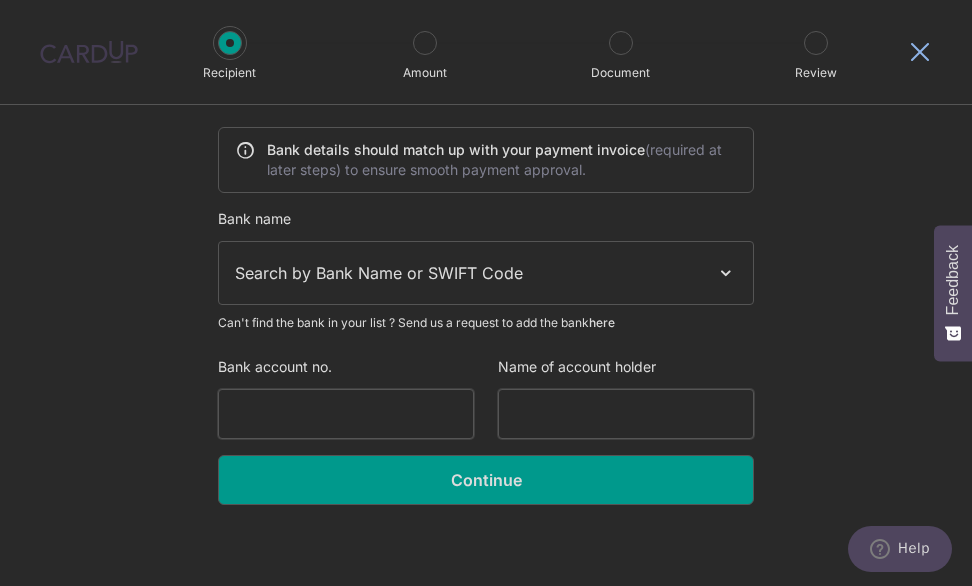 click on "Search by Bank Name or SWIFT Code" at bounding box center [486, 273] 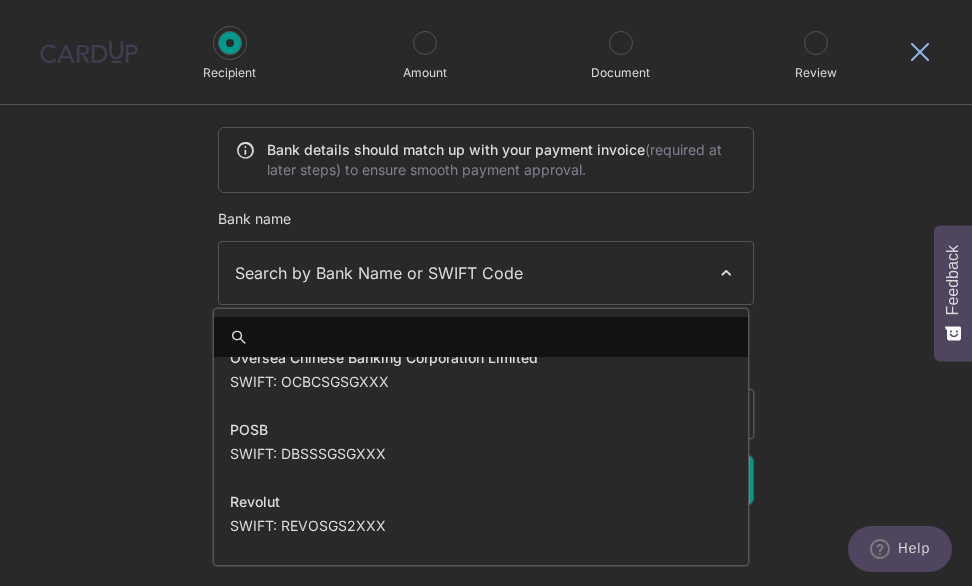 scroll, scrollTop: 2800, scrollLeft: 0, axis: vertical 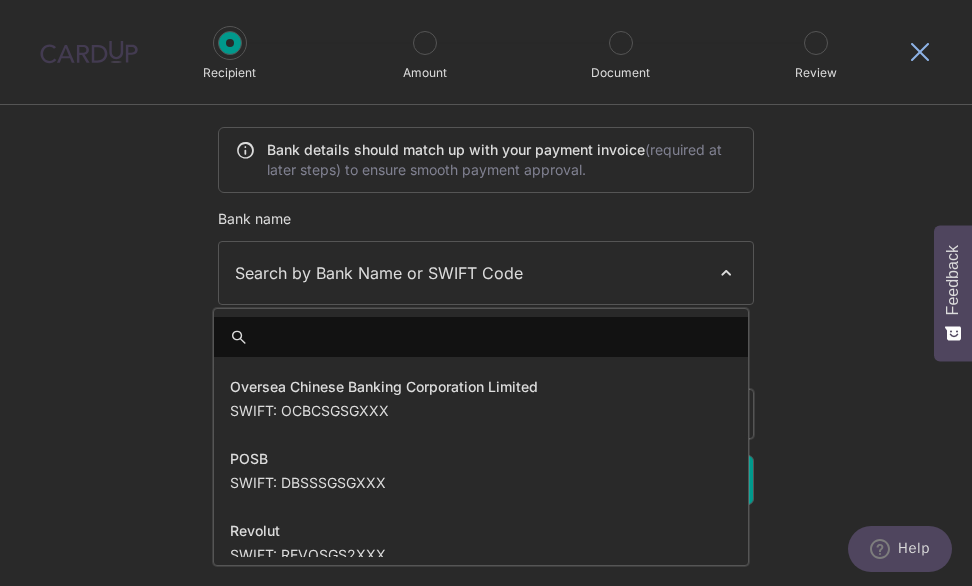 select on "12" 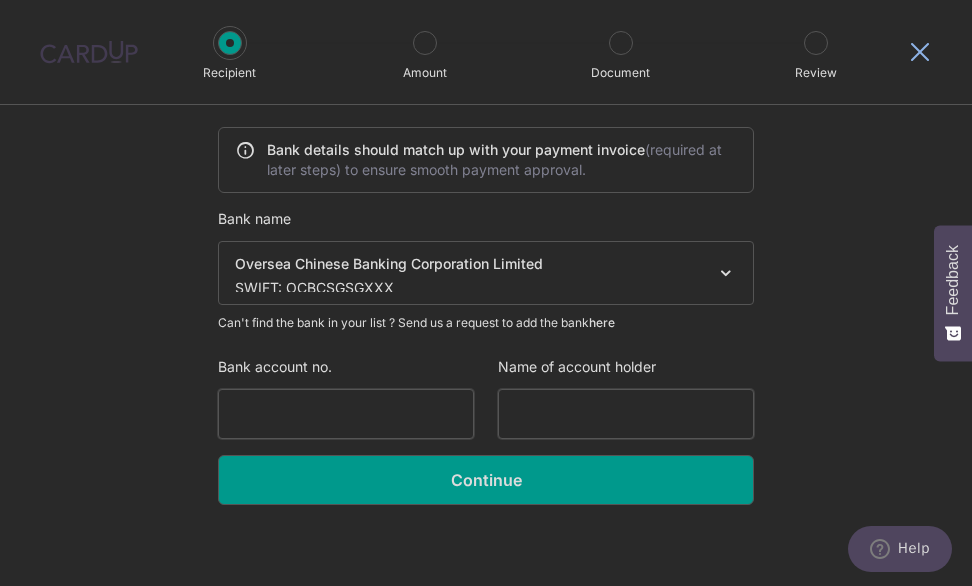 click on "Bank account no." at bounding box center (346, 414) 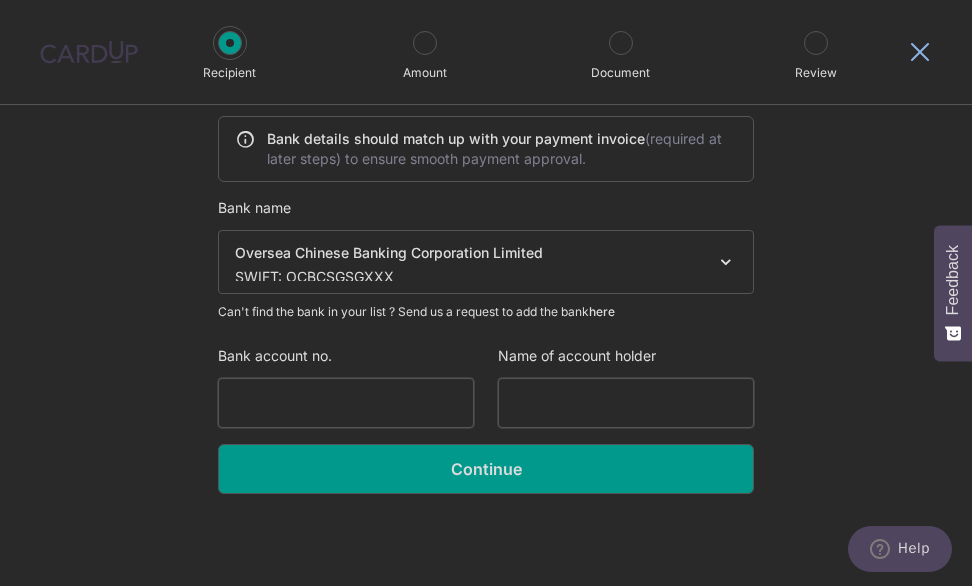 click on "Bank account no." at bounding box center [346, 403] 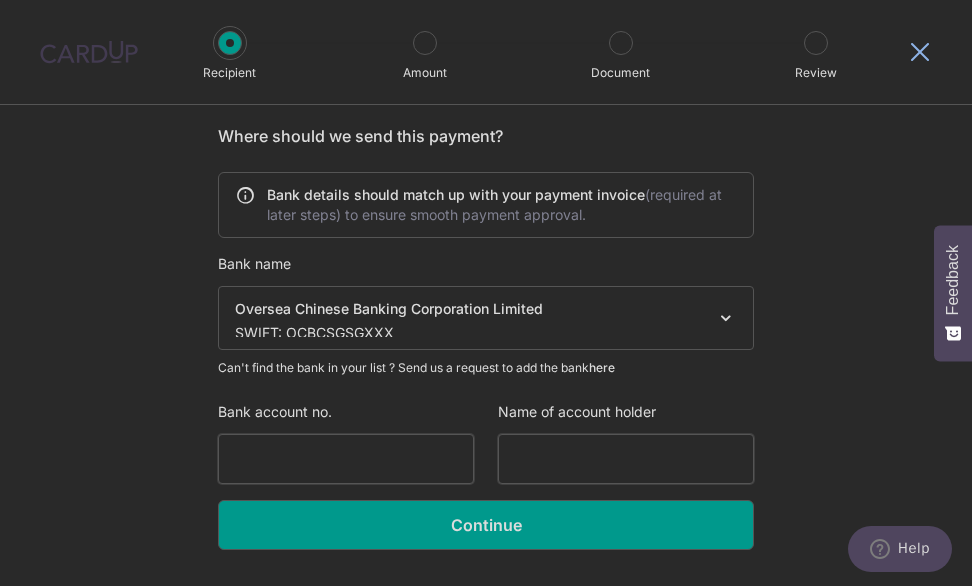 scroll, scrollTop: 684, scrollLeft: 0, axis: vertical 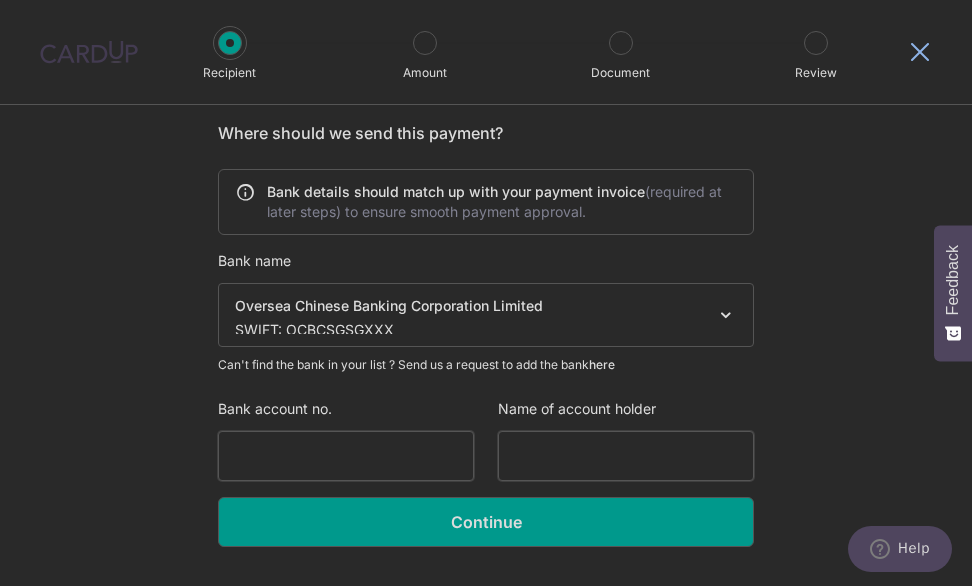 click on "Bank account no." at bounding box center [346, 456] 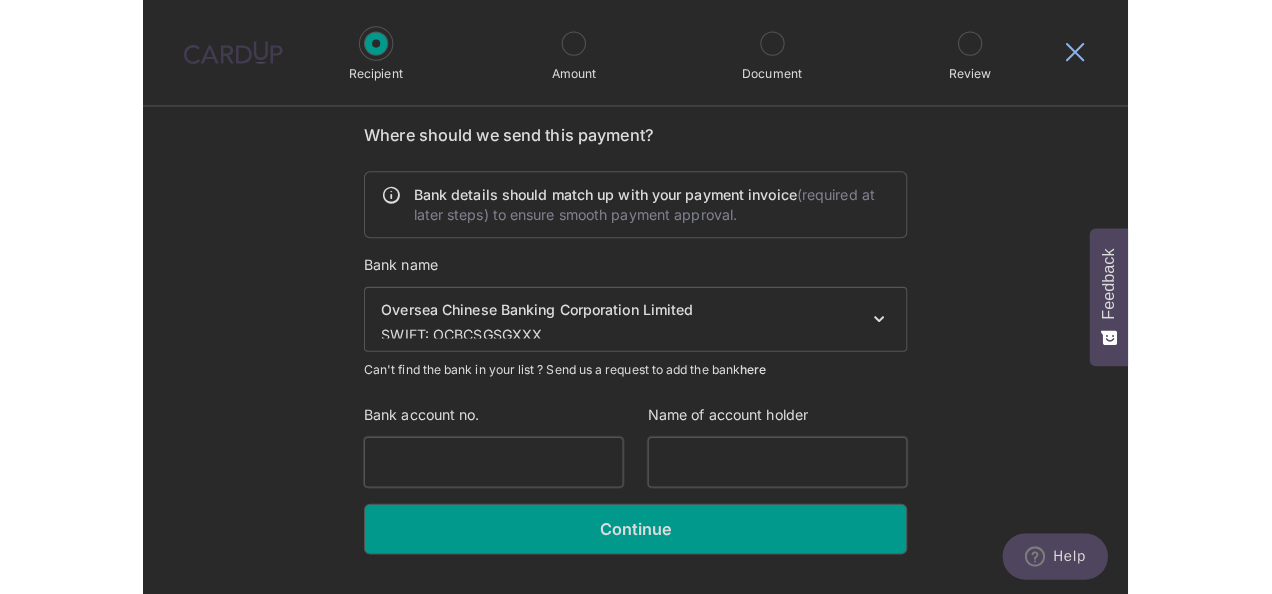 scroll, scrollTop: 737, scrollLeft: 0, axis: vertical 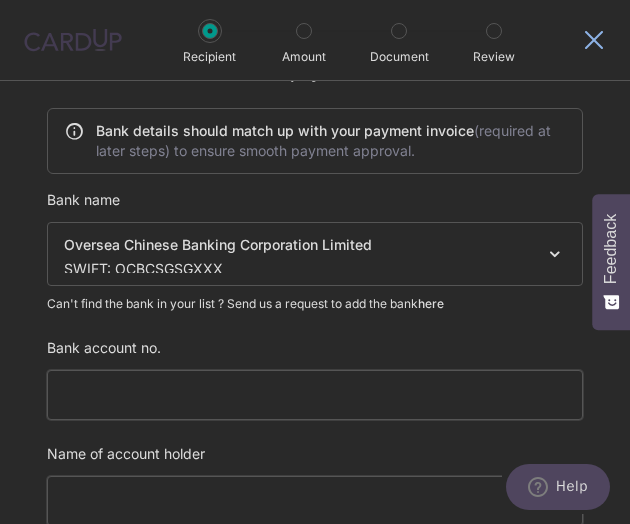 click on "Bank account no." at bounding box center [315, 395] 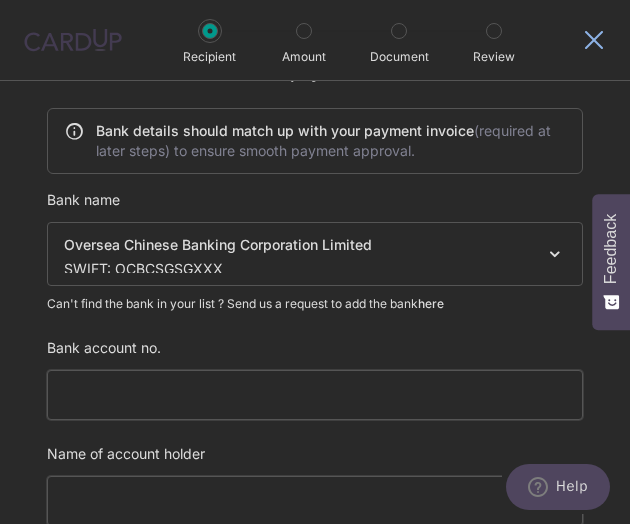 click on "Bank account no." at bounding box center (315, 395) 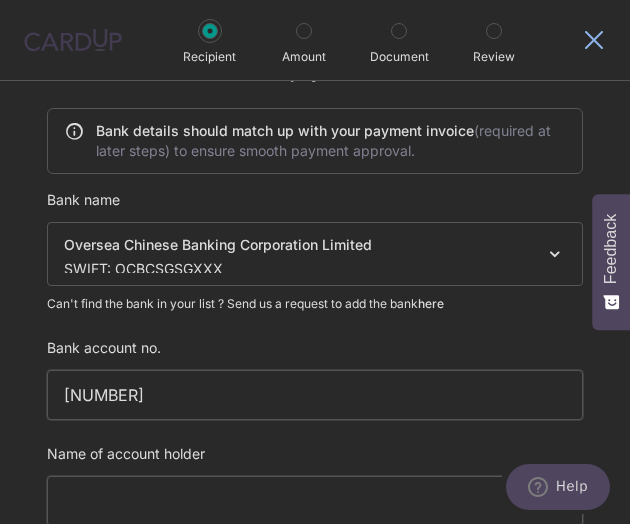 type on "581602984001" 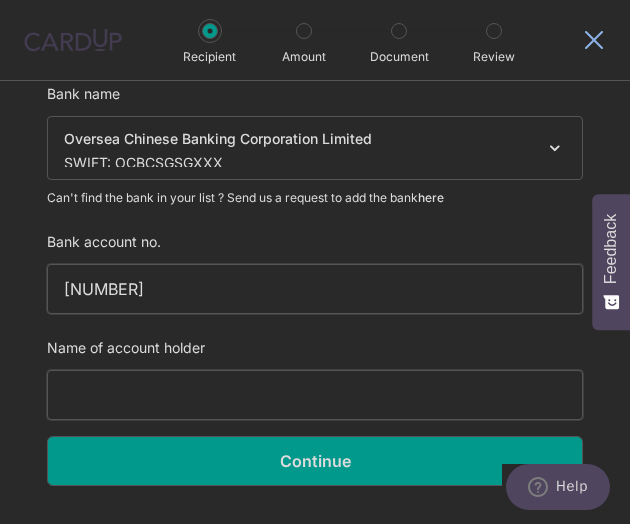 scroll, scrollTop: 930, scrollLeft: 0, axis: vertical 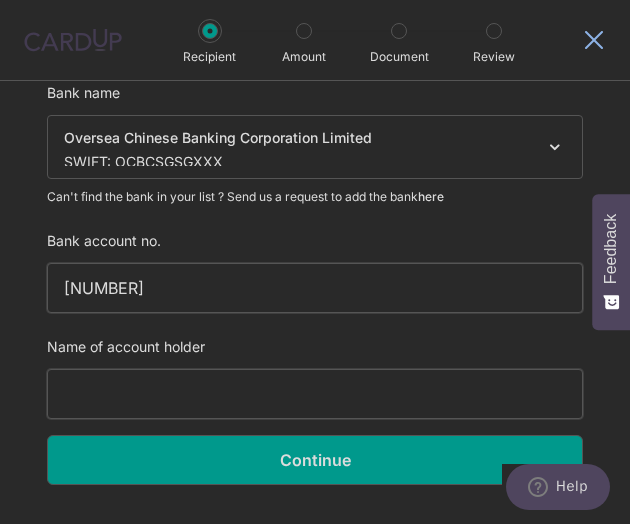 click at bounding box center (315, 394) 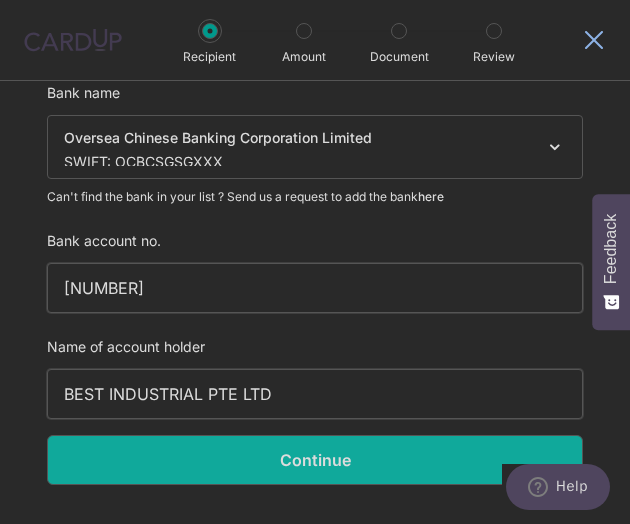 scroll, scrollTop: 983, scrollLeft: 0, axis: vertical 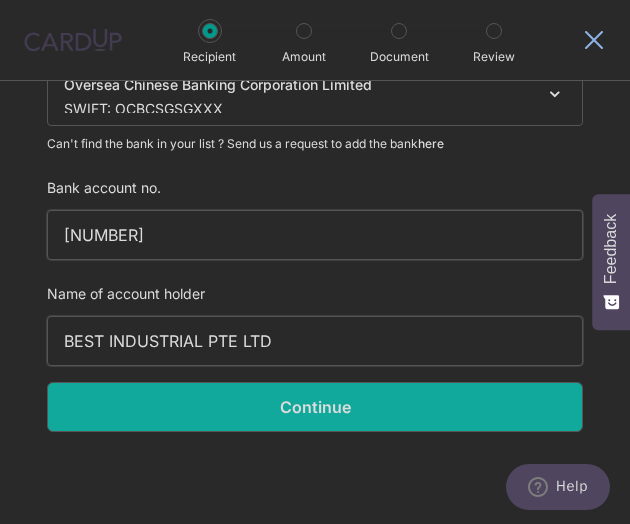 type on "BEST INDUSTRIAL PTE LTD" 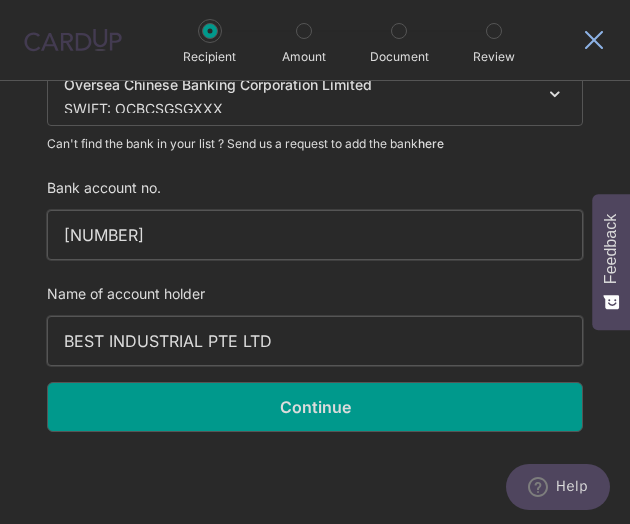 click on "Continue" at bounding box center [315, 407] 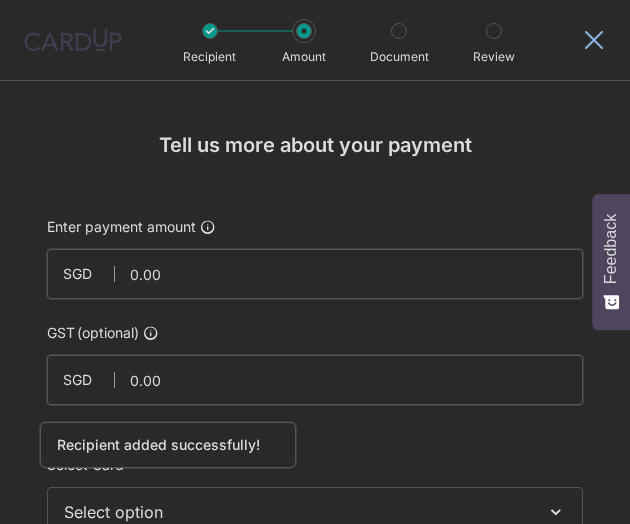 scroll, scrollTop: 0, scrollLeft: 0, axis: both 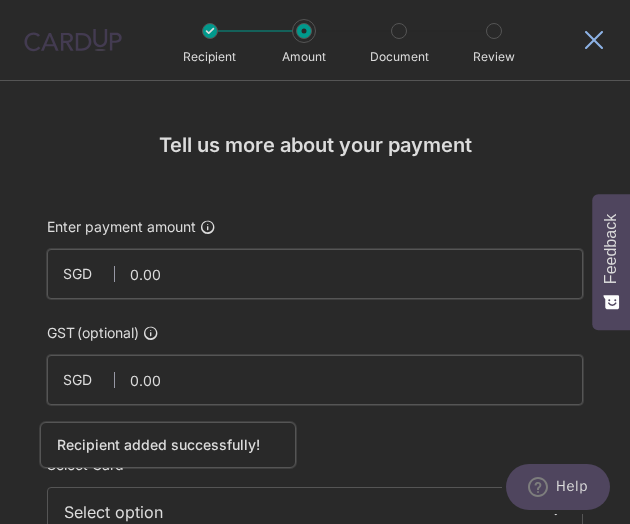 click on "Enter payment amount
SGD
GST
(optional)
SGD" at bounding box center [315, 311] 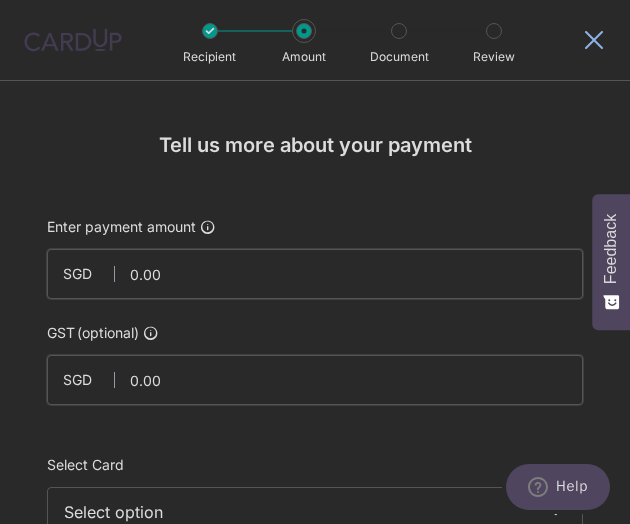 click at bounding box center (315, 274) 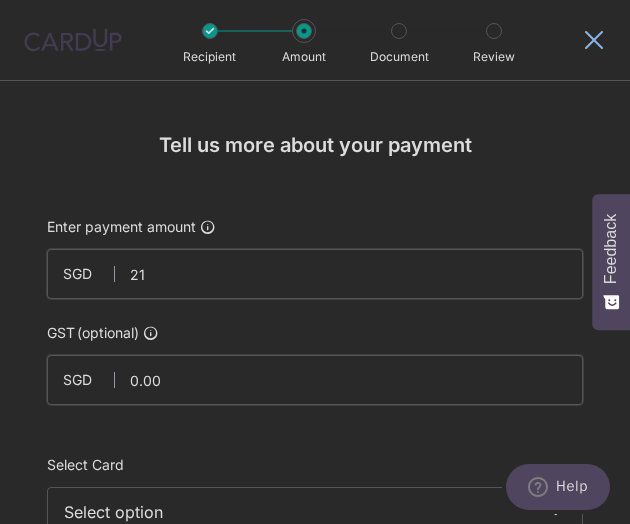 type on "2" 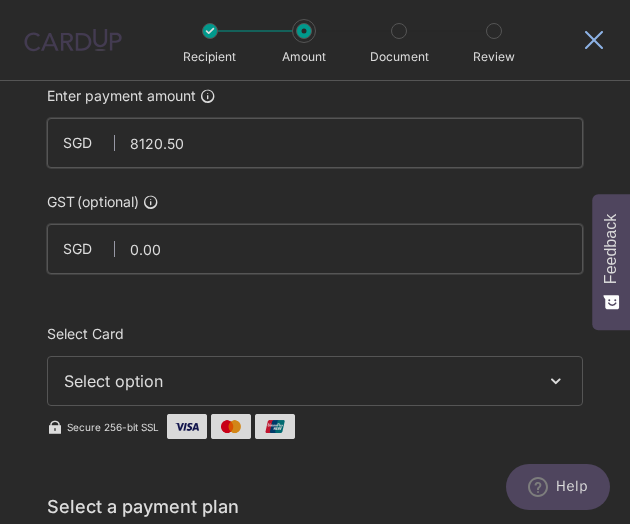 scroll, scrollTop: 132, scrollLeft: 0, axis: vertical 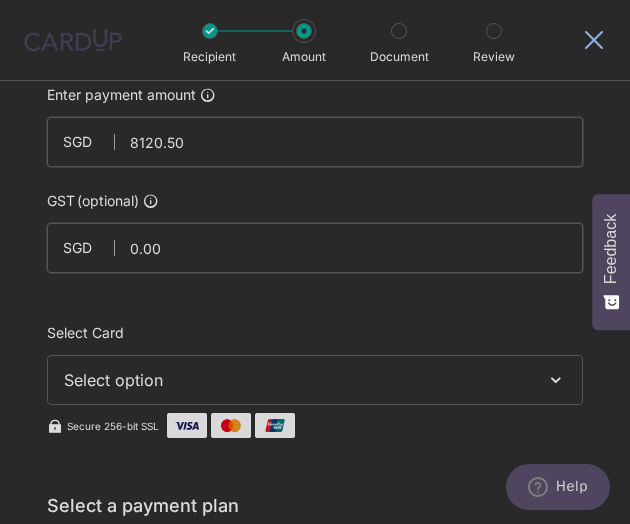 type on "8,120.50" 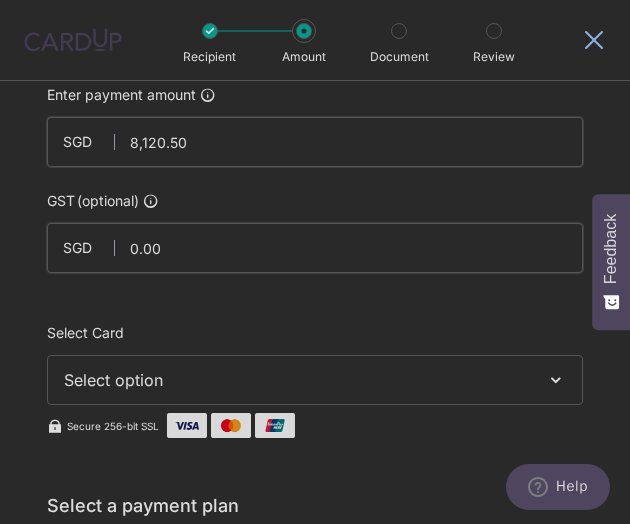 click on "Select option" at bounding box center (301, 380) 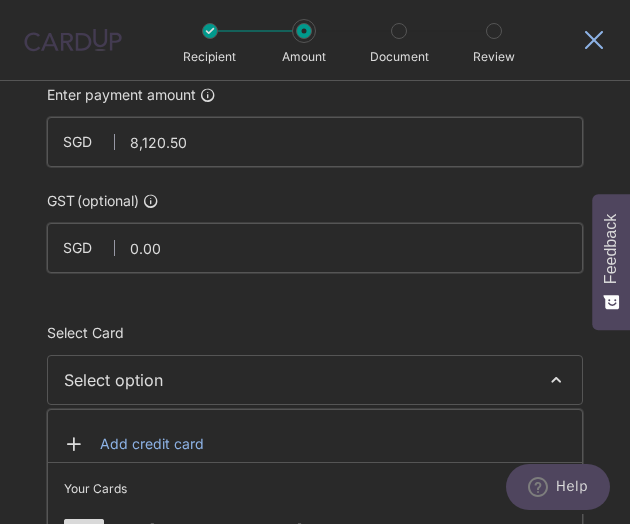 scroll, scrollTop: 278, scrollLeft: 0, axis: vertical 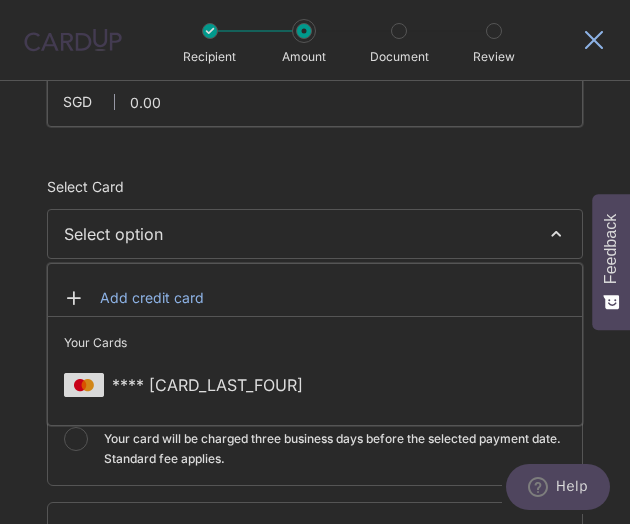 click on "Add credit card" at bounding box center [333, 298] 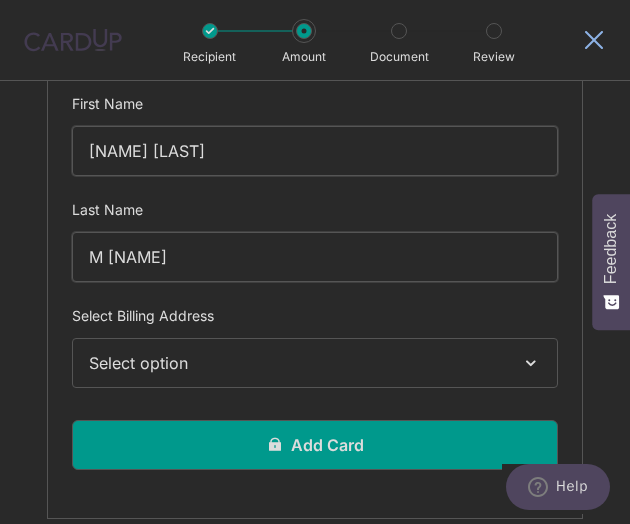 scroll, scrollTop: 778, scrollLeft: 0, axis: vertical 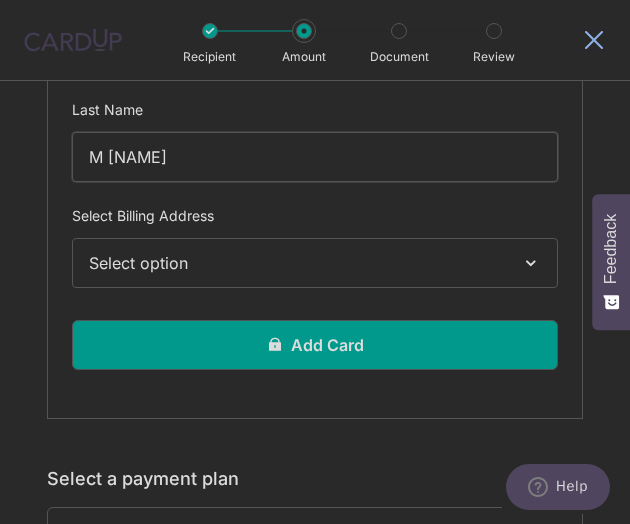 click on "Select option" at bounding box center (301, 263) 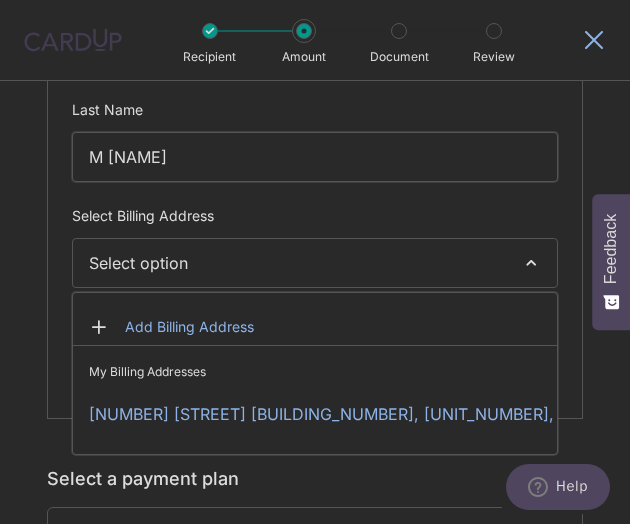 click on "16 UPPER SERANGOON CRESCENT RIVERSAILS, #02-42, Singapore, Singapore-534028" at bounding box center (315, 414) 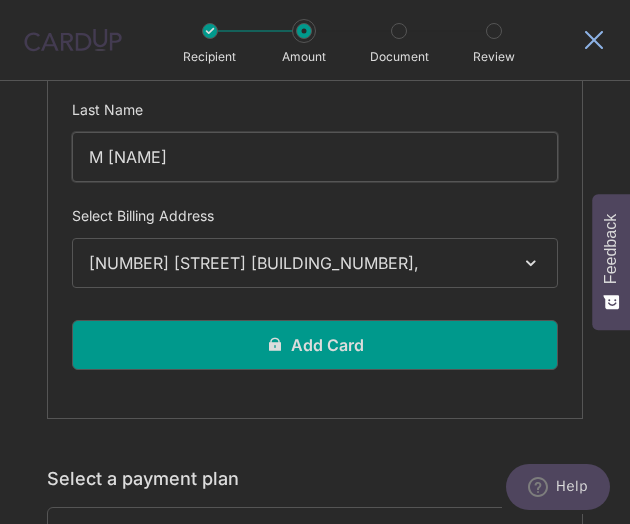 click on "Add Card" at bounding box center (315, 345) 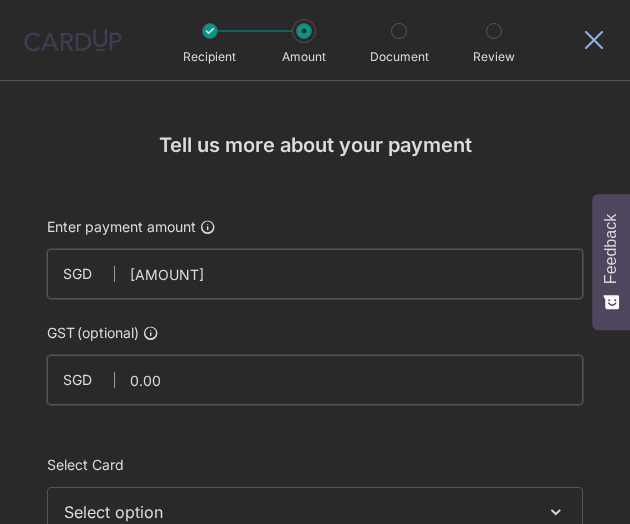 scroll, scrollTop: 0, scrollLeft: 0, axis: both 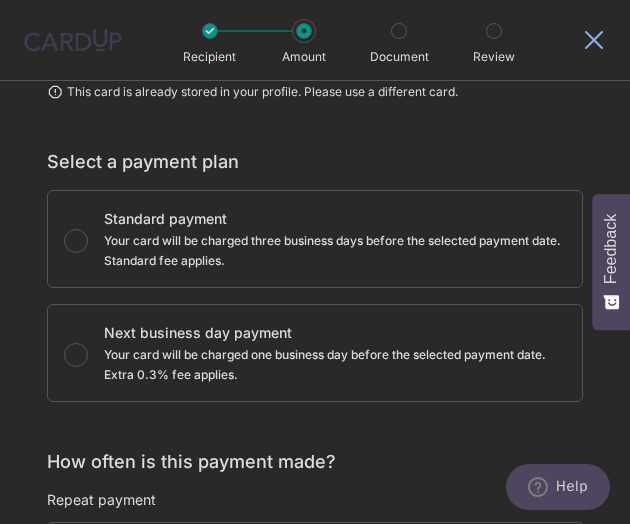 click on "Next business day payment
Your card will be charged one business day before the selected payment date. Extra 0.3% fee applies." at bounding box center (315, 353) 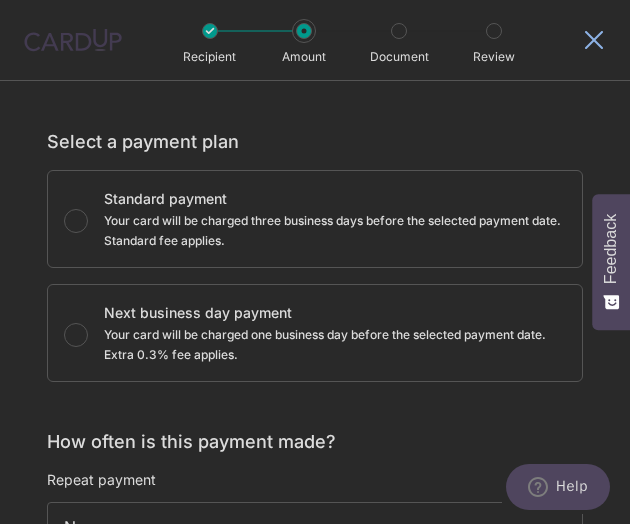 click on "Next business day payment
Your card will be charged one business day before the selected payment date. Extra 0.3% fee applies." at bounding box center (76, 335) 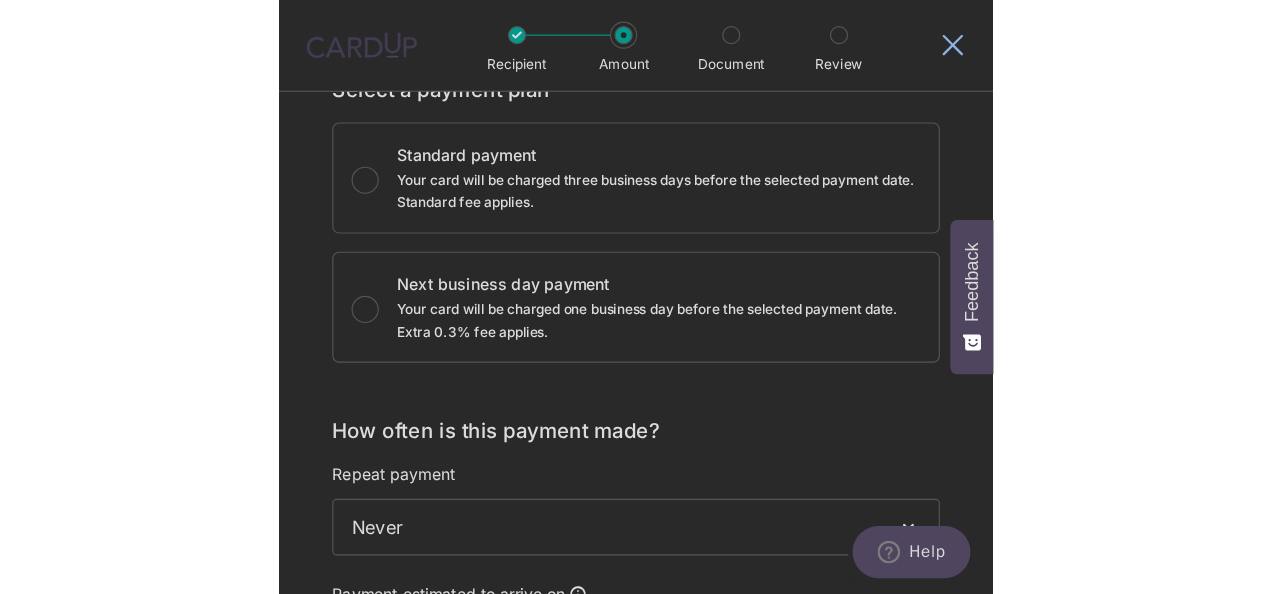 scroll, scrollTop: 596, scrollLeft: 0, axis: vertical 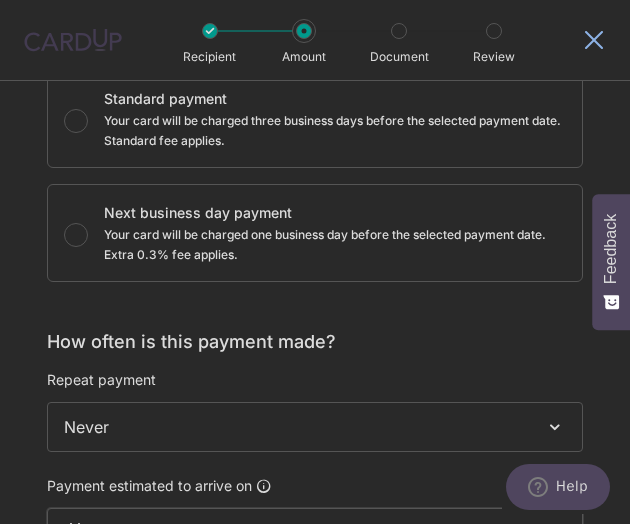 click on "Next business day payment
Your card will be charged one business day before the selected payment date. Extra 0.3% fee applies." at bounding box center [76, 235] 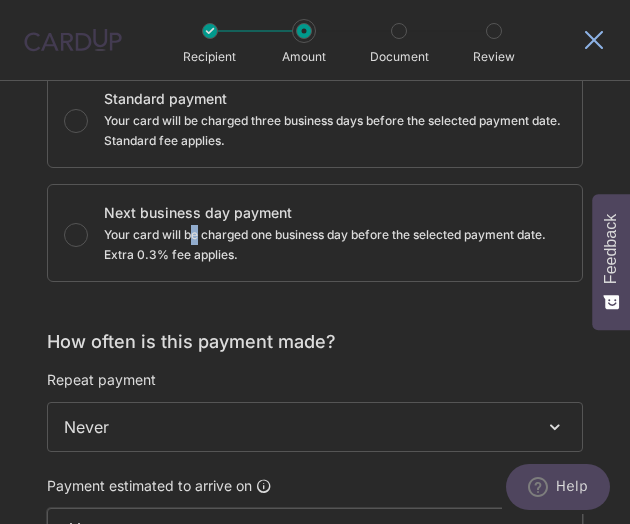 click on "Your card will be charged one business day before the selected payment date. Extra 0.3% fee applies." at bounding box center [335, 245] 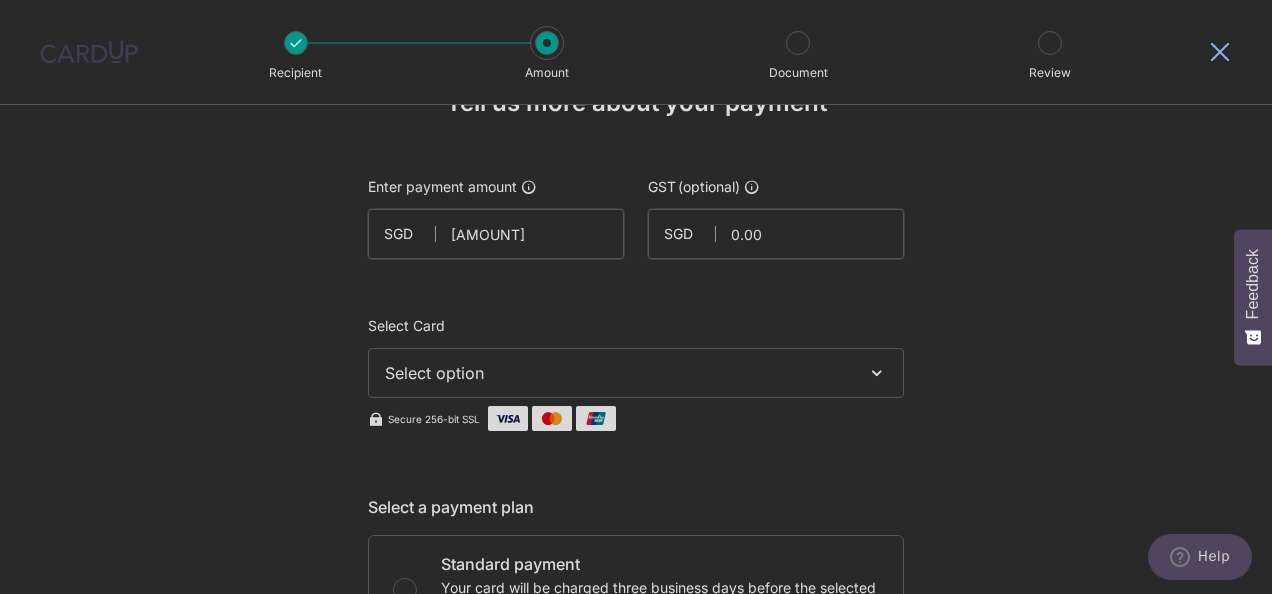 scroll, scrollTop: 100, scrollLeft: 0, axis: vertical 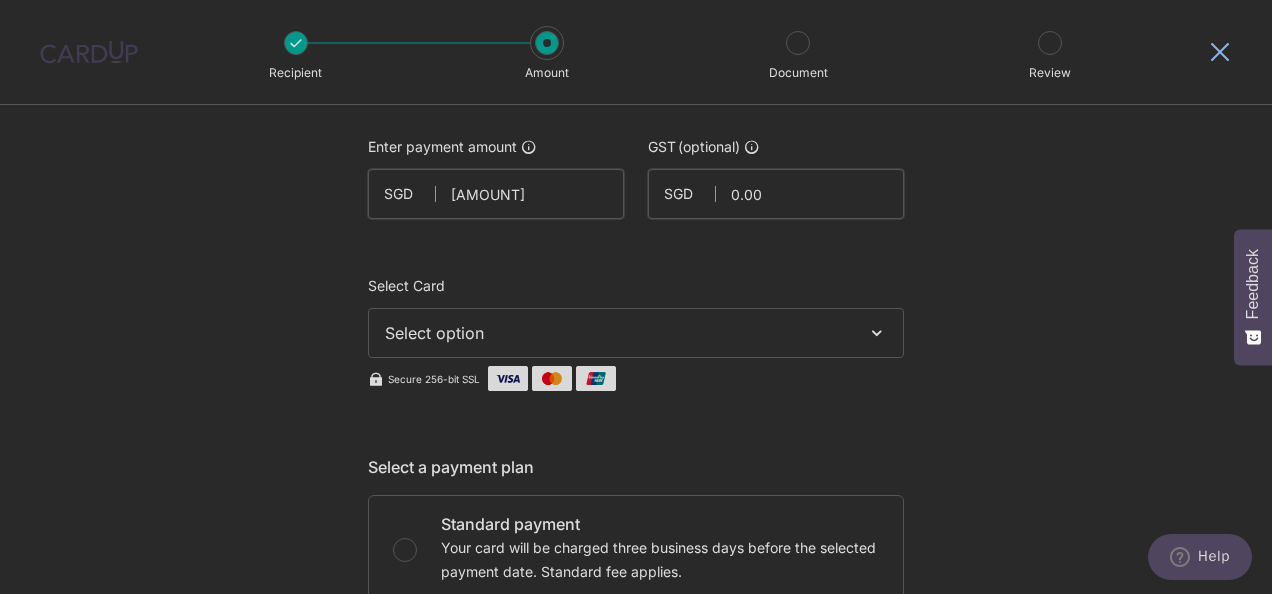click on "Select option" at bounding box center (618, 333) 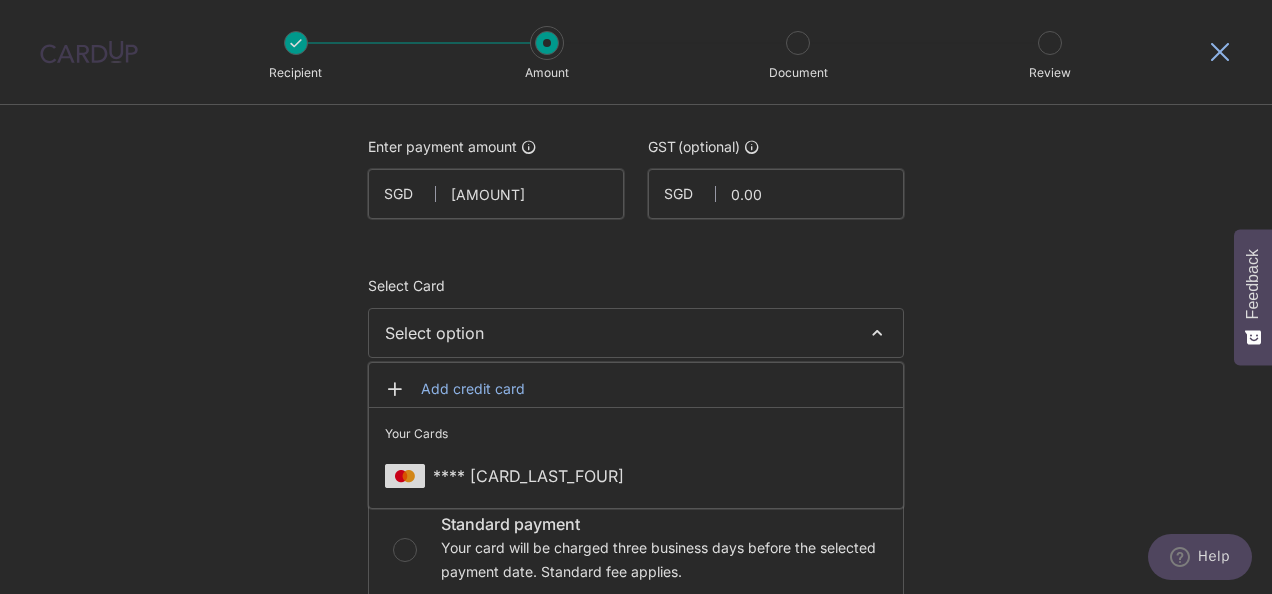 click on "Select option" at bounding box center (618, 333) 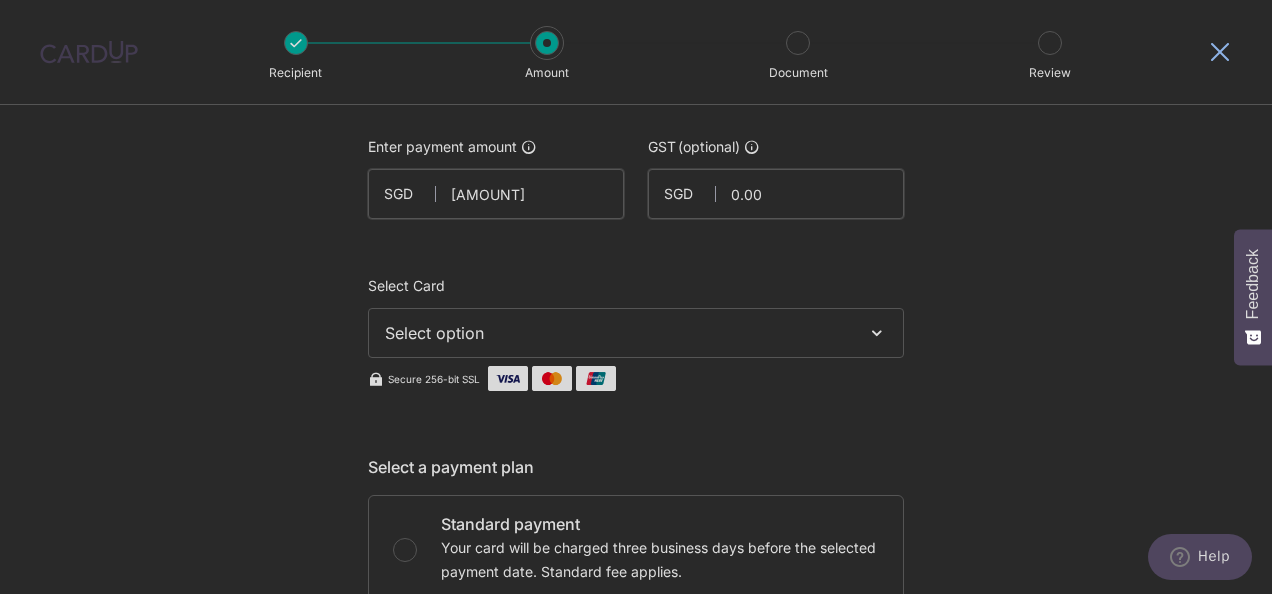 click on "Select option" at bounding box center (618, 333) 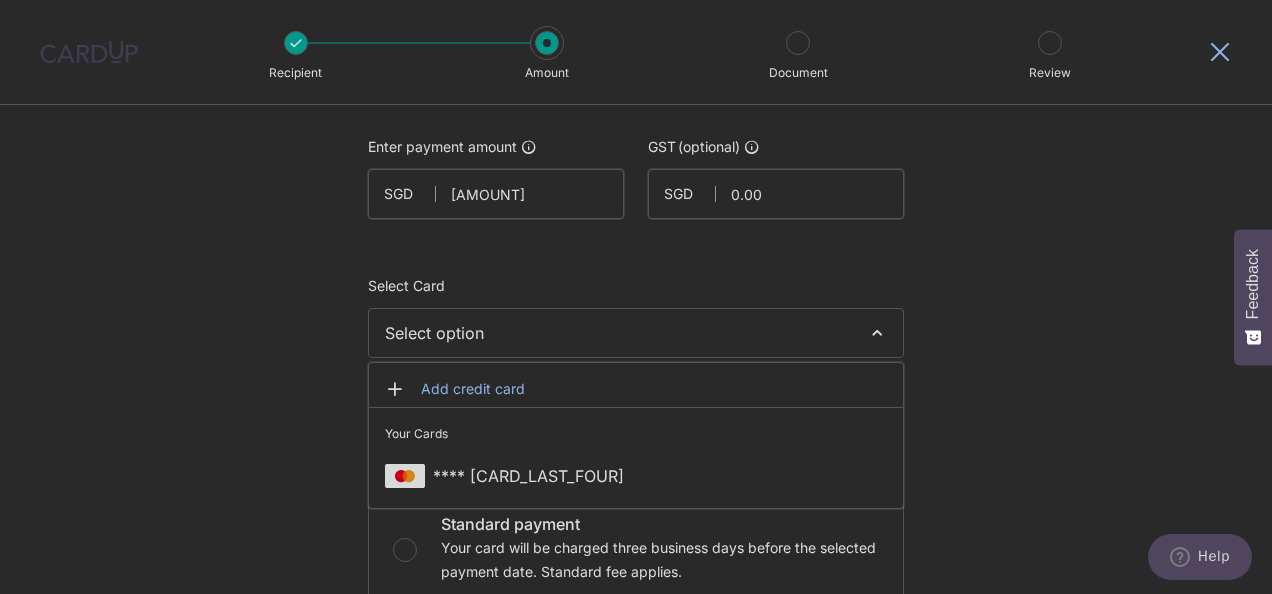 click on "**** 3880" at bounding box center (636, 476) 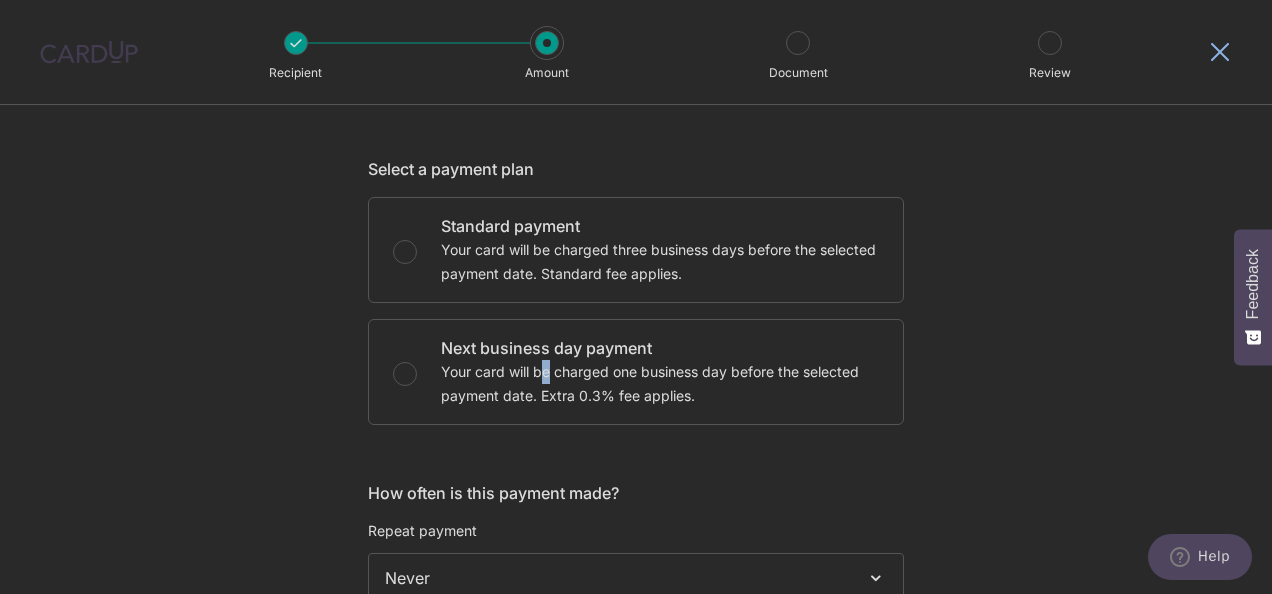 scroll, scrollTop: 400, scrollLeft: 0, axis: vertical 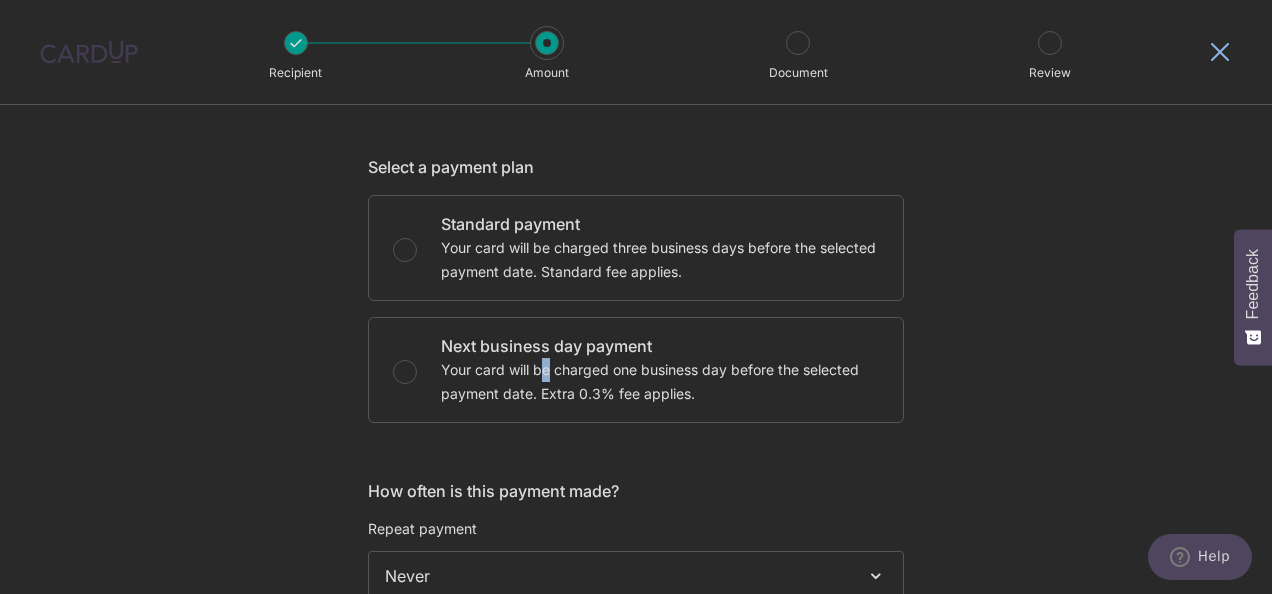click on "Next business day payment
Your card will be charged one business day before the selected payment date. Extra 0.3% fee applies." at bounding box center [405, 372] 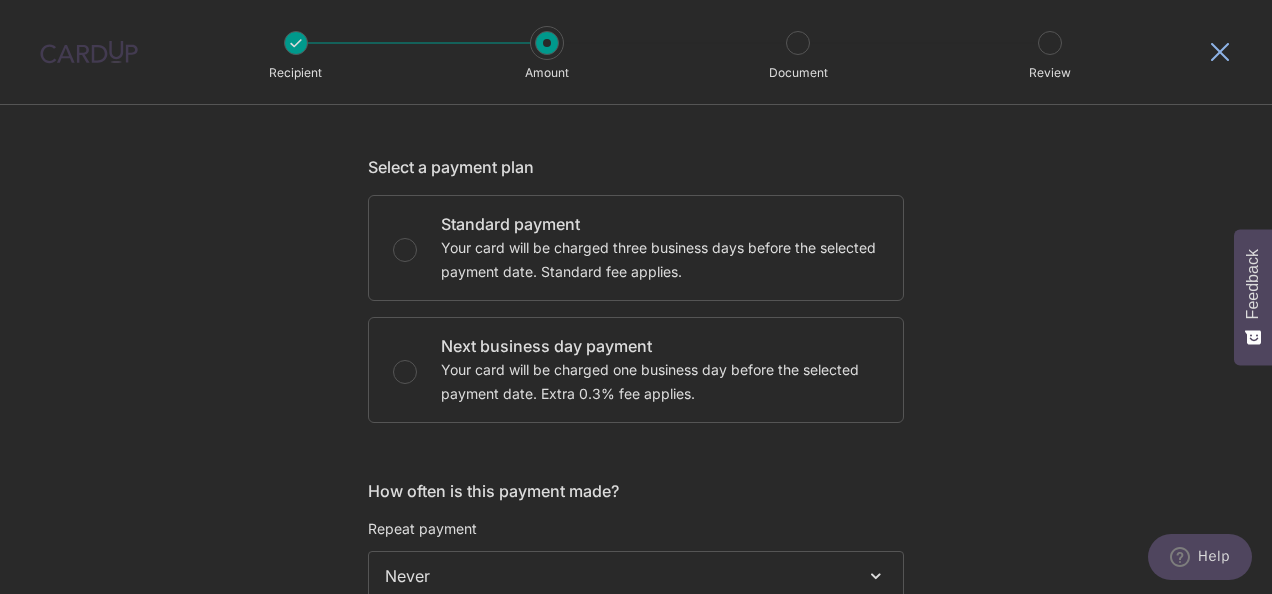 click on "Your card will be charged three business days before the selected payment date. Standard fee applies." at bounding box center [660, 260] 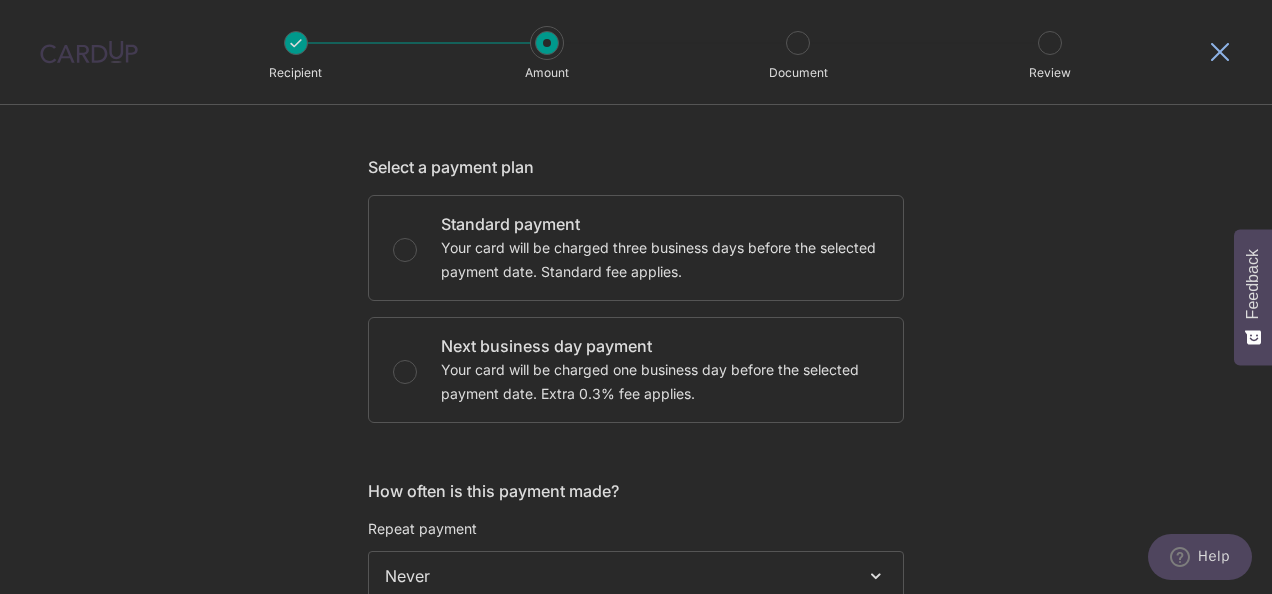 click on "Standard payment
Your card will be charged three business days before the selected payment date. Standard fee applies." at bounding box center (405, 250) 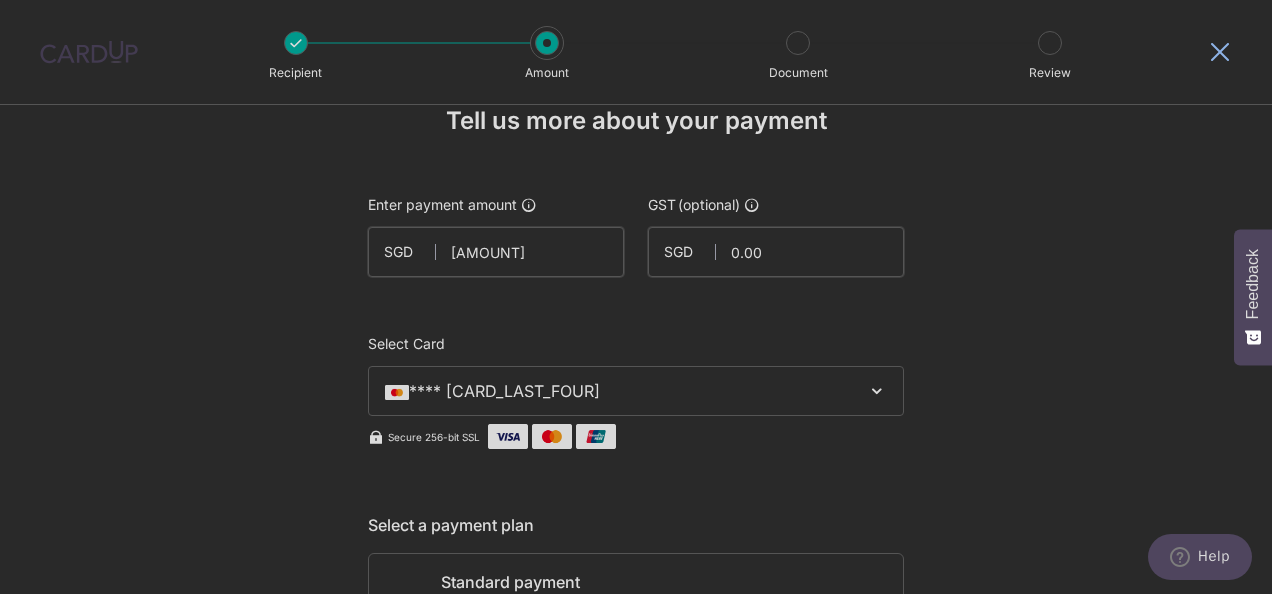 scroll, scrollTop: 0, scrollLeft: 0, axis: both 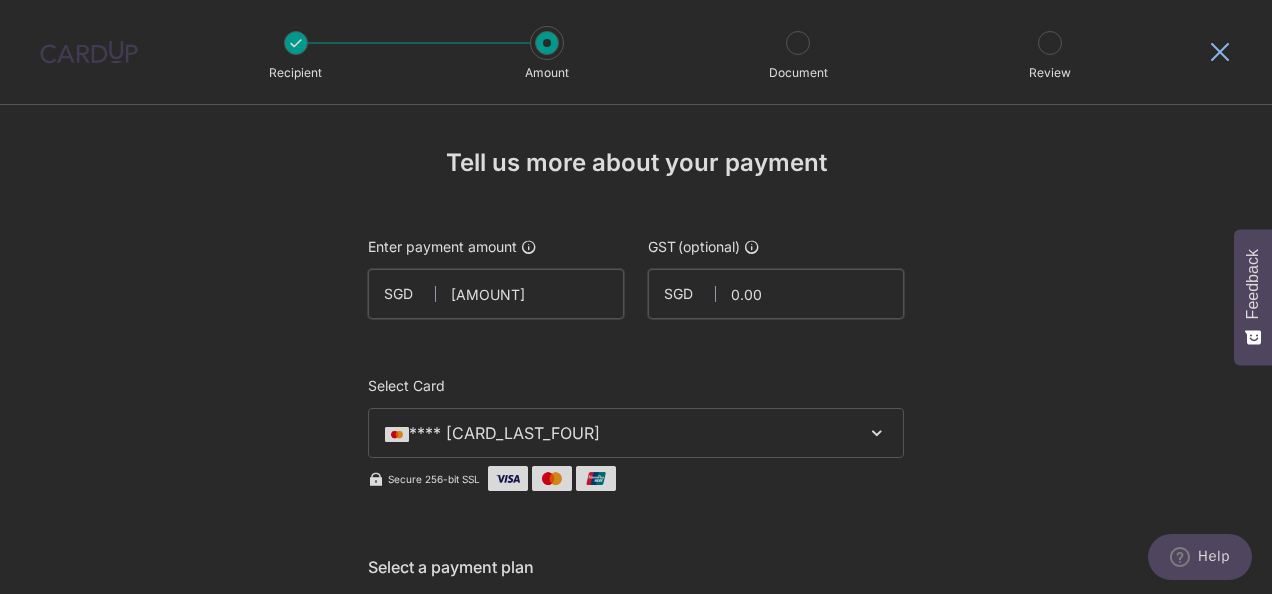 click at bounding box center (776, 294) 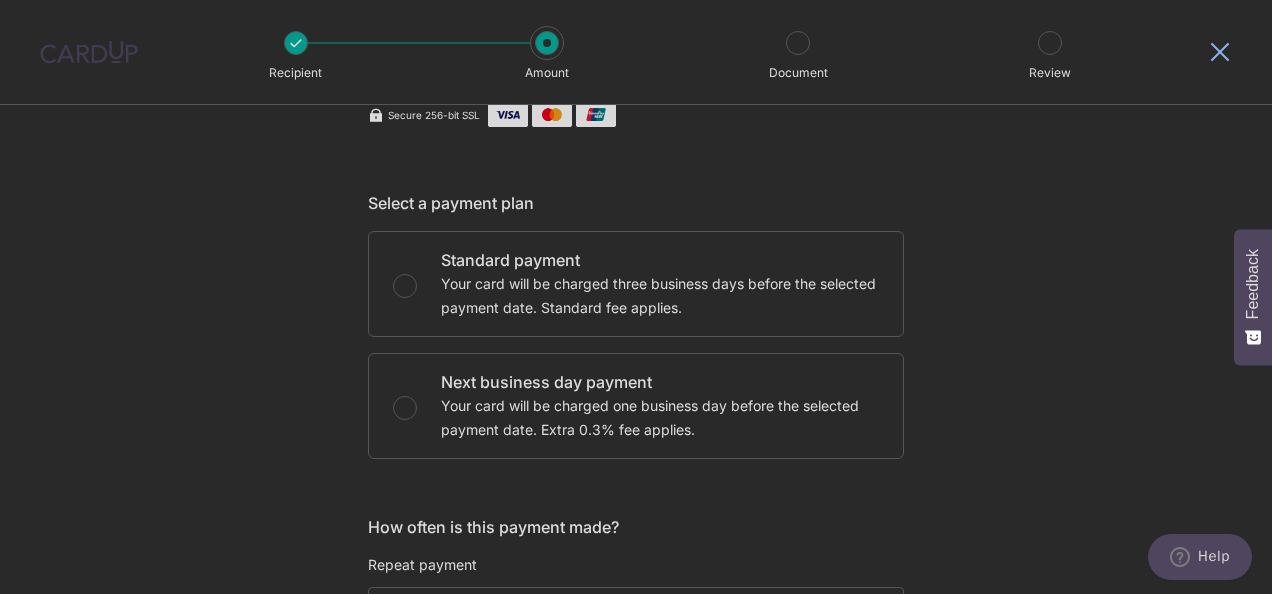 scroll, scrollTop: 400, scrollLeft: 0, axis: vertical 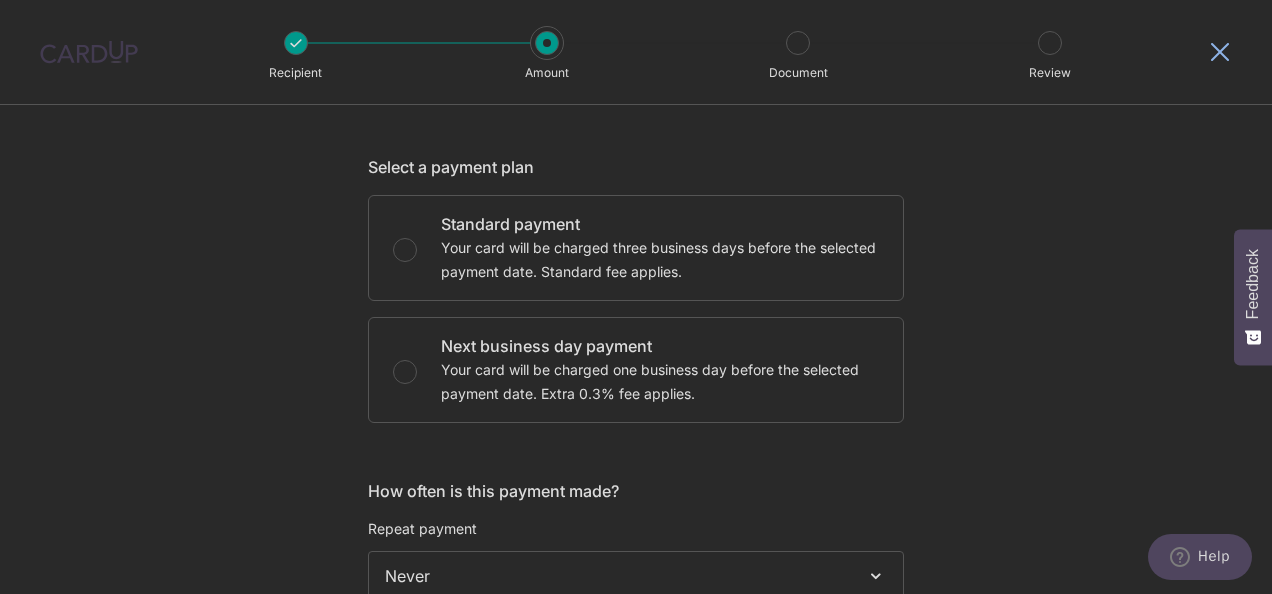 click on "Standard payment
Your card will be charged three business days before the selected payment date. Standard fee applies." at bounding box center [405, 250] 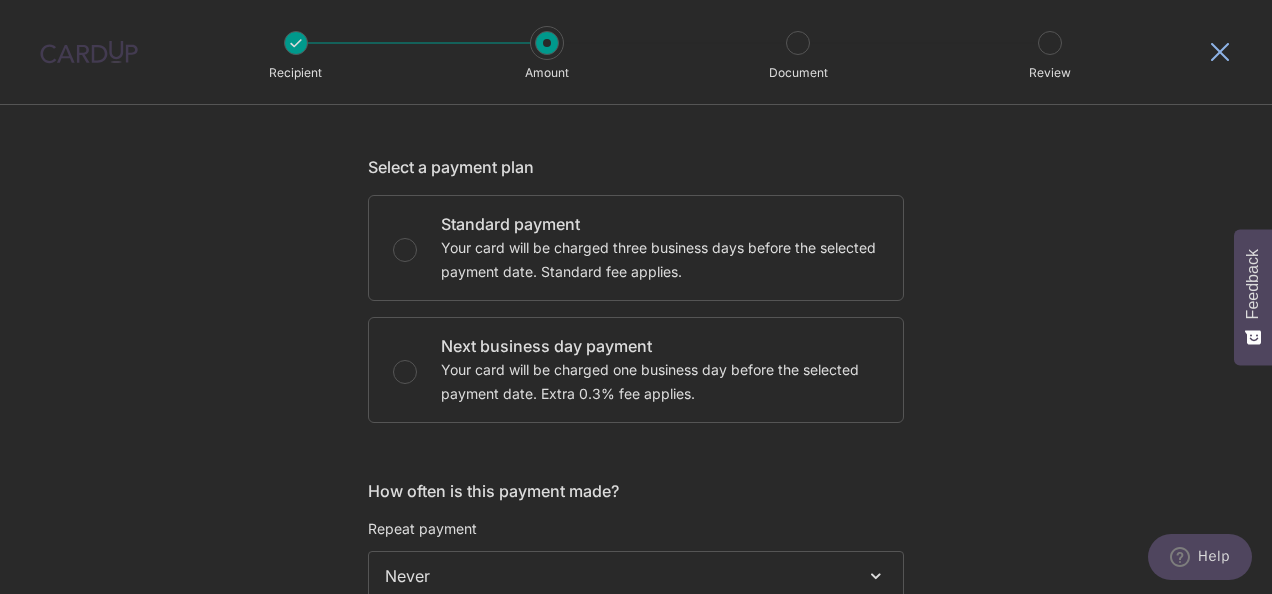 radio on "false" 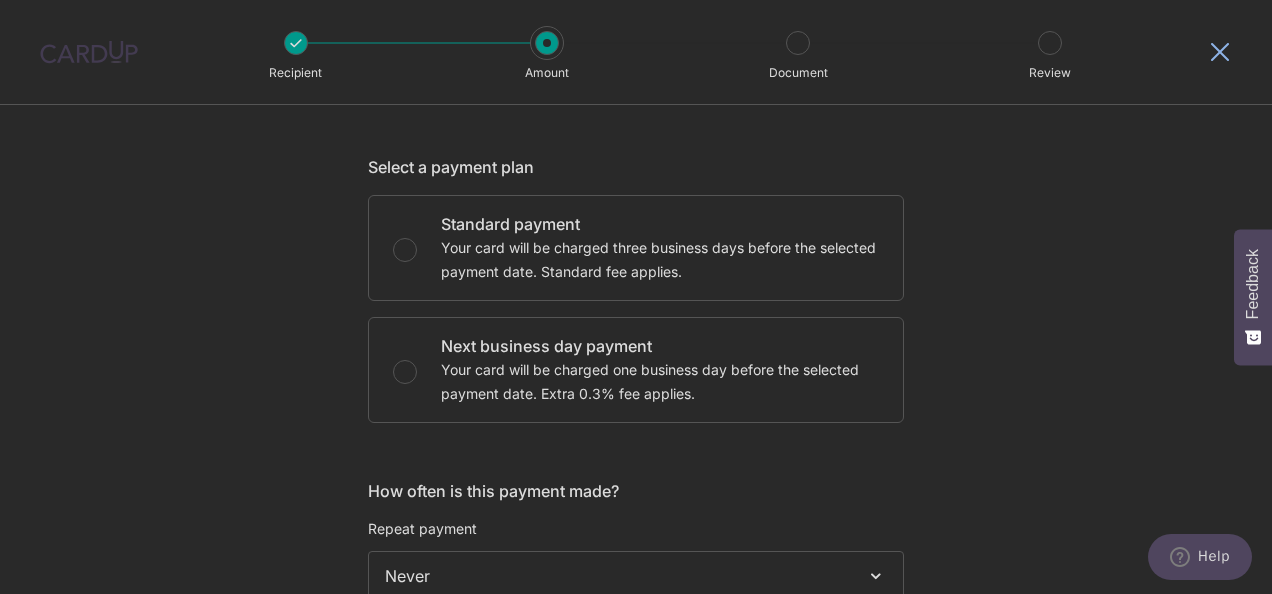 scroll, scrollTop: 600, scrollLeft: 0, axis: vertical 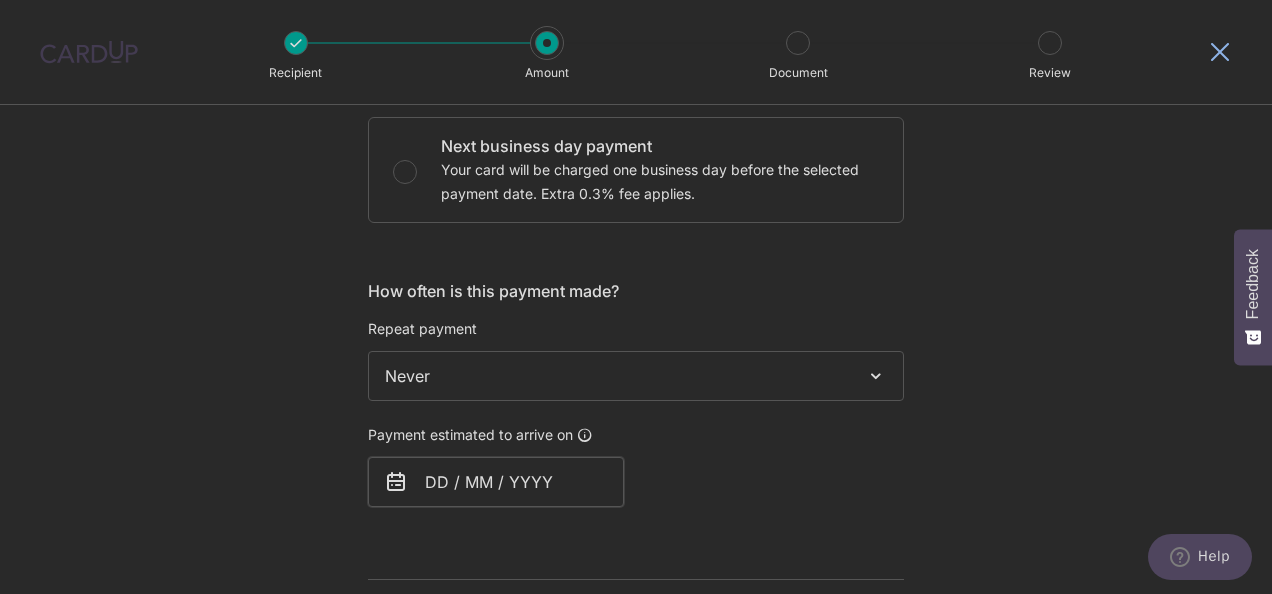 click on "Never" at bounding box center (636, 376) 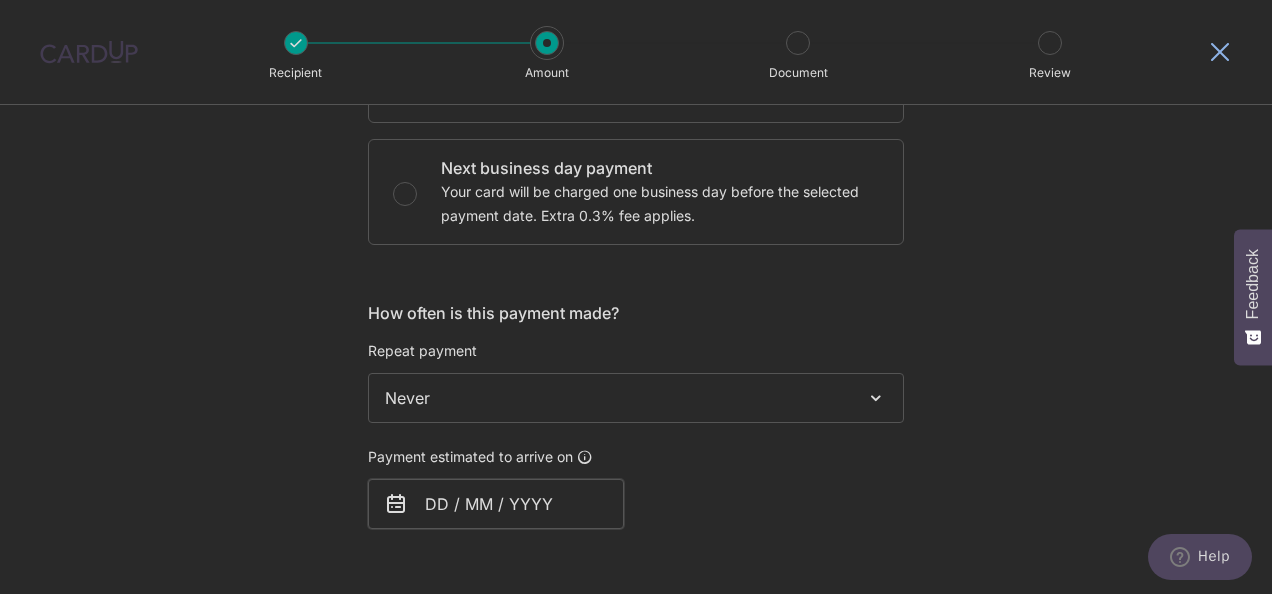 scroll, scrollTop: 500, scrollLeft: 0, axis: vertical 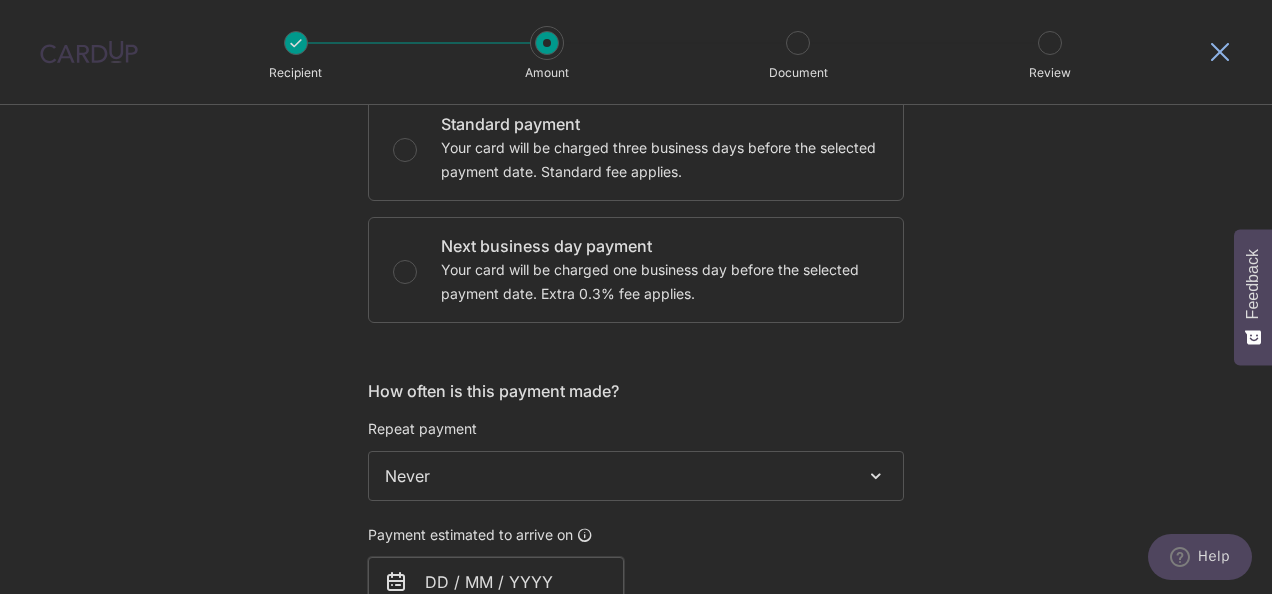 click on "Next business day payment
Your card will be charged one business day before the selected payment date. Extra 0.3% fee applies." at bounding box center [405, 272] 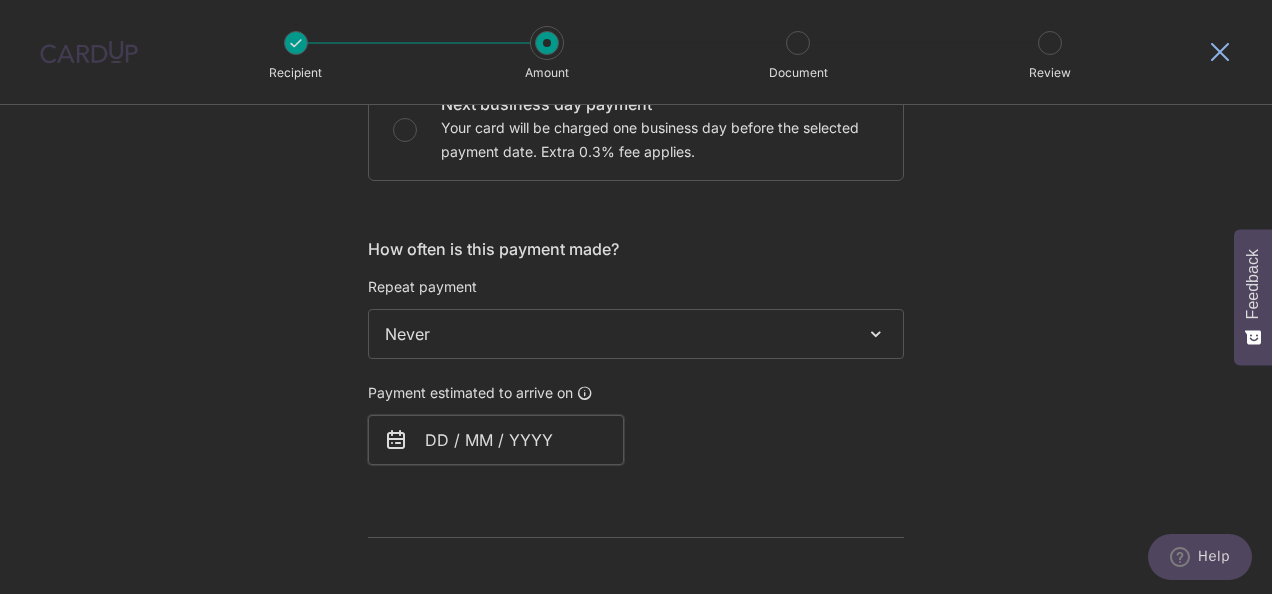 scroll, scrollTop: 700, scrollLeft: 0, axis: vertical 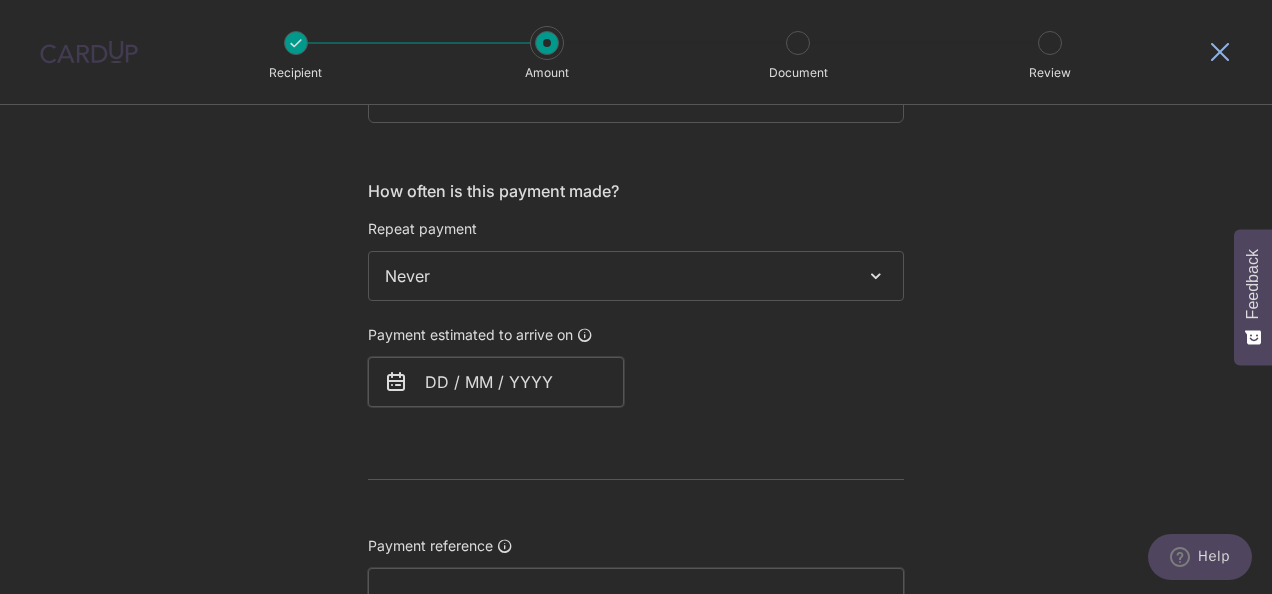 click at bounding box center (496, 382) 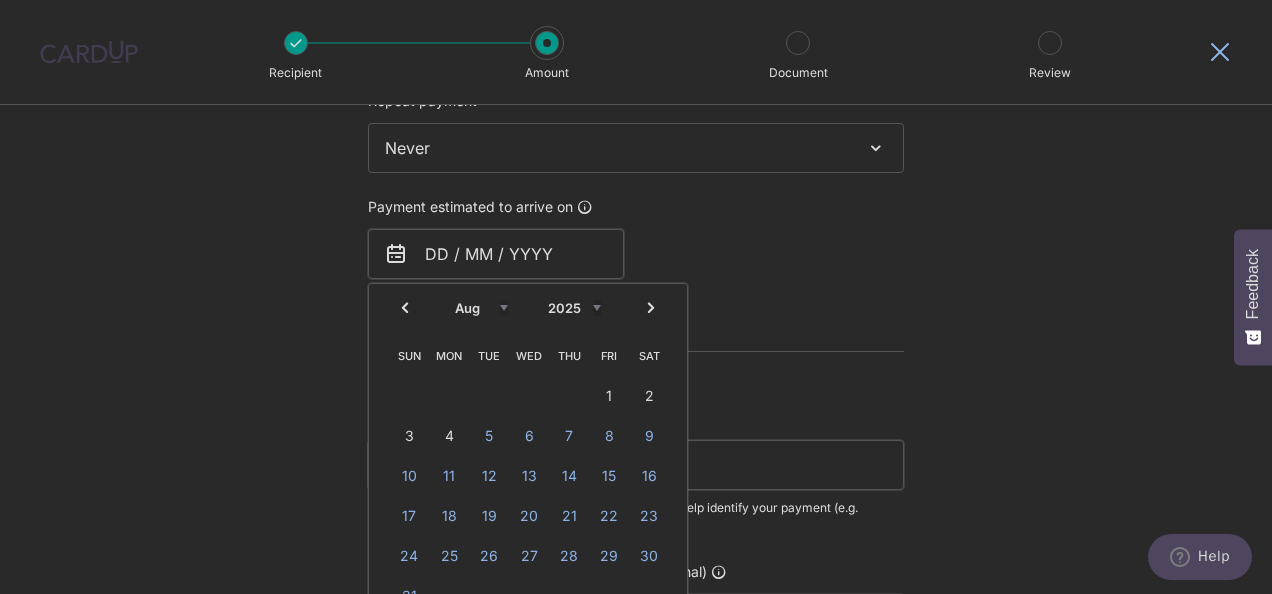 scroll, scrollTop: 900, scrollLeft: 0, axis: vertical 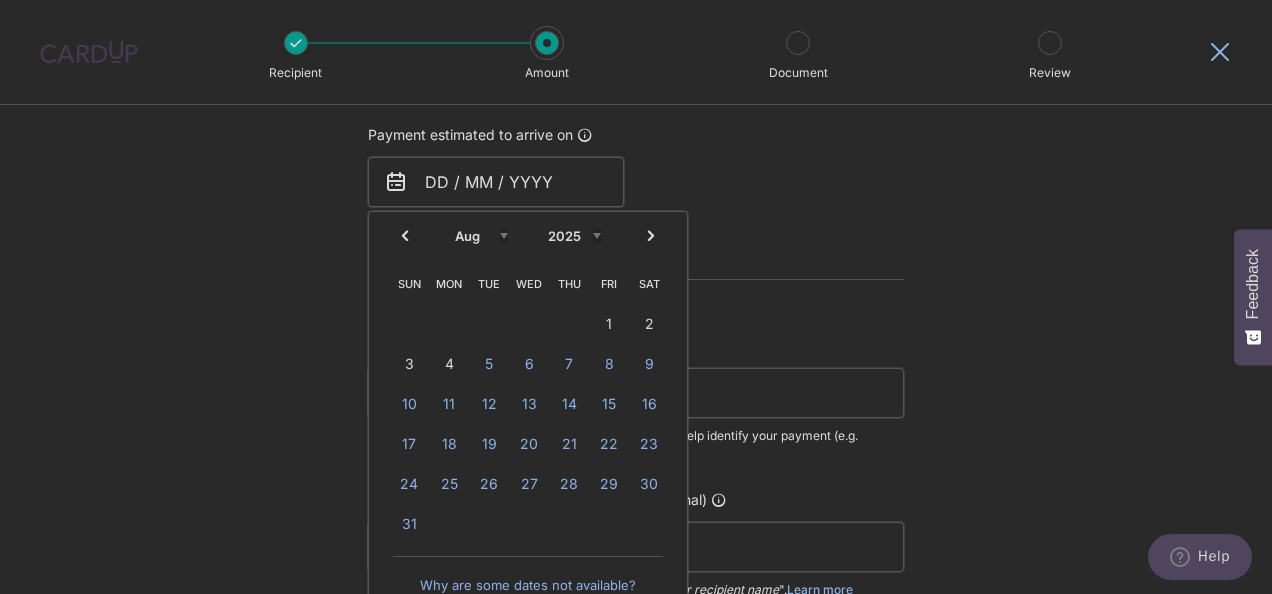click on "Sun Mon Tue Wed Thu Fri Sat           1 2 3 4 5 6 7 8 9 10 11 12 13 14 15 16 17 18 19 20 21 22 23 24 25 26 27 28 29 30 31" at bounding box center (529, 404) 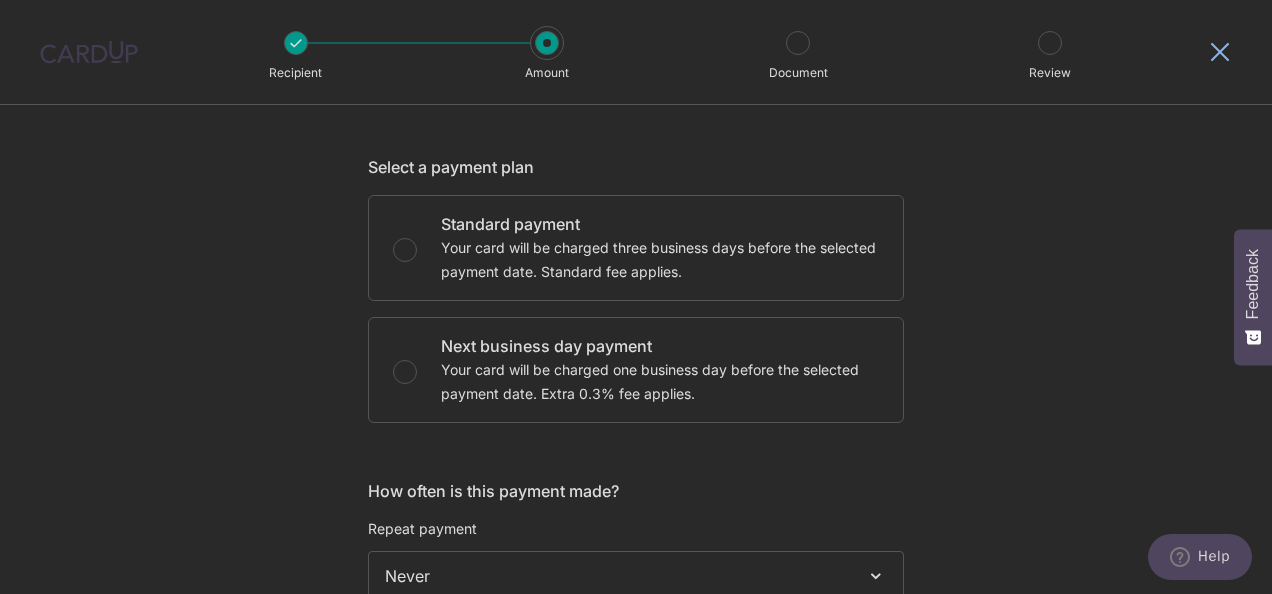 scroll, scrollTop: 300, scrollLeft: 0, axis: vertical 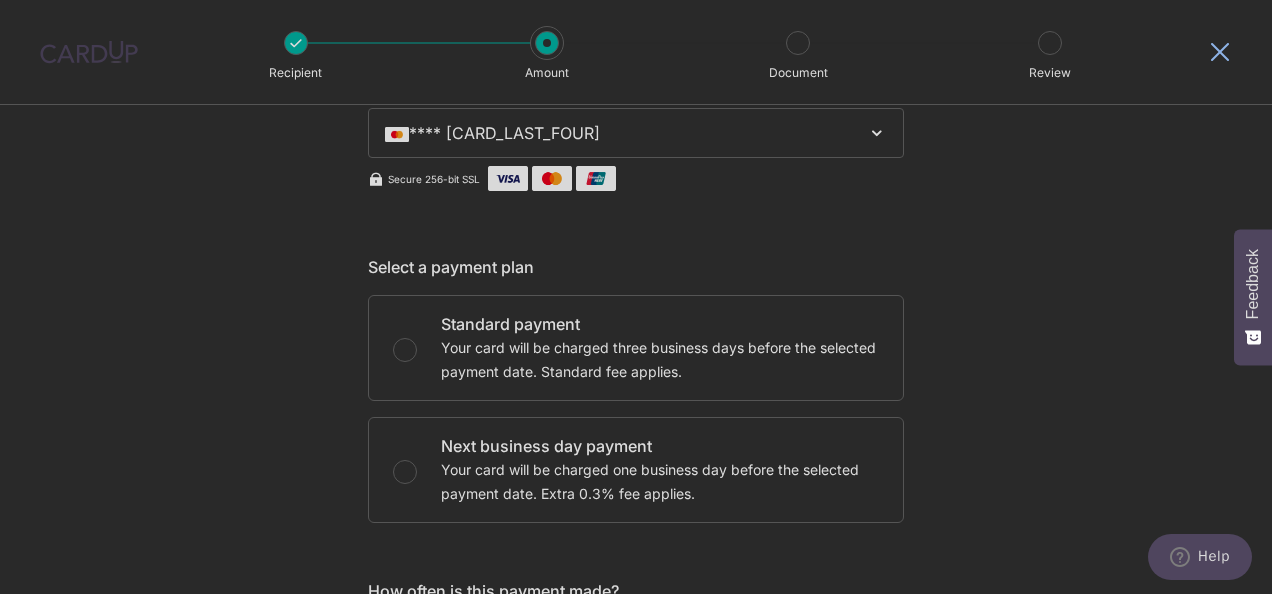 click on "Next business day payment
Your card will be charged one business day before the selected payment date. Extra 0.3% fee applies." at bounding box center [405, 472] 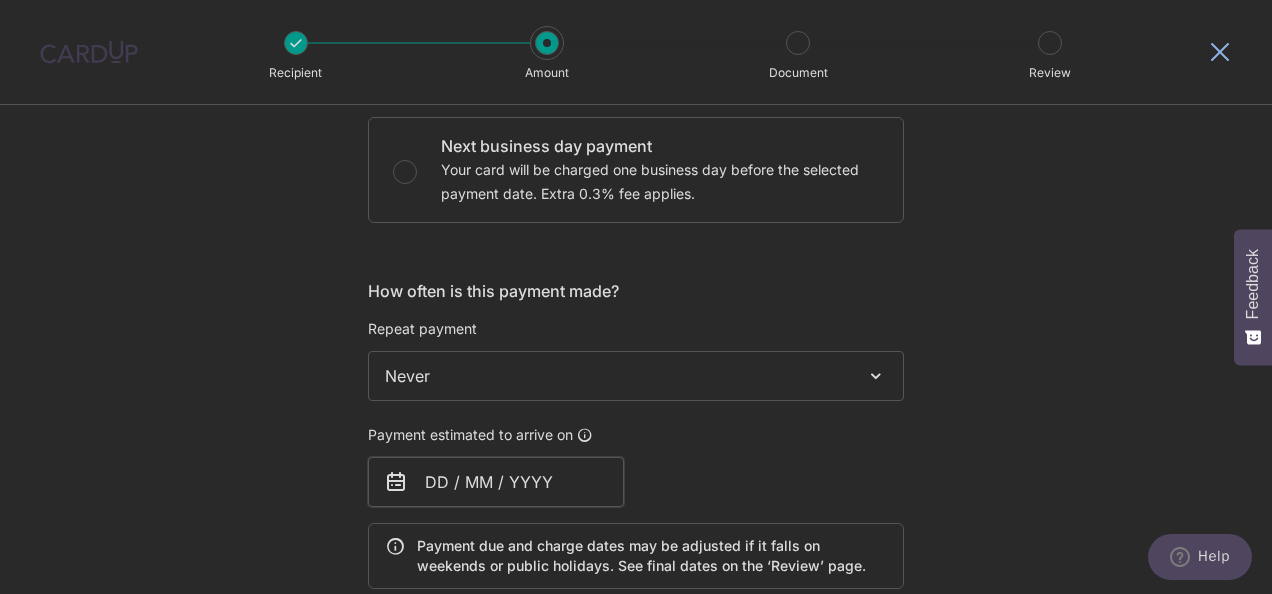 scroll, scrollTop: 700, scrollLeft: 0, axis: vertical 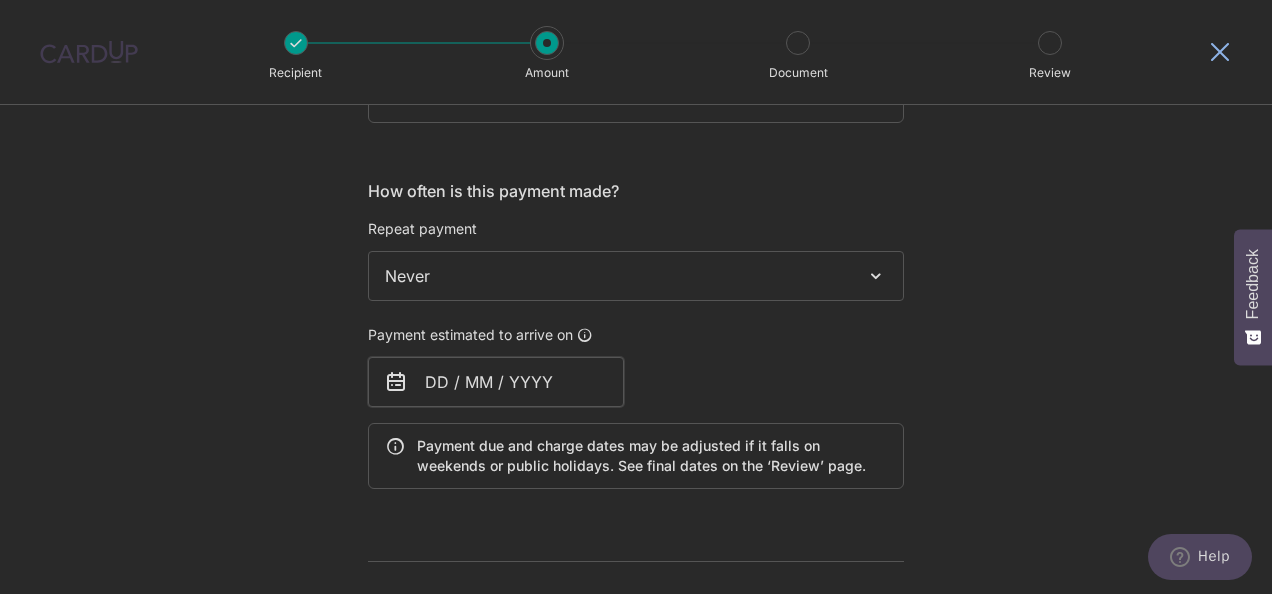click on "Never" at bounding box center [636, 276] 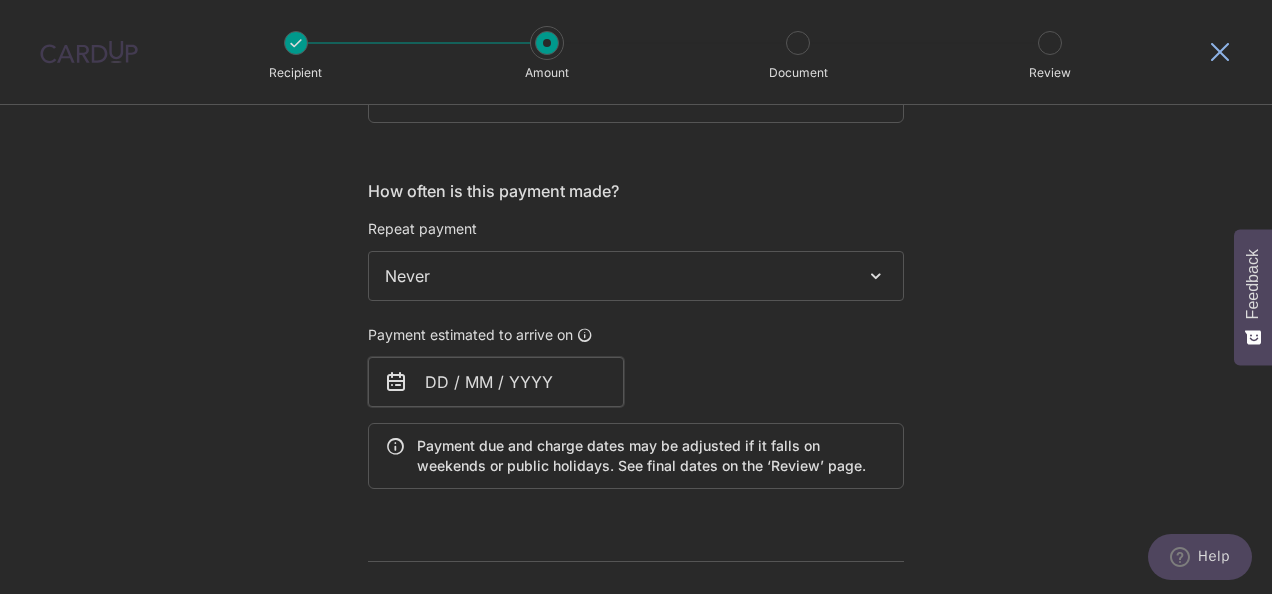 click at bounding box center [496, 382] 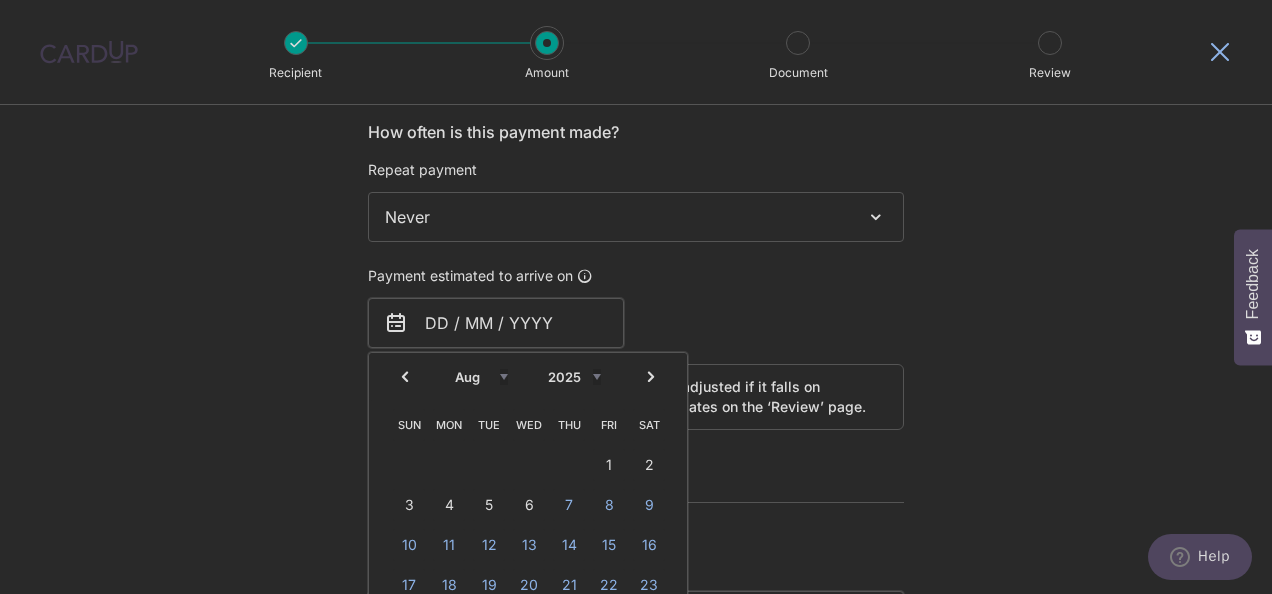 scroll, scrollTop: 800, scrollLeft: 0, axis: vertical 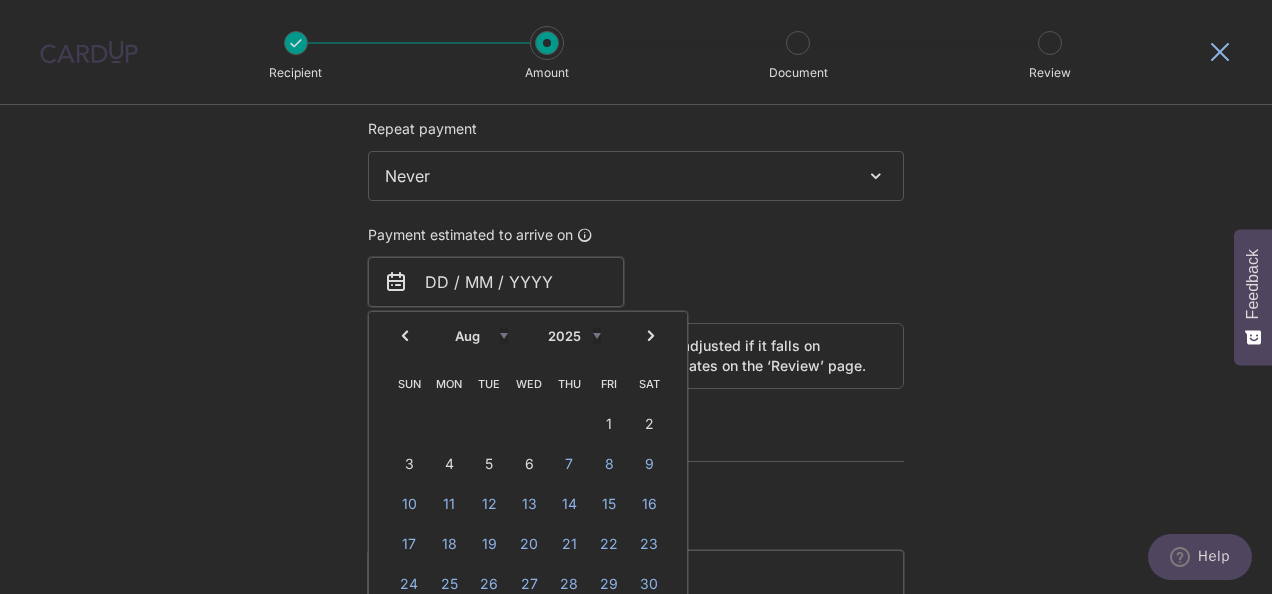click on "Sun Mon Tue Wed Thu Fri Sat           1 2 3 4 5 6 7 8 9 10 11 12 13 14 15 16 17 18 19 20 21 22 23 24 25 26 27 28 29 30 31" at bounding box center (529, 504) 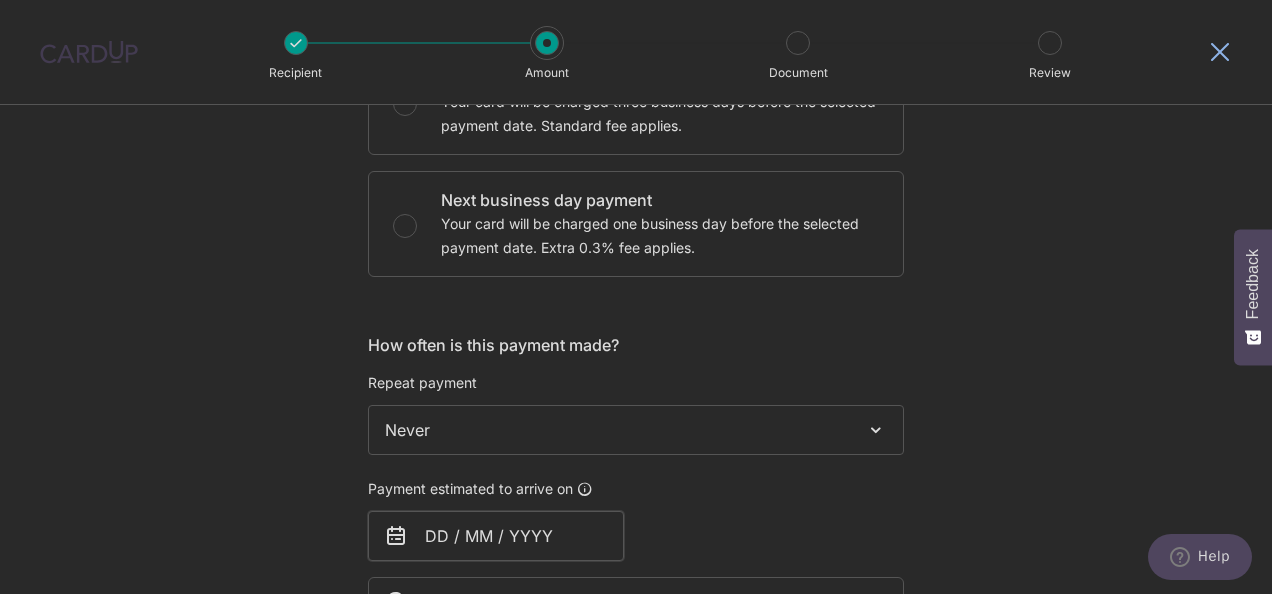 scroll, scrollTop: 500, scrollLeft: 0, axis: vertical 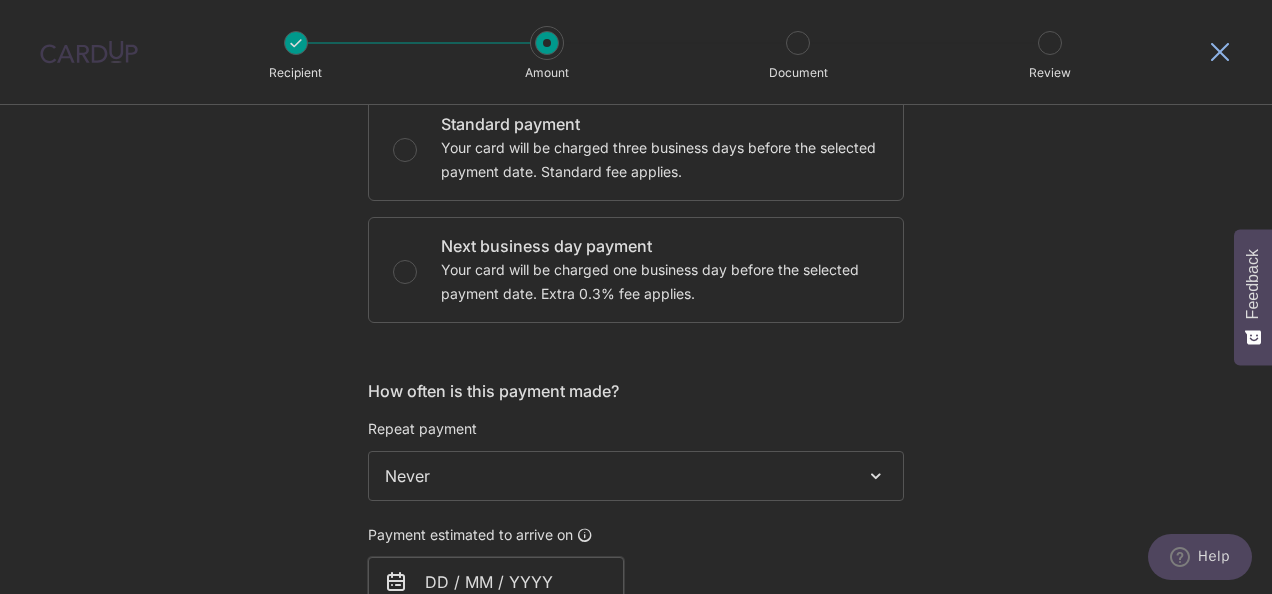 click on "Next business day payment
Your card will be charged one business day before the selected payment date. Extra 0.3% fee applies." at bounding box center (405, 272) 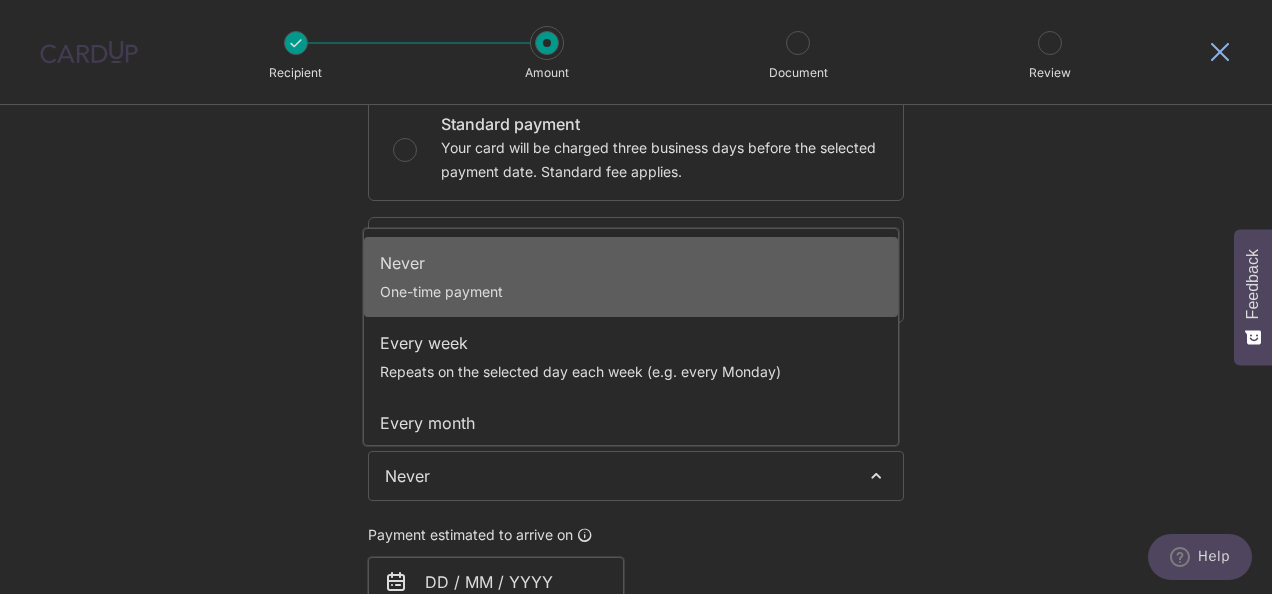click on "Never" at bounding box center [636, 476] 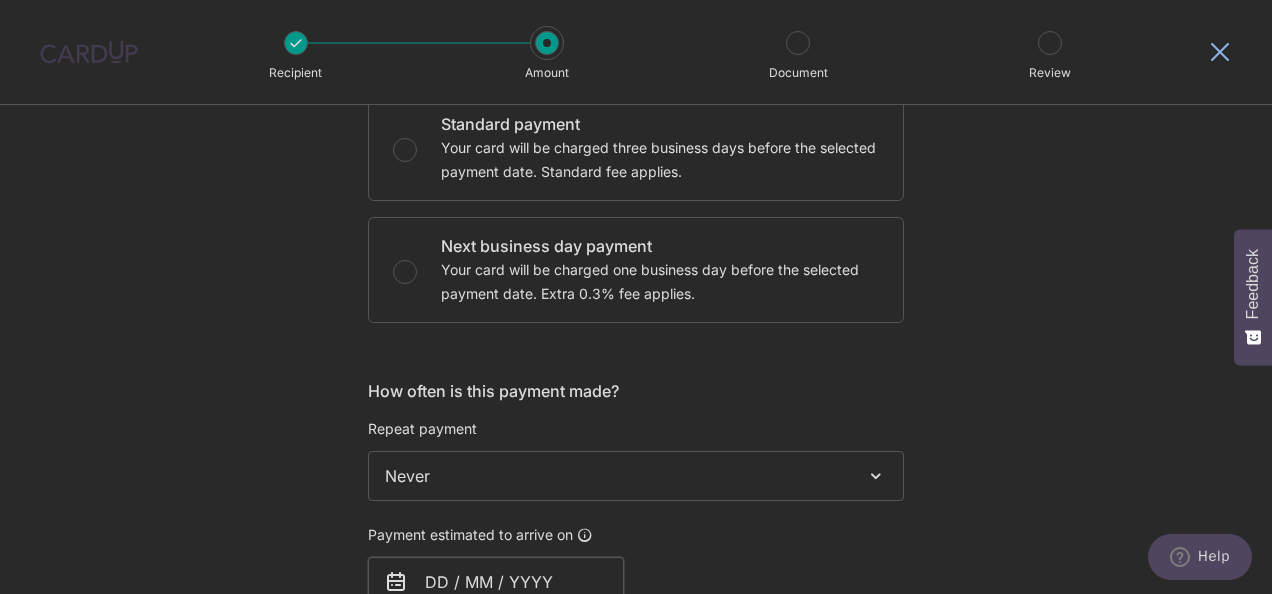 click on "Never" at bounding box center (636, 476) 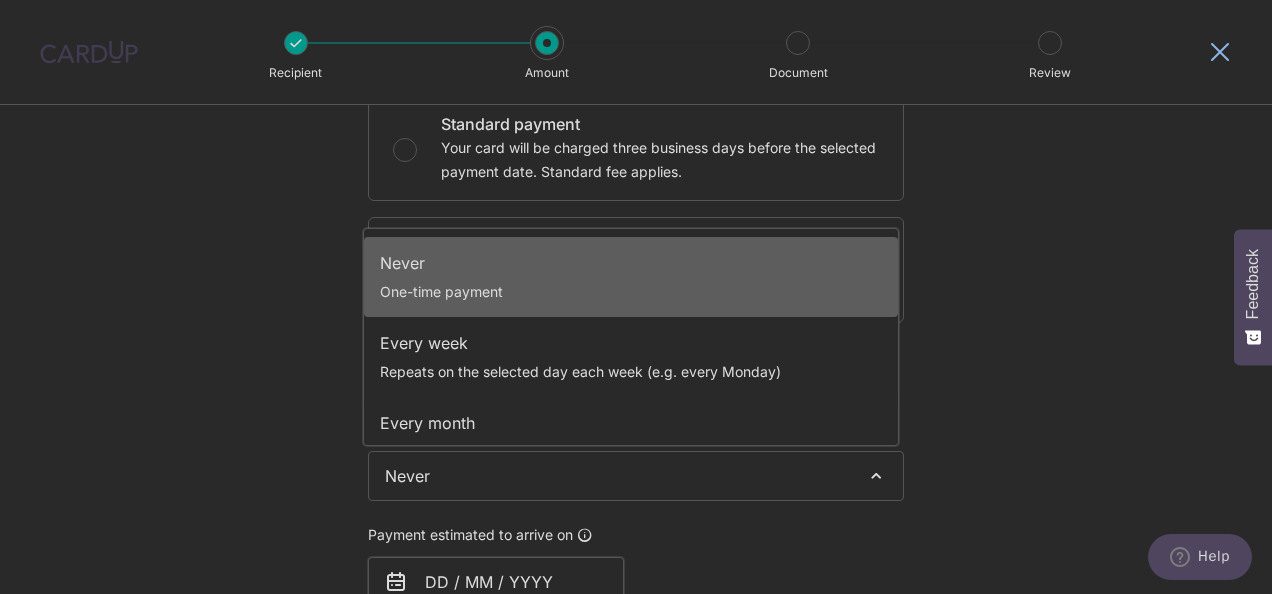 scroll, scrollTop: 500, scrollLeft: 0, axis: vertical 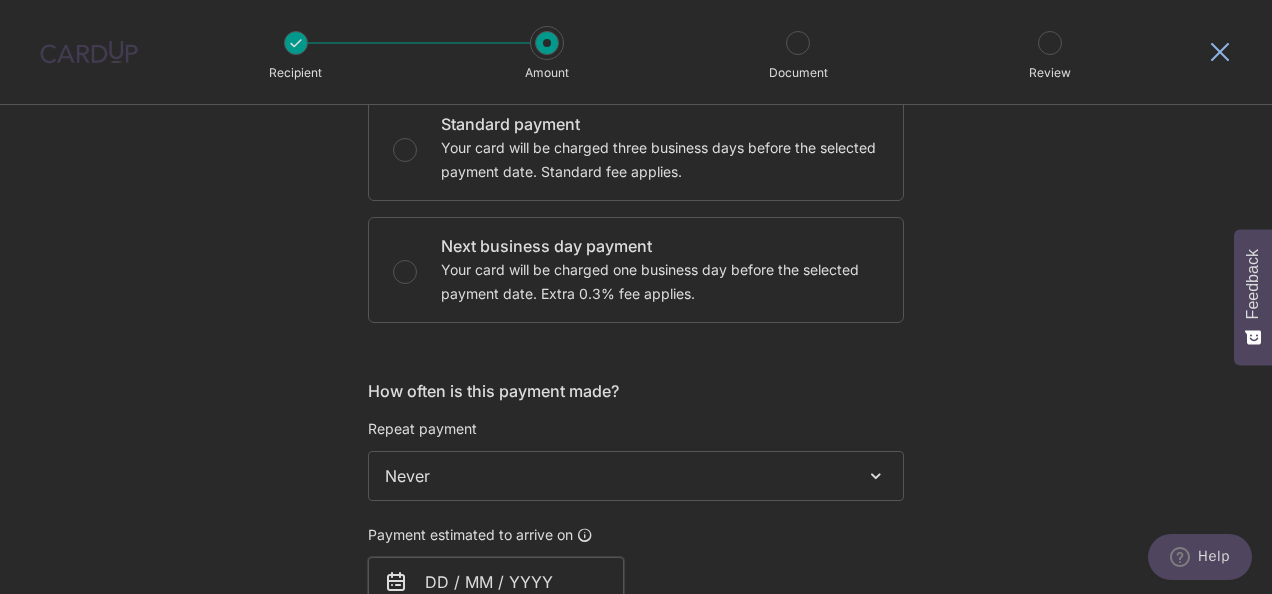 click at bounding box center [496, 582] 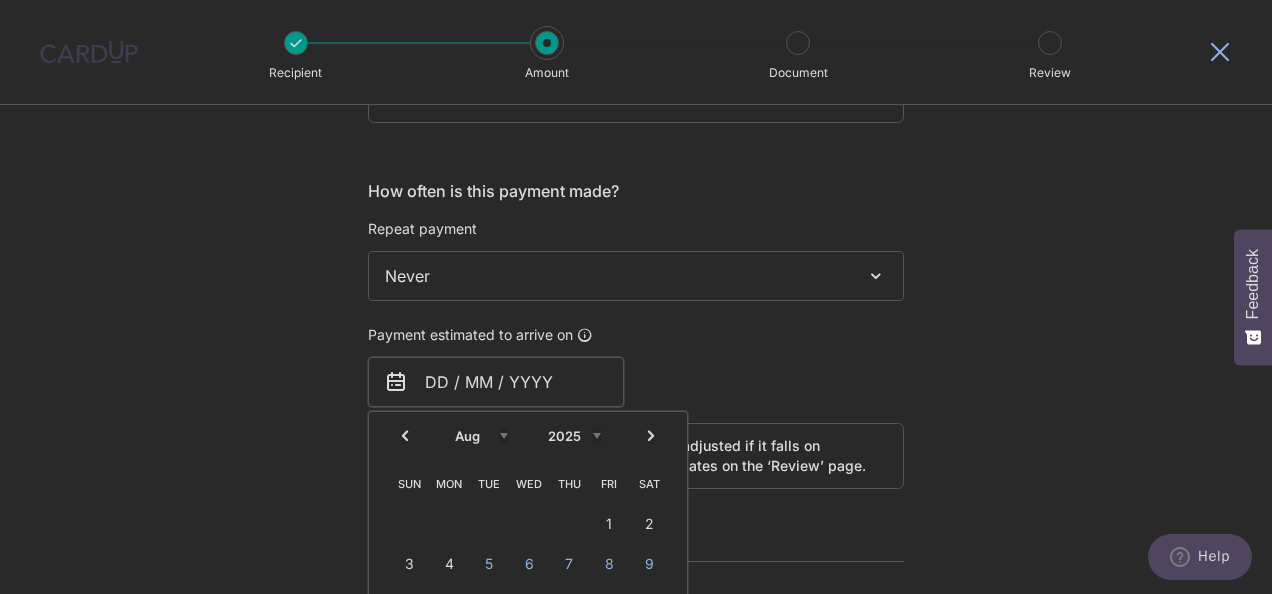 click on "5" at bounding box center (489, 564) 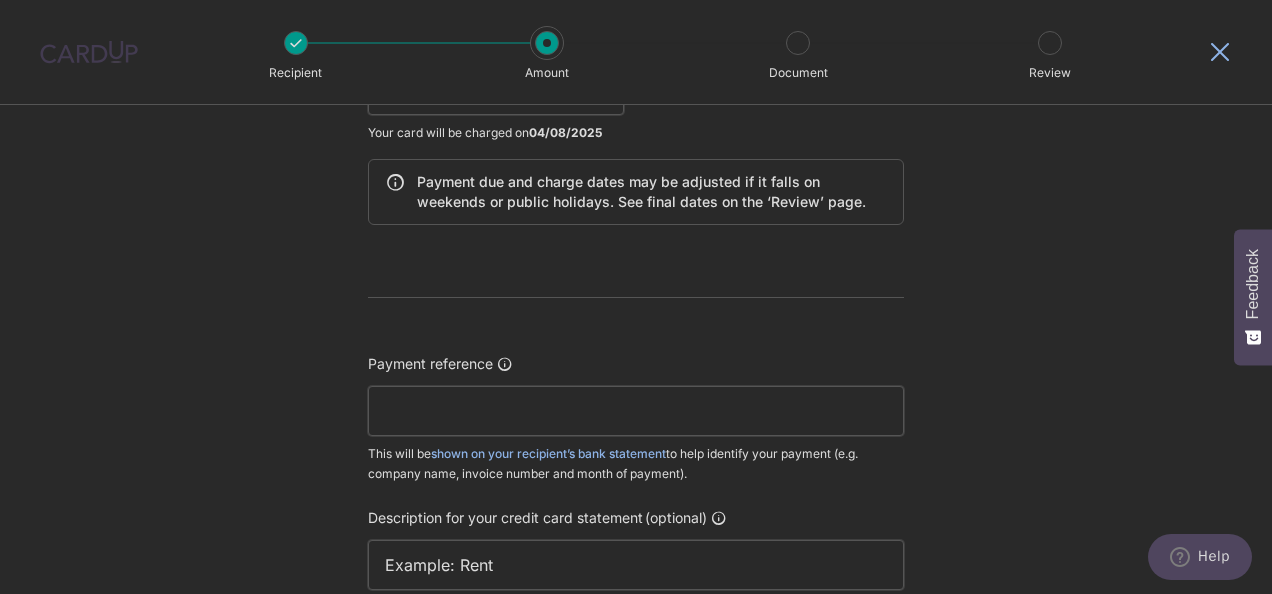 scroll, scrollTop: 1000, scrollLeft: 0, axis: vertical 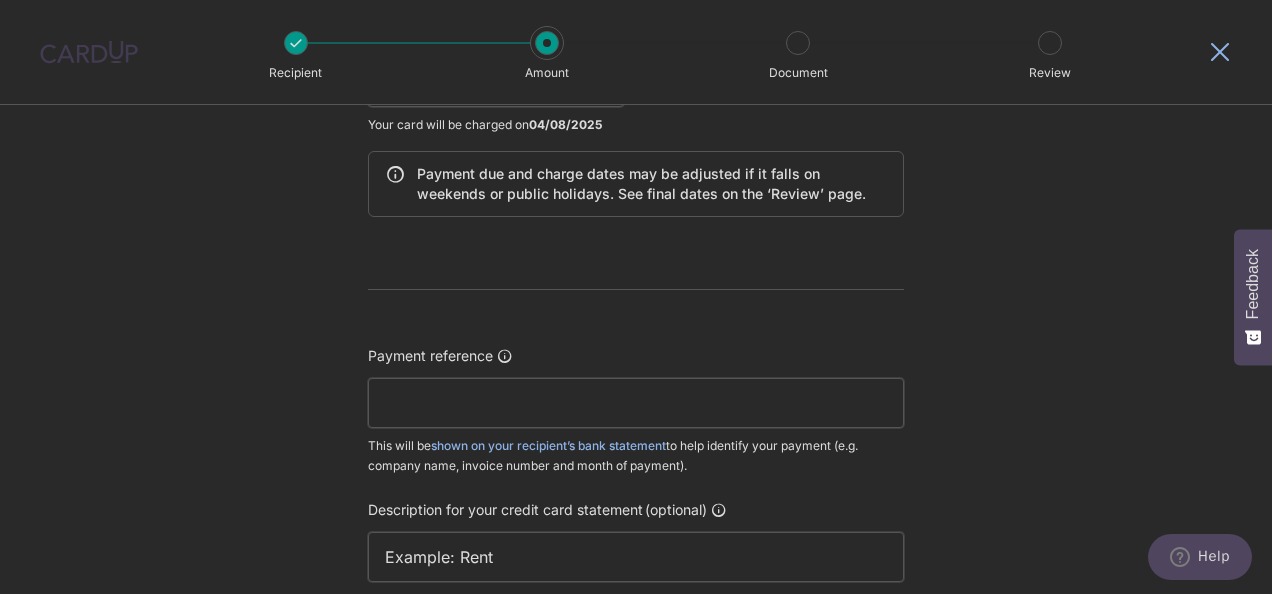 click on "Payment reference" at bounding box center [636, 403] 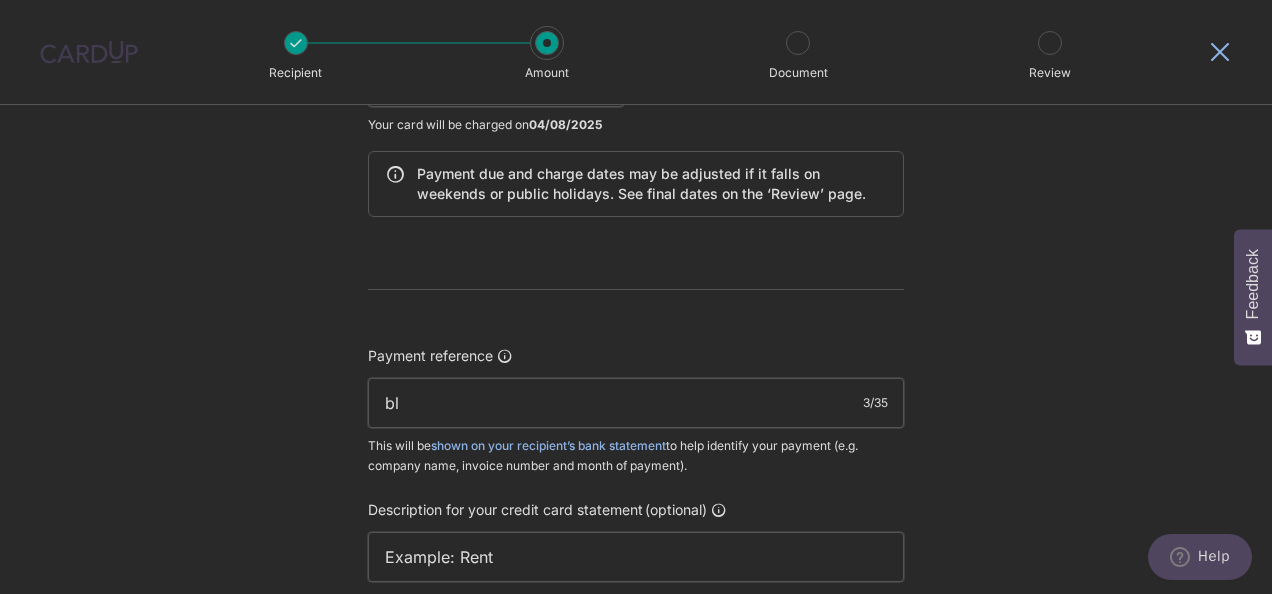 type on "b" 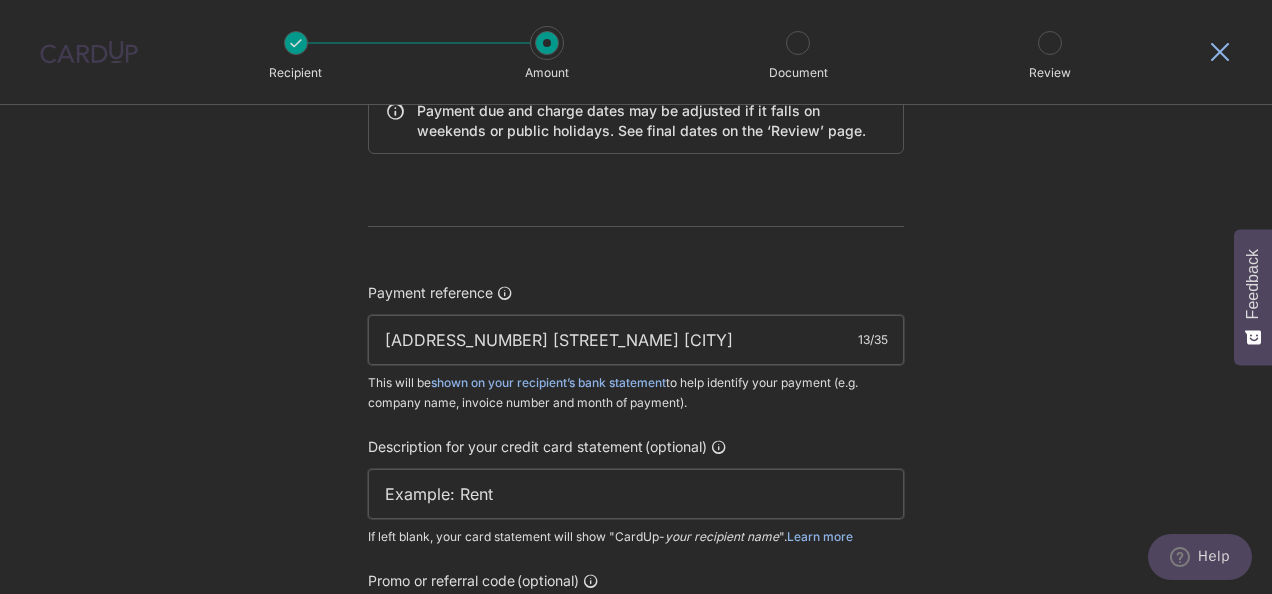 scroll, scrollTop: 1200, scrollLeft: 0, axis: vertical 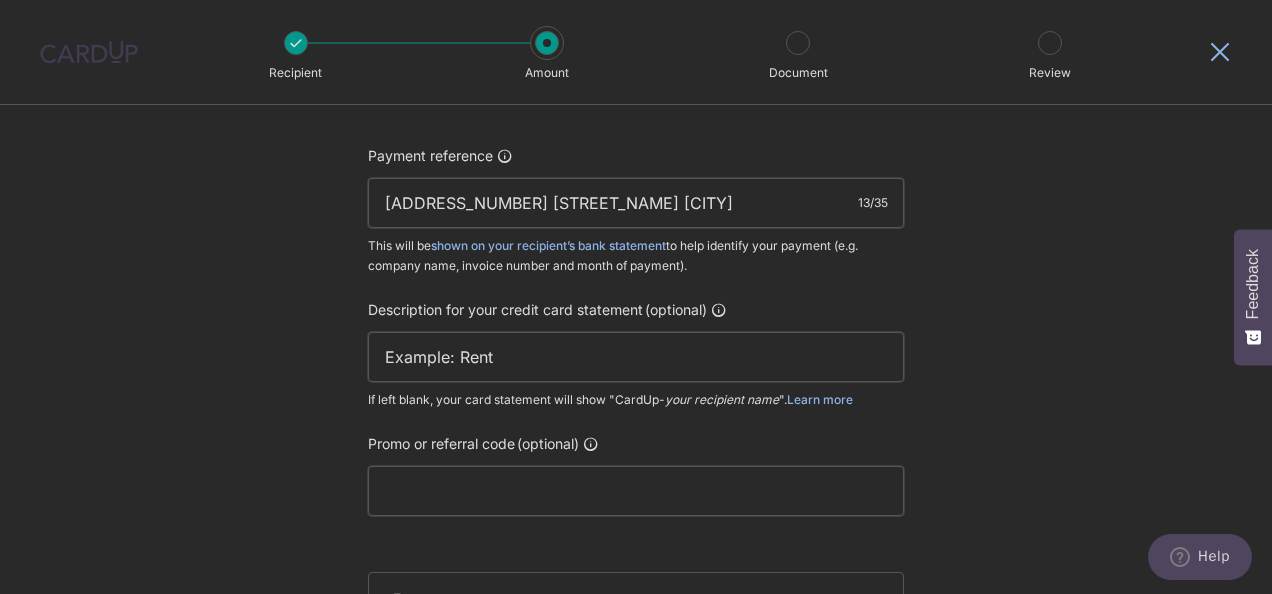 type on "BLK 671A CCK" 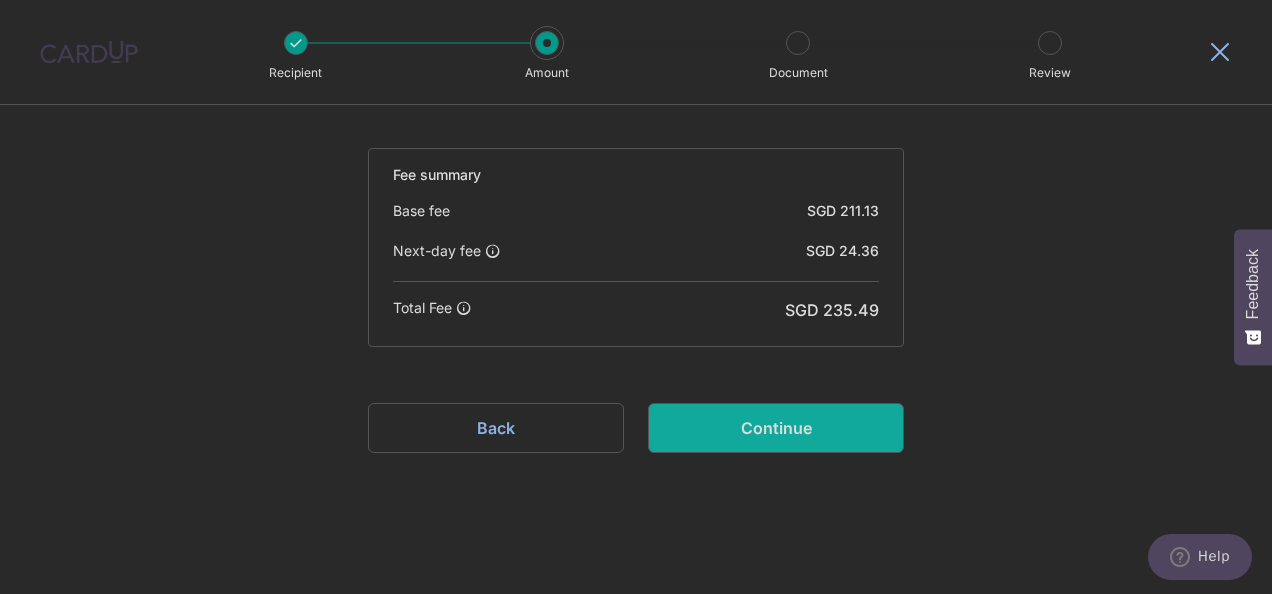 scroll, scrollTop: 1628, scrollLeft: 0, axis: vertical 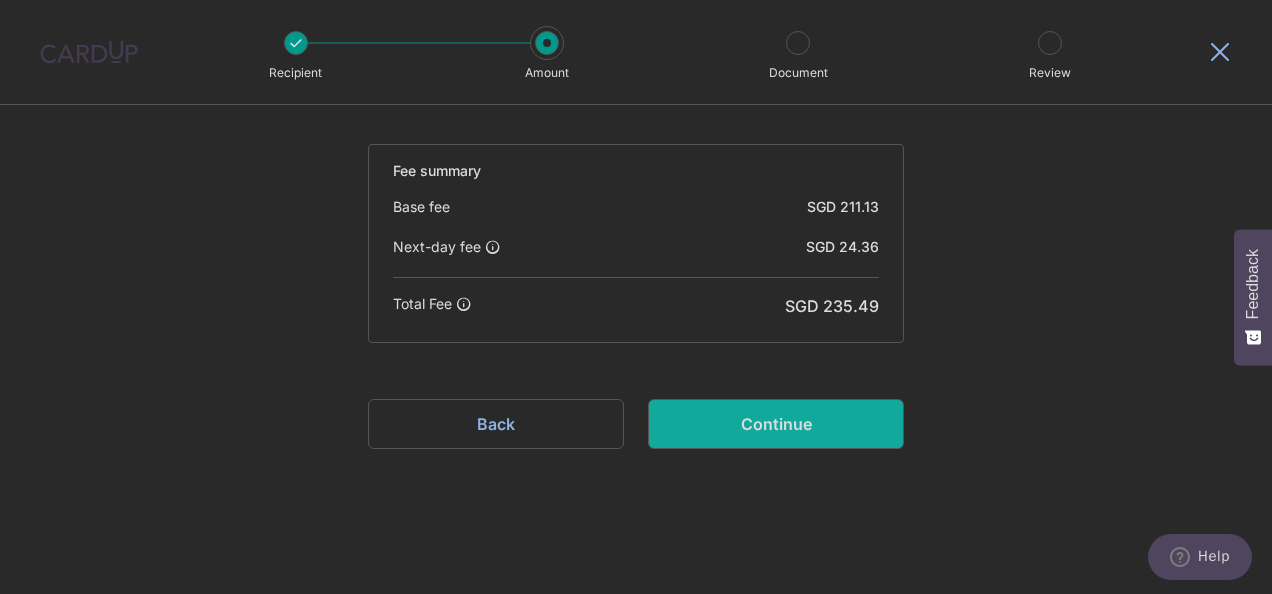 type on "SUPPLIER" 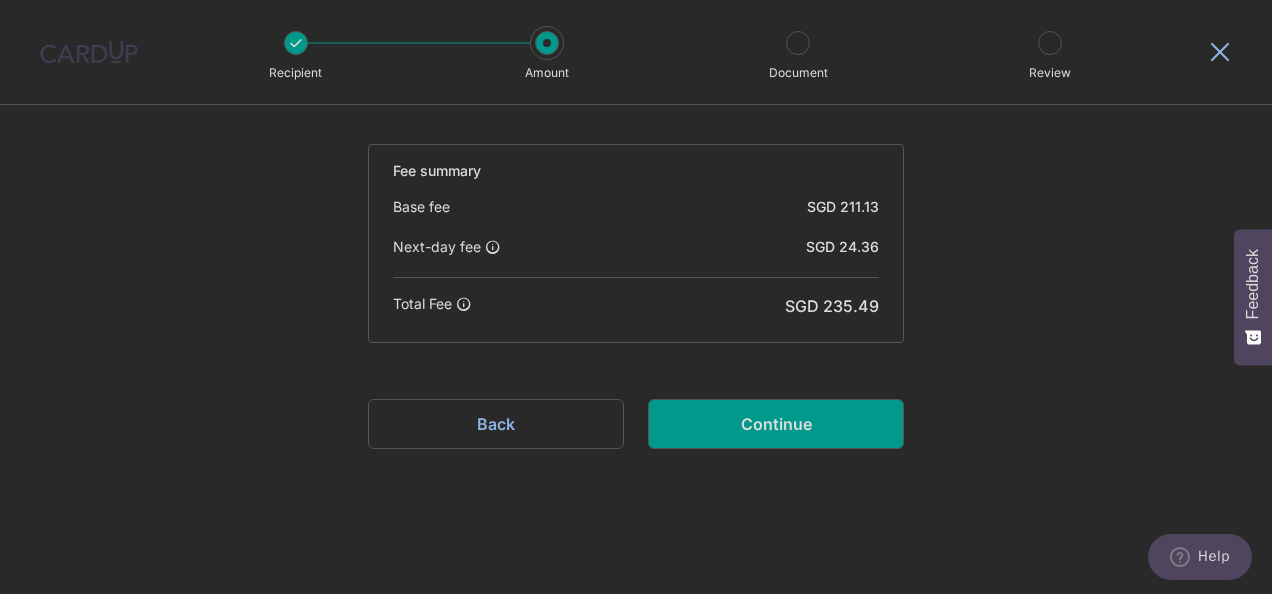 click on "Continue" at bounding box center [776, 424] 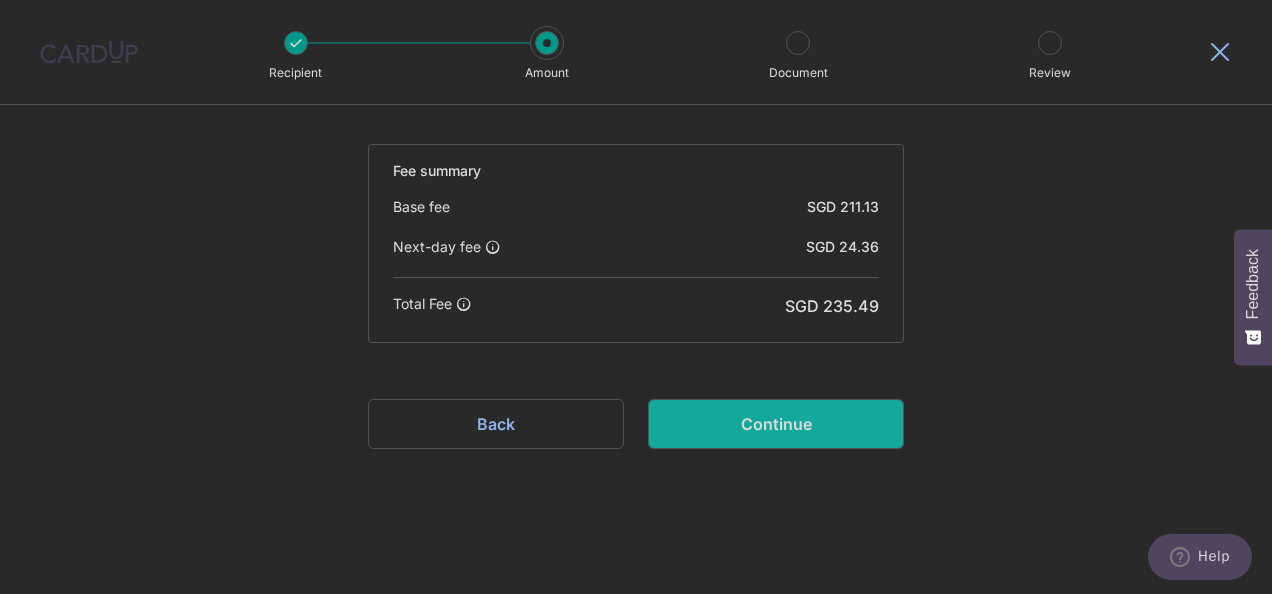 type on "Create Schedule" 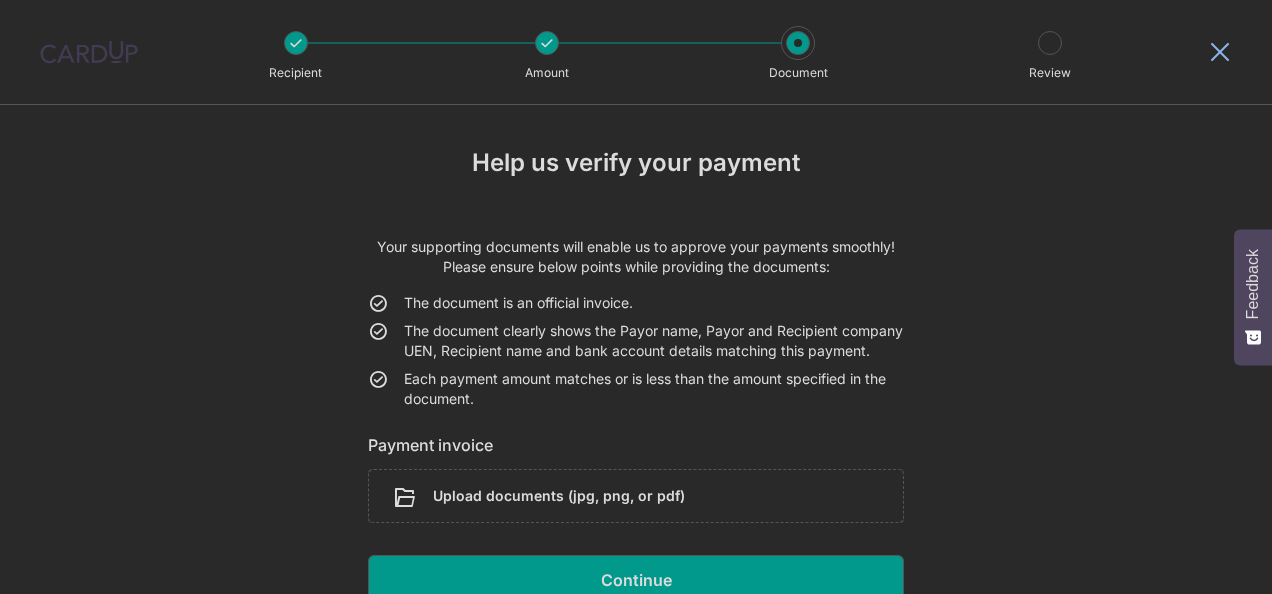 scroll, scrollTop: 0, scrollLeft: 0, axis: both 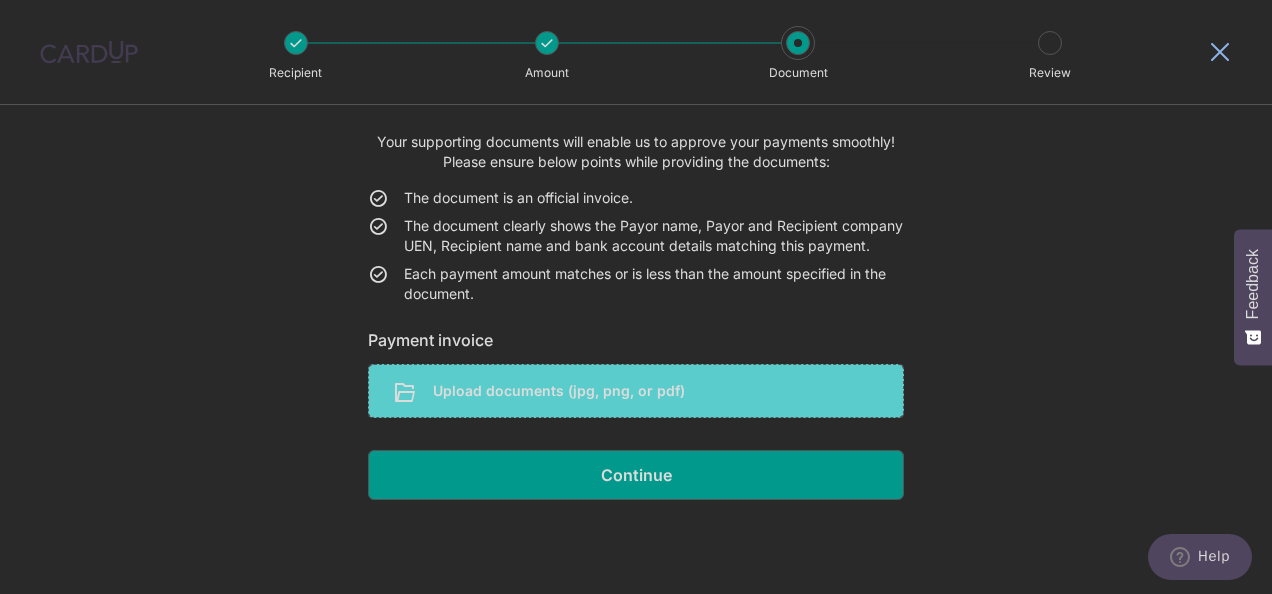 click at bounding box center (636, 391) 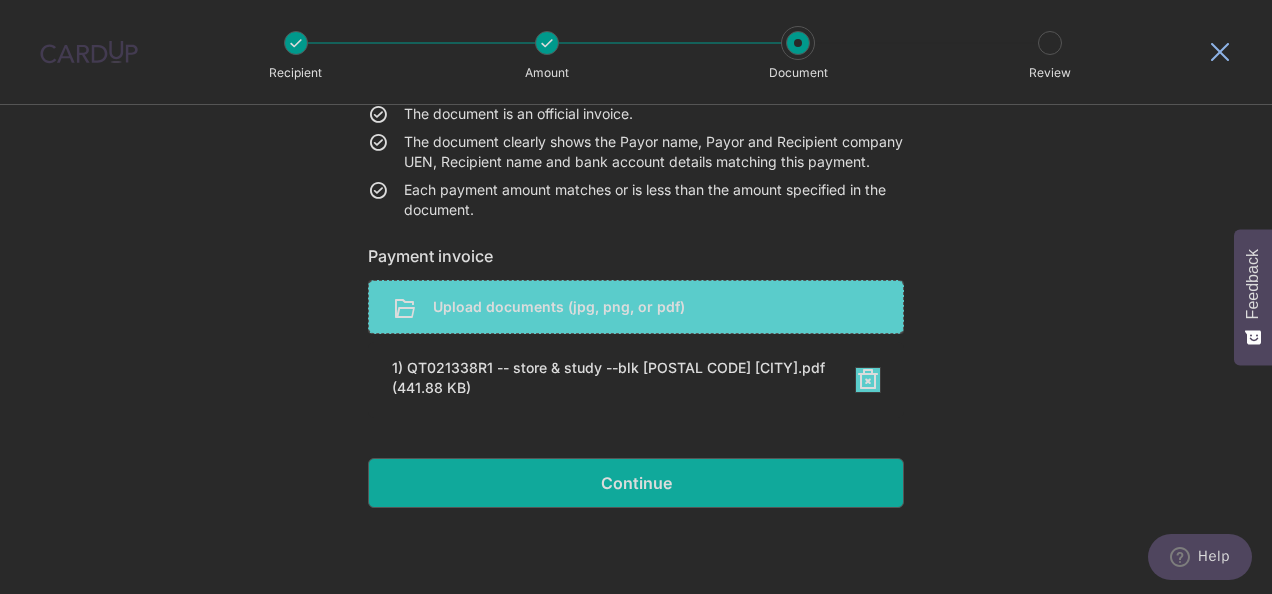 scroll, scrollTop: 215, scrollLeft: 0, axis: vertical 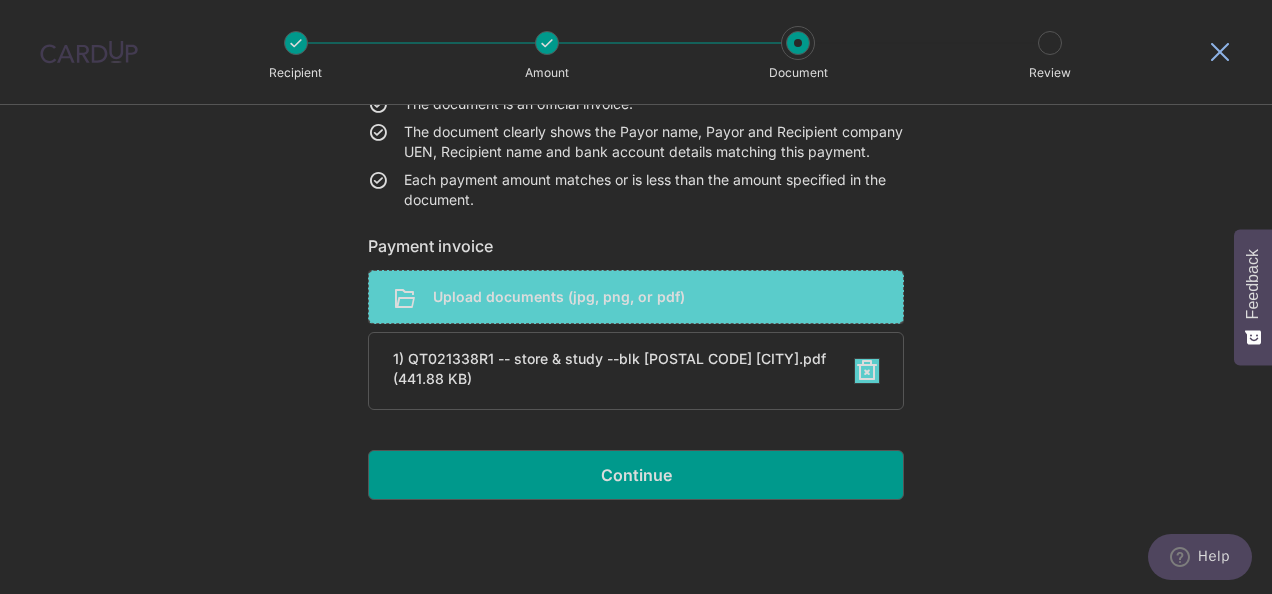 click on "1) QT021338R1 -- store & study --blk [POSTAL CODE] [CITY].pdf (441.88 KB)" at bounding box center (612, 369) 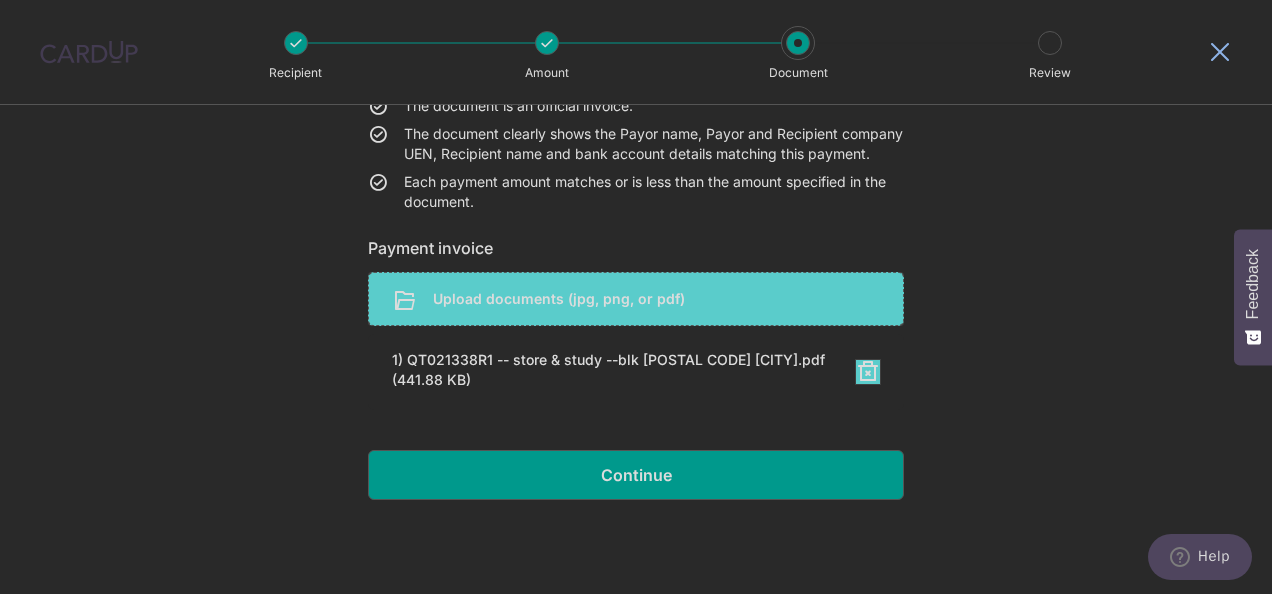 click on "Continue" at bounding box center [636, 475] 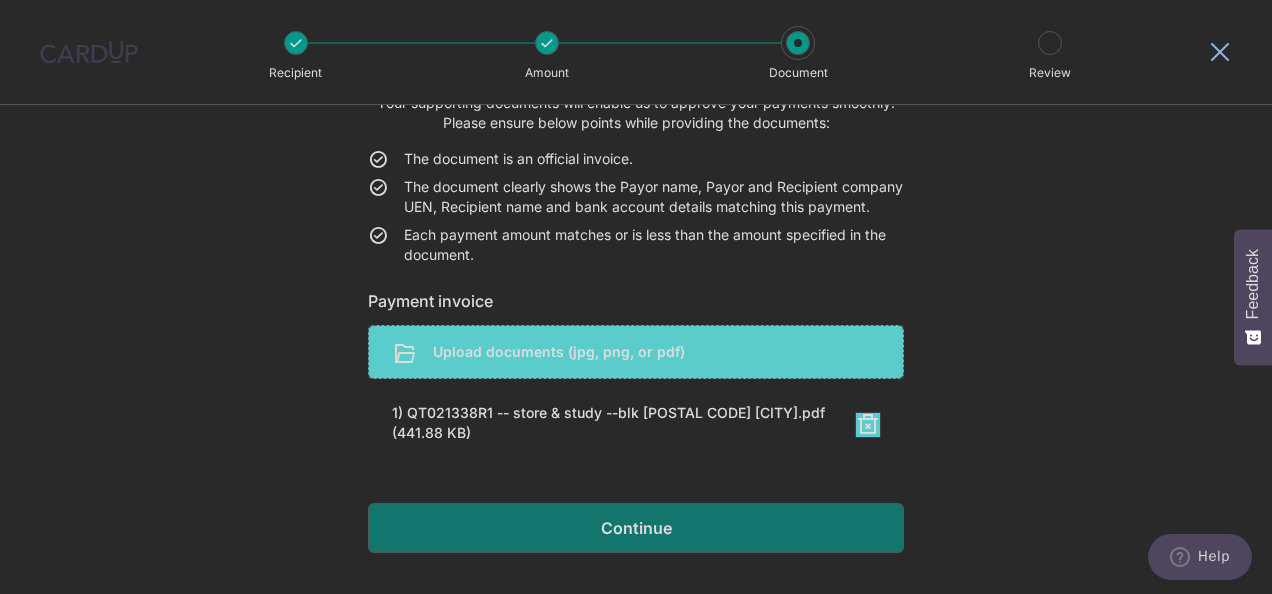scroll, scrollTop: 115, scrollLeft: 0, axis: vertical 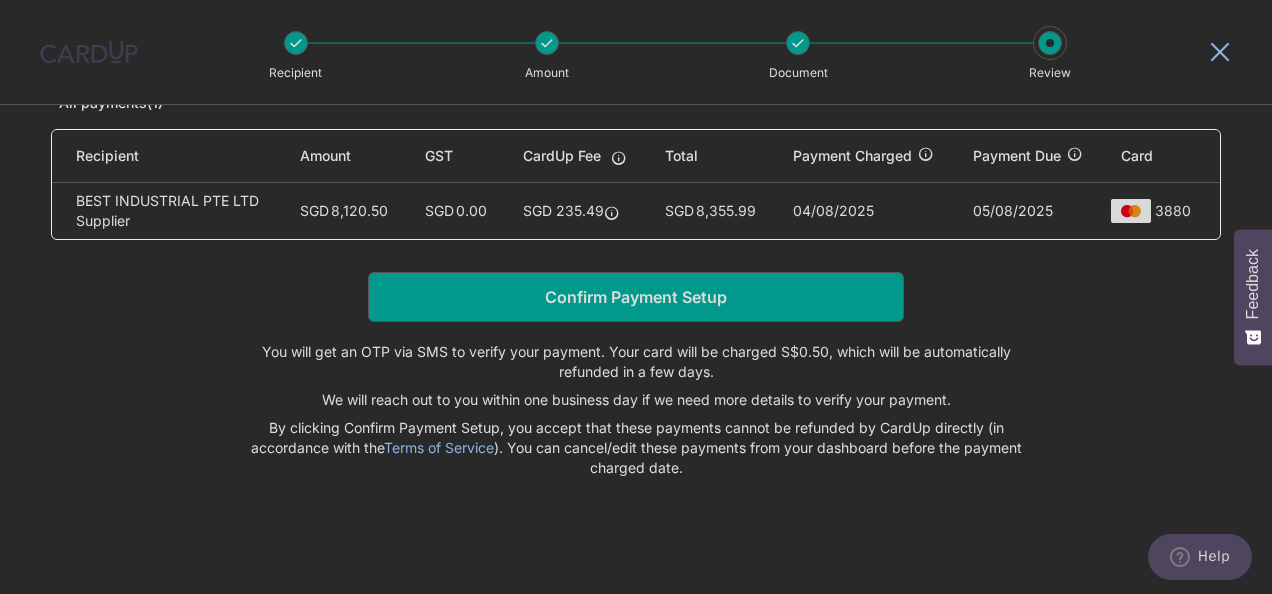 click on "Confirm Payment Setup" at bounding box center (636, 297) 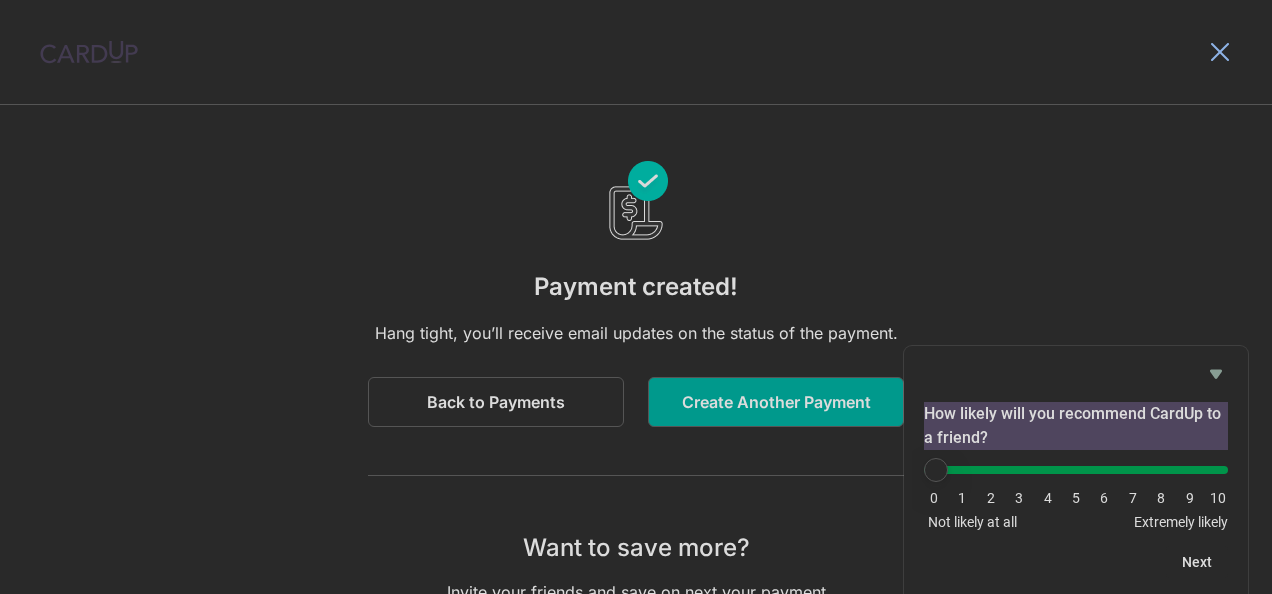 scroll, scrollTop: 0, scrollLeft: 0, axis: both 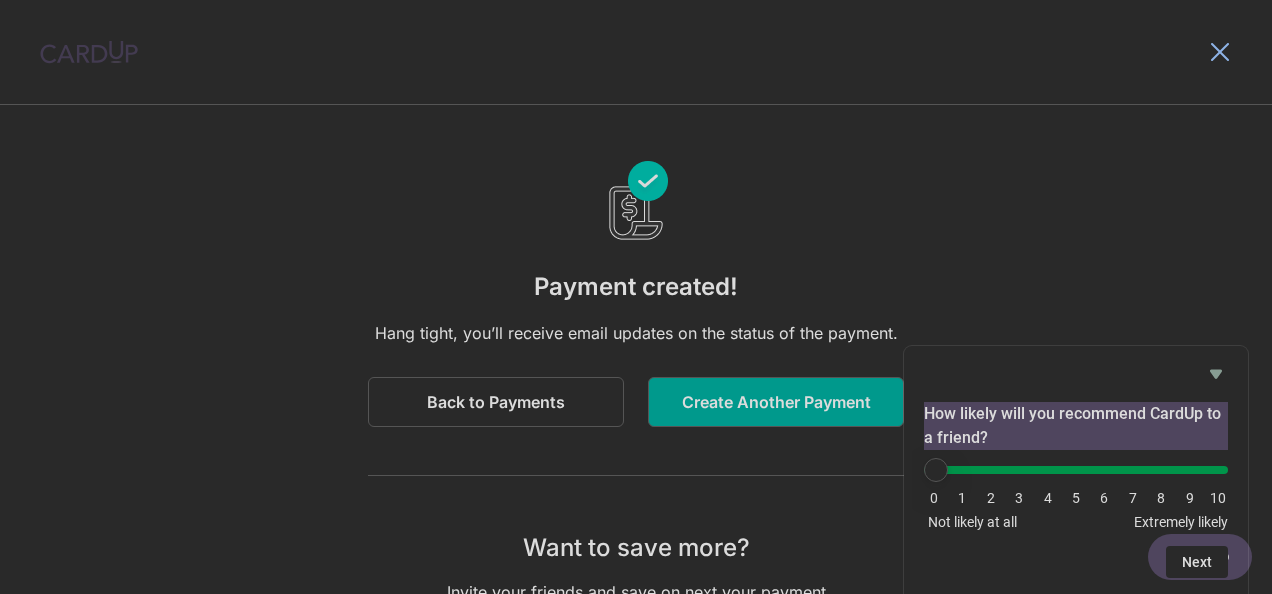 click on "Back to Payments" at bounding box center (496, 402) 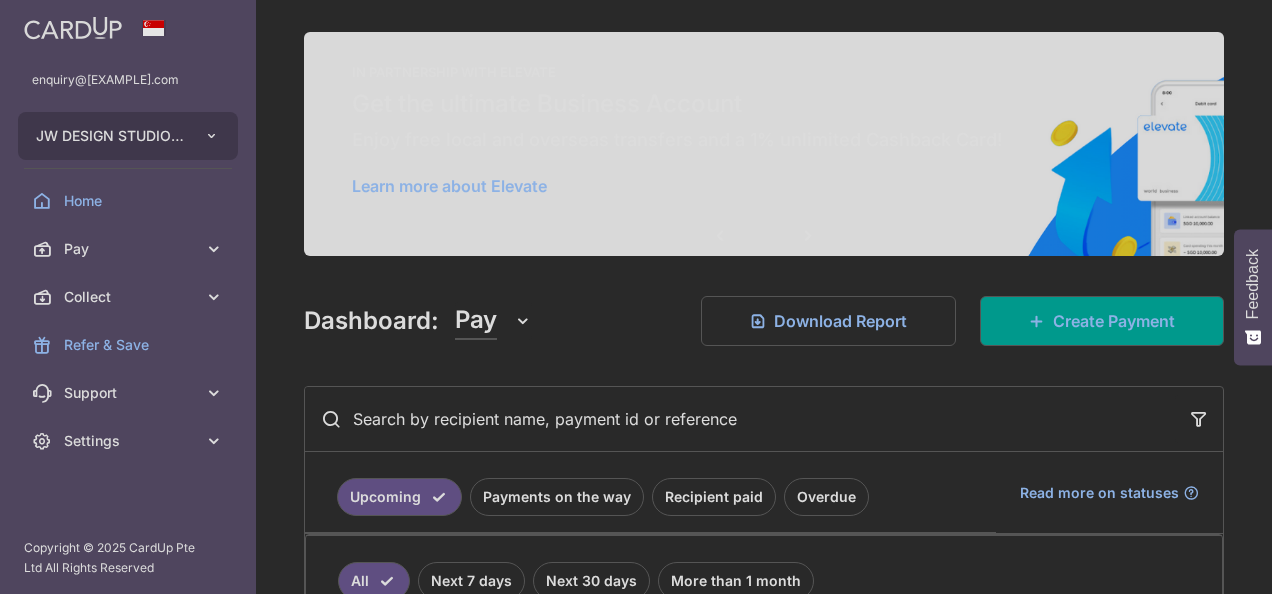 scroll, scrollTop: 0, scrollLeft: 0, axis: both 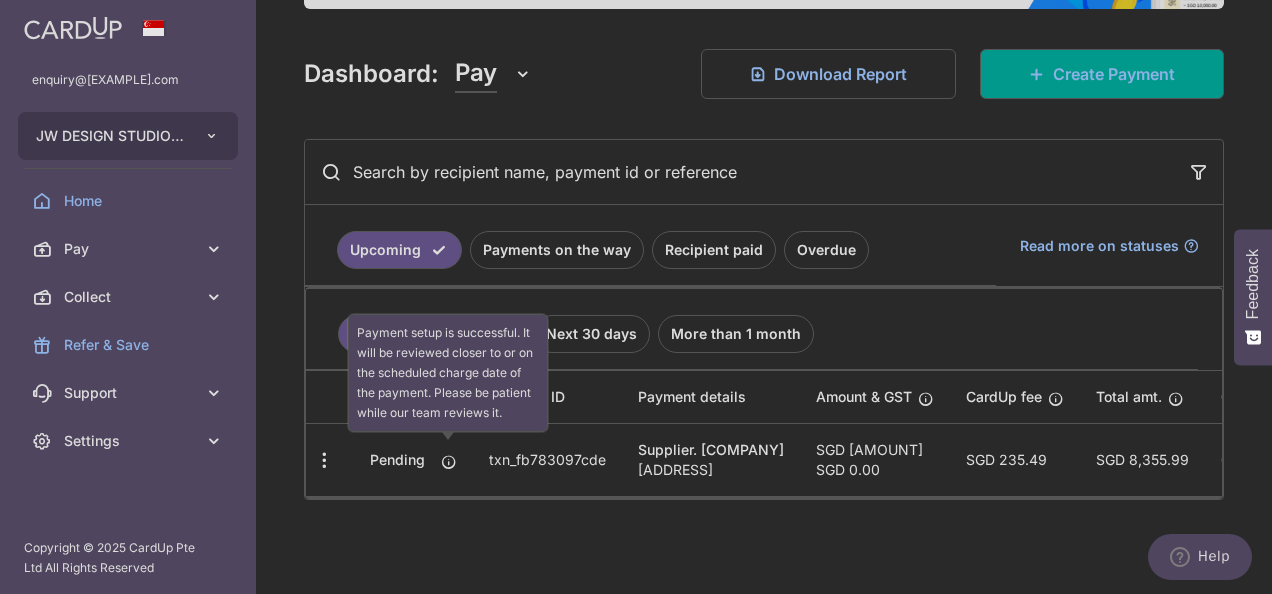 click at bounding box center [449, 462] 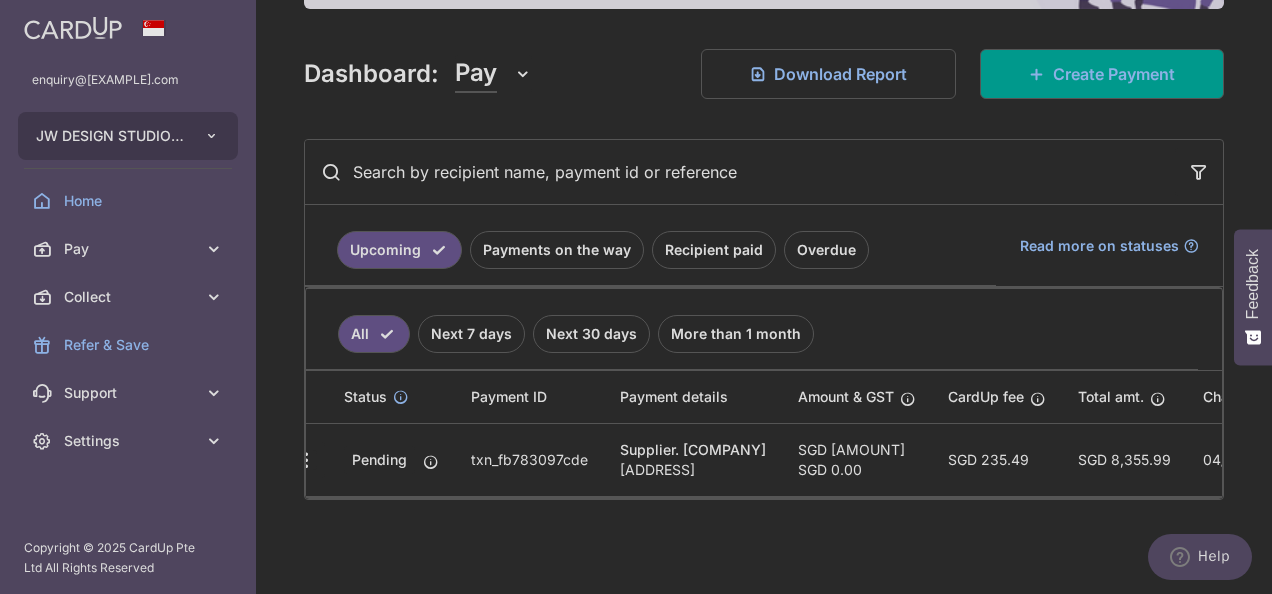 scroll, scrollTop: 0, scrollLeft: 16, axis: horizontal 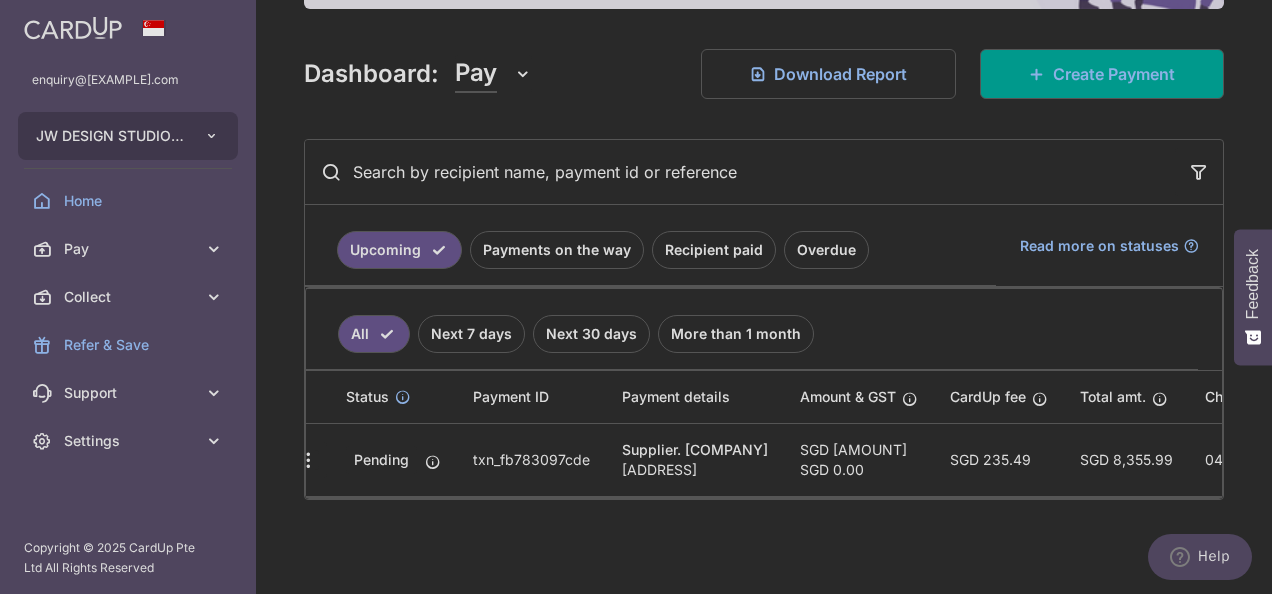 click on "Payments on the way" at bounding box center [557, 250] 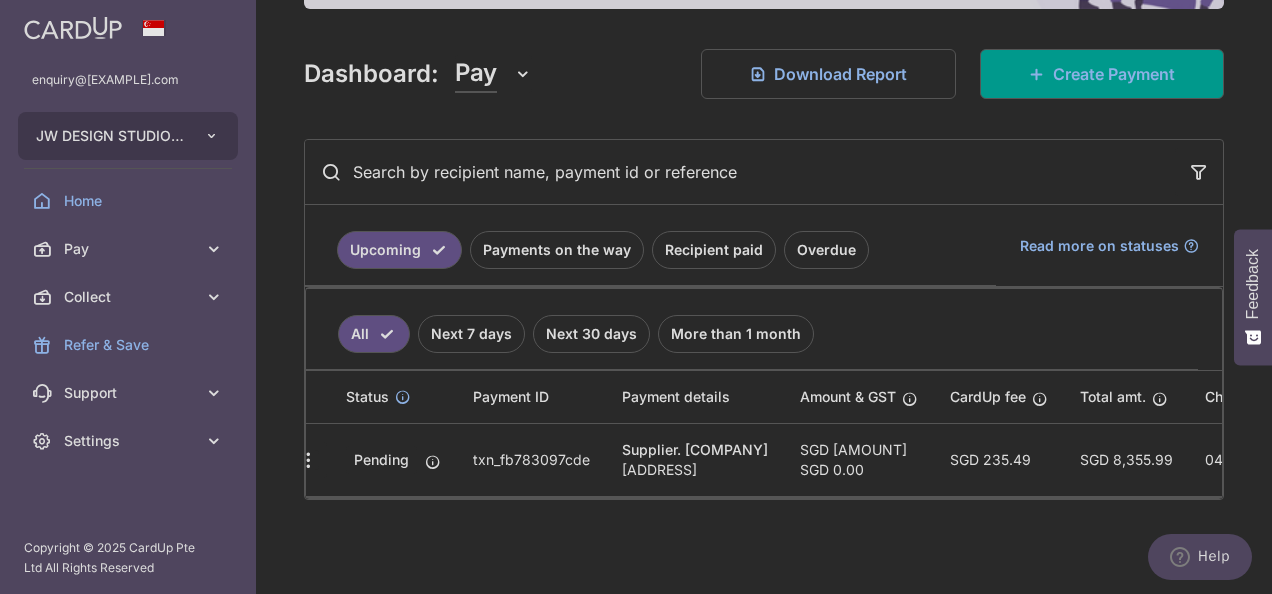 scroll, scrollTop: 250, scrollLeft: 0, axis: vertical 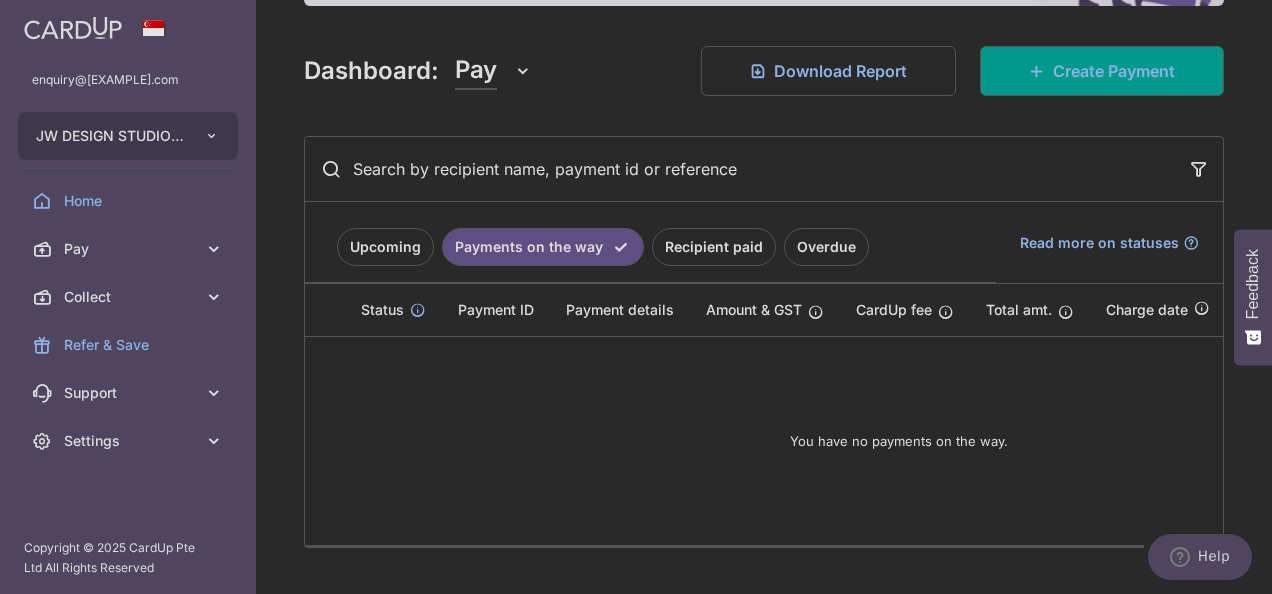 drag, startPoint x: 544, startPoint y: 244, endPoint x: 389, endPoint y: 241, distance: 155.02902 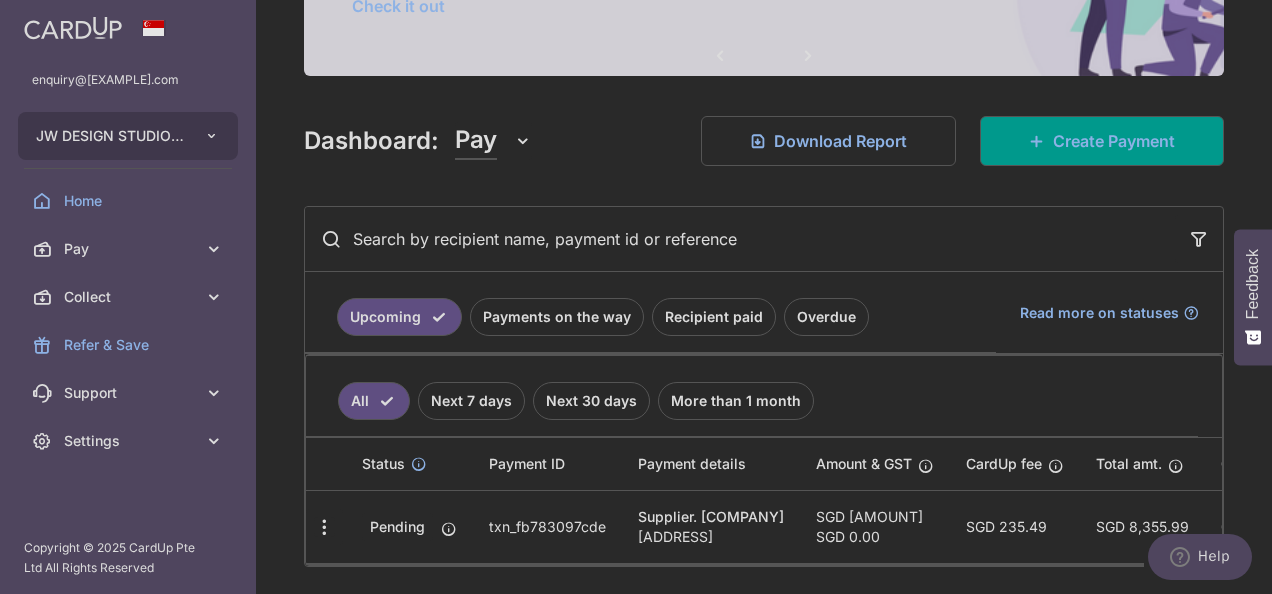 scroll, scrollTop: 250, scrollLeft: 0, axis: vertical 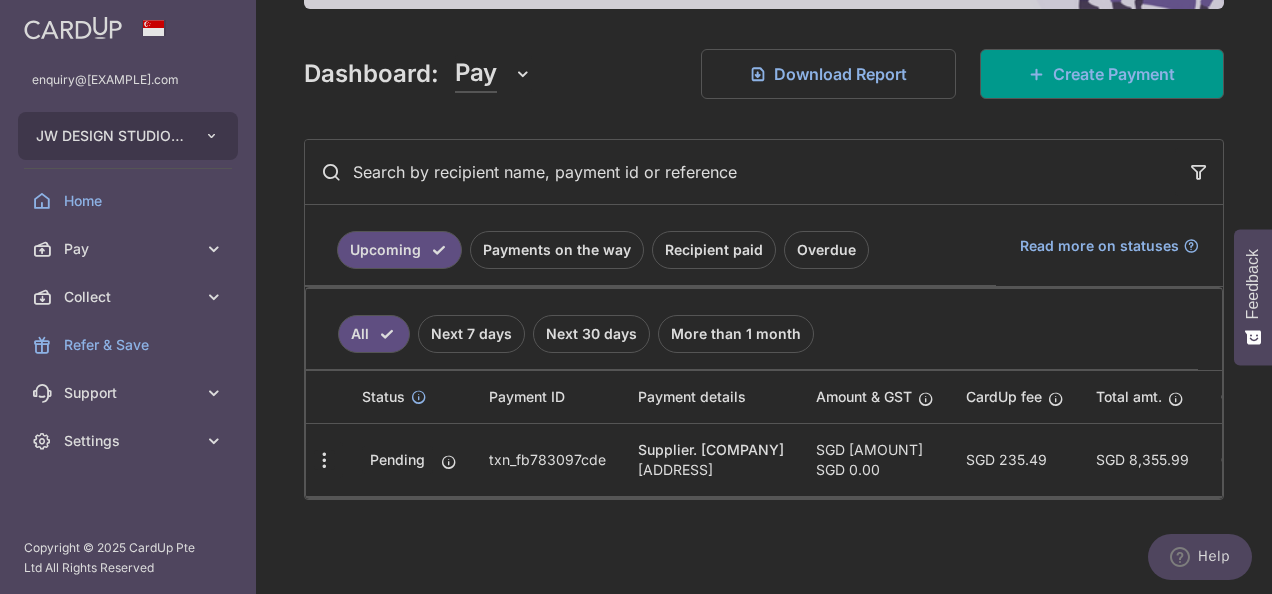 click on "Download Report" at bounding box center [828, 74] 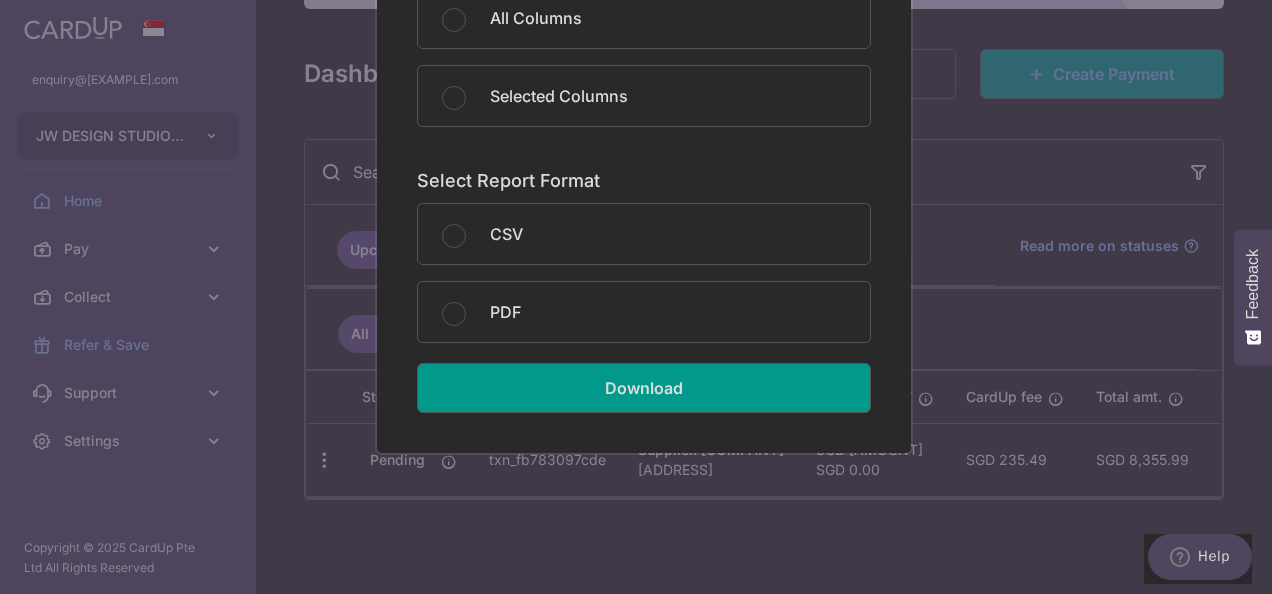 scroll, scrollTop: 0, scrollLeft: 0, axis: both 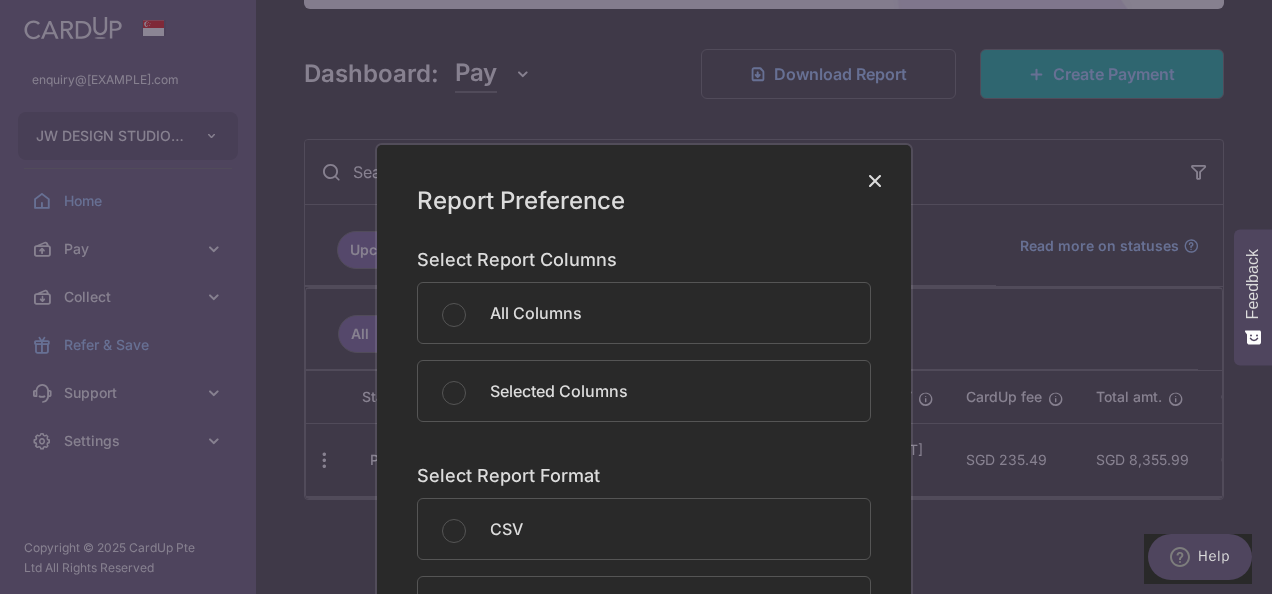 click at bounding box center (875, 180) 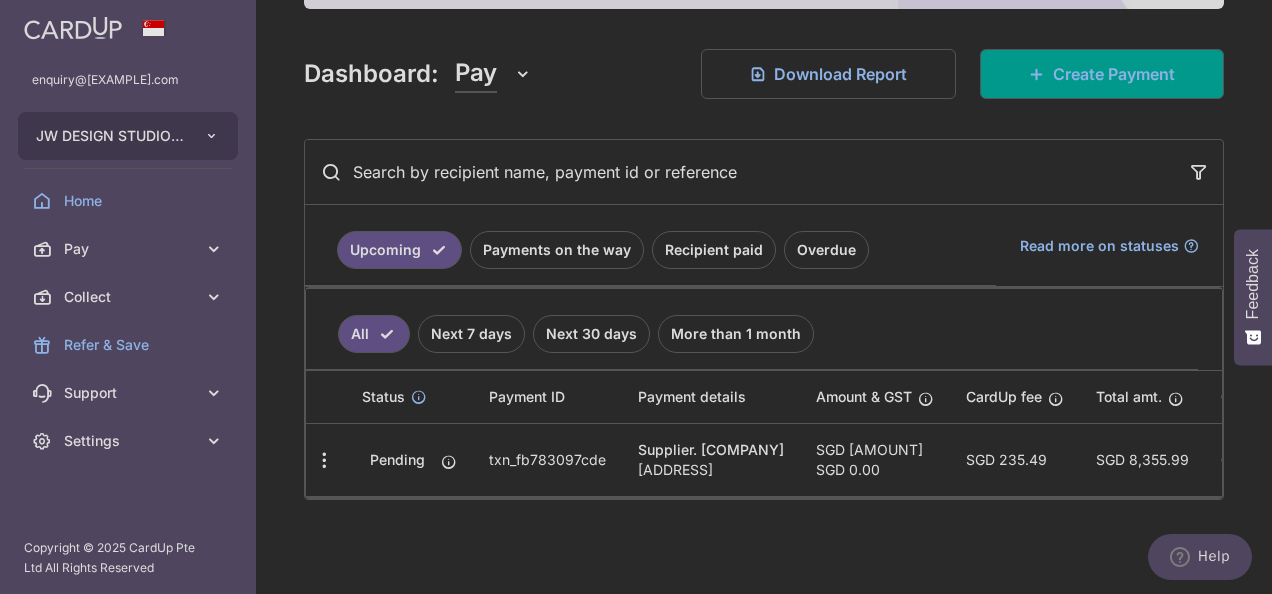 click on "Read more on statuses" at bounding box center [1099, 246] 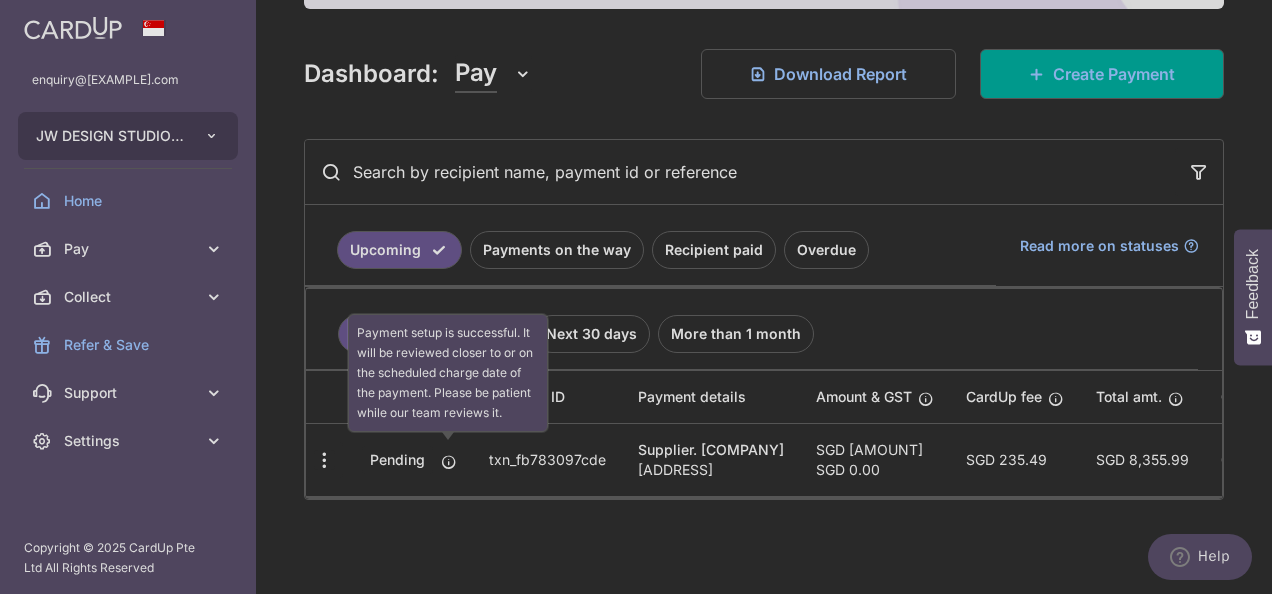 click at bounding box center [449, 462] 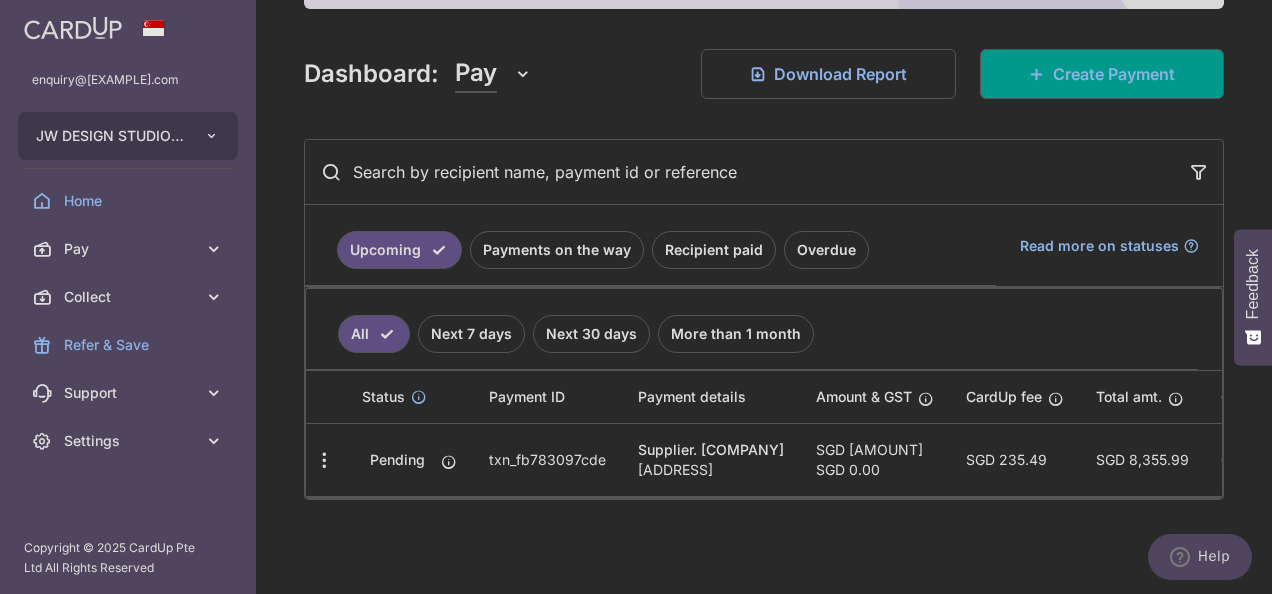 click at bounding box center [324, 460] 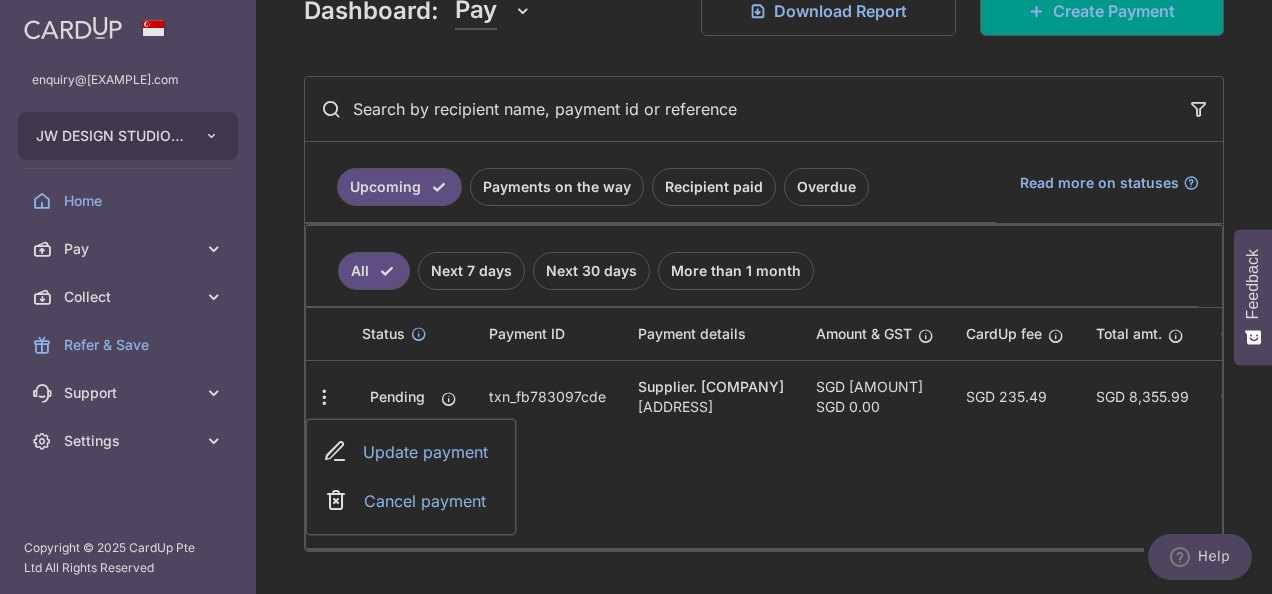 scroll, scrollTop: 350, scrollLeft: 0, axis: vertical 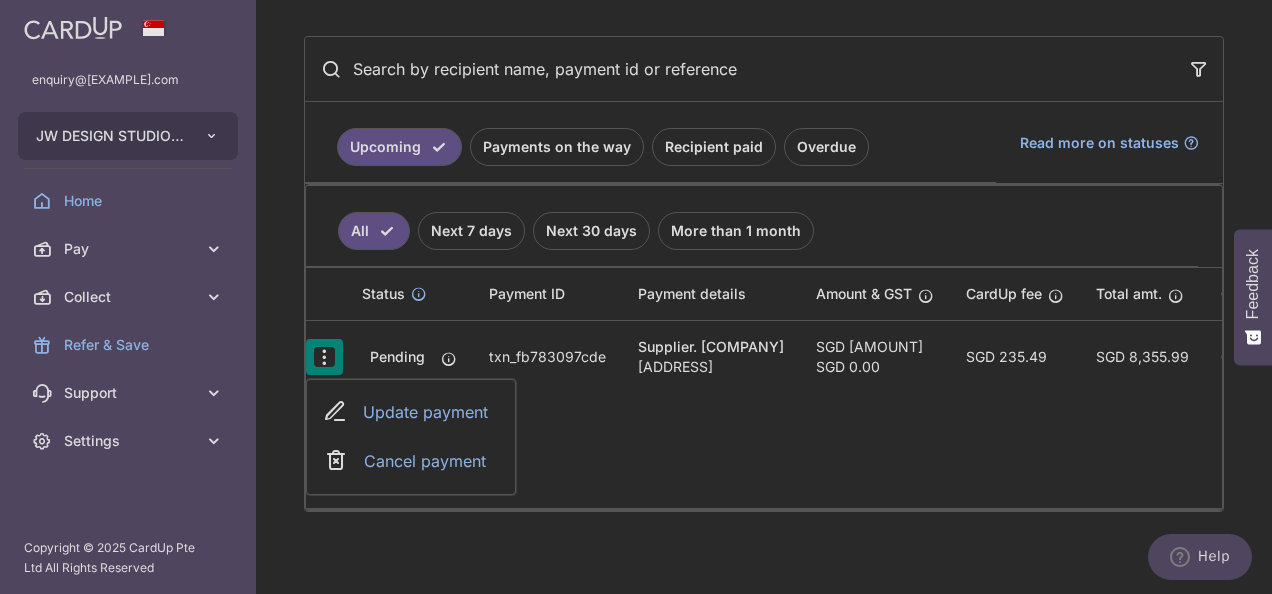 click on "Status
Payment ID
Payment details
Amount & GST
CardUp fee
Total amt.
Charge date
Due date
Payment method
Update payment
Cancel payment
Pending
txn_fb783097cde
Supplier. BEST INDUSTRIAL PTE LTD
BLK 671A CCK
SGD 8,120.50
SGD 0.00
SGD 235.49" at bounding box center (764, 388) 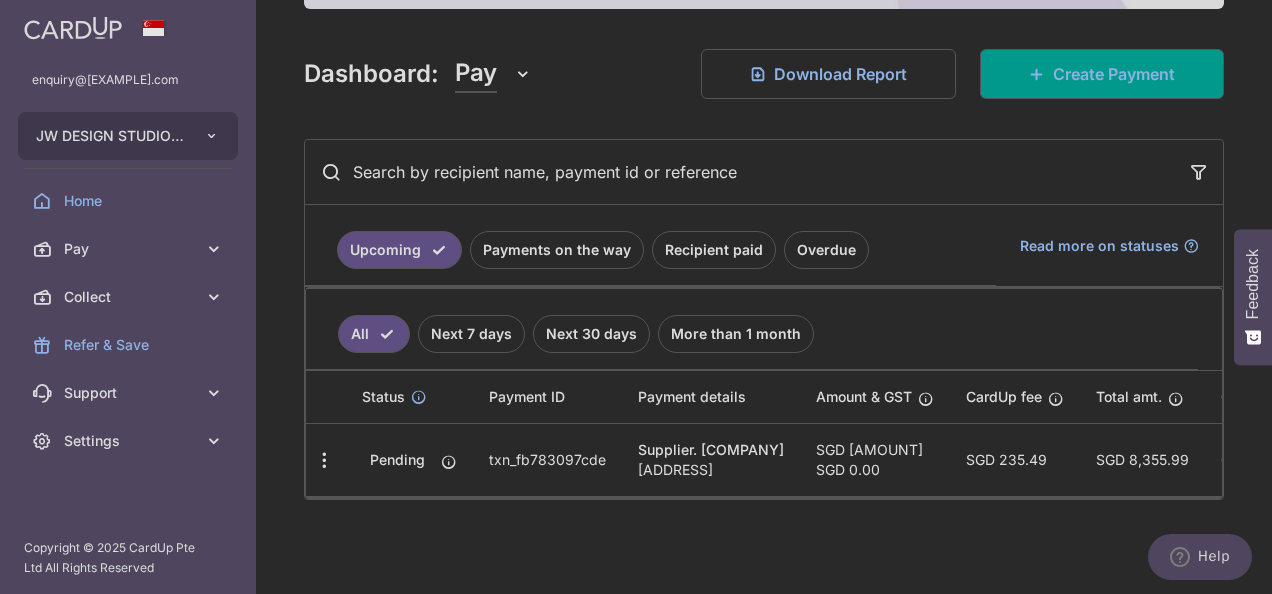 scroll, scrollTop: 250, scrollLeft: 0, axis: vertical 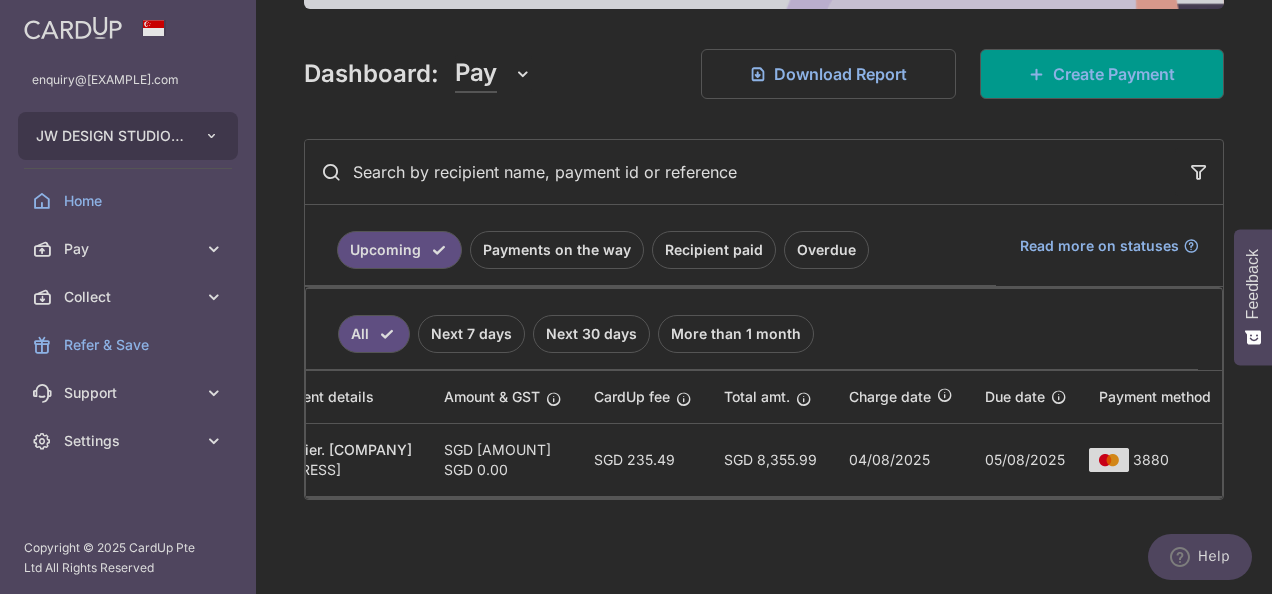 click at bounding box center [214, 249] 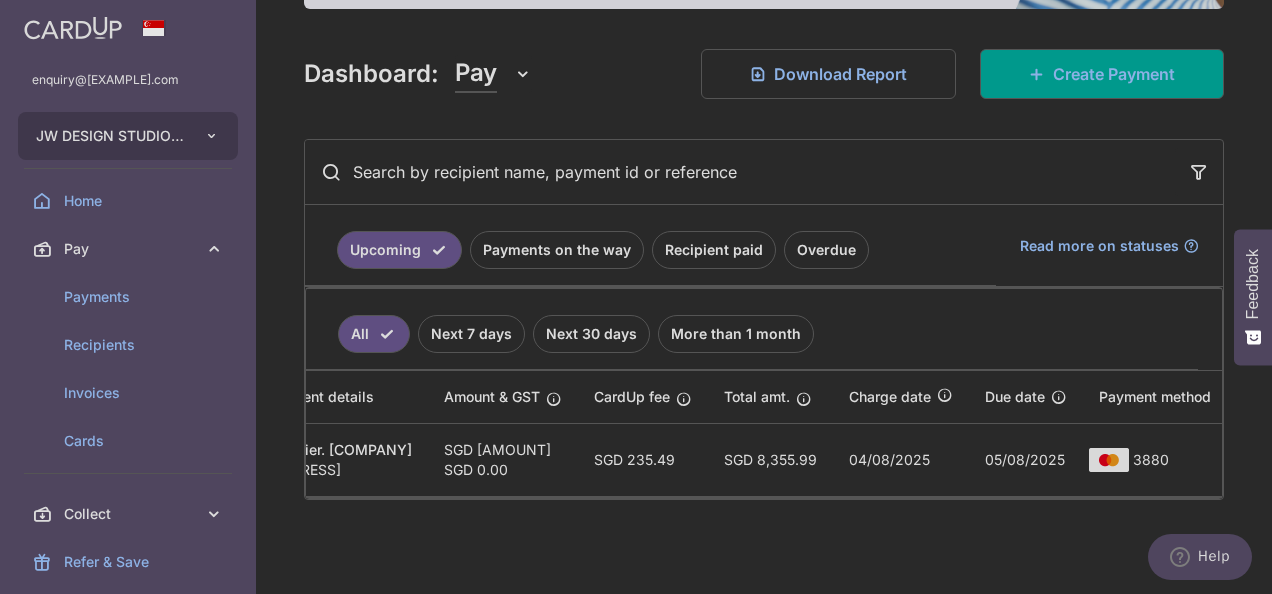 click on "Create Payment" at bounding box center [1114, 74] 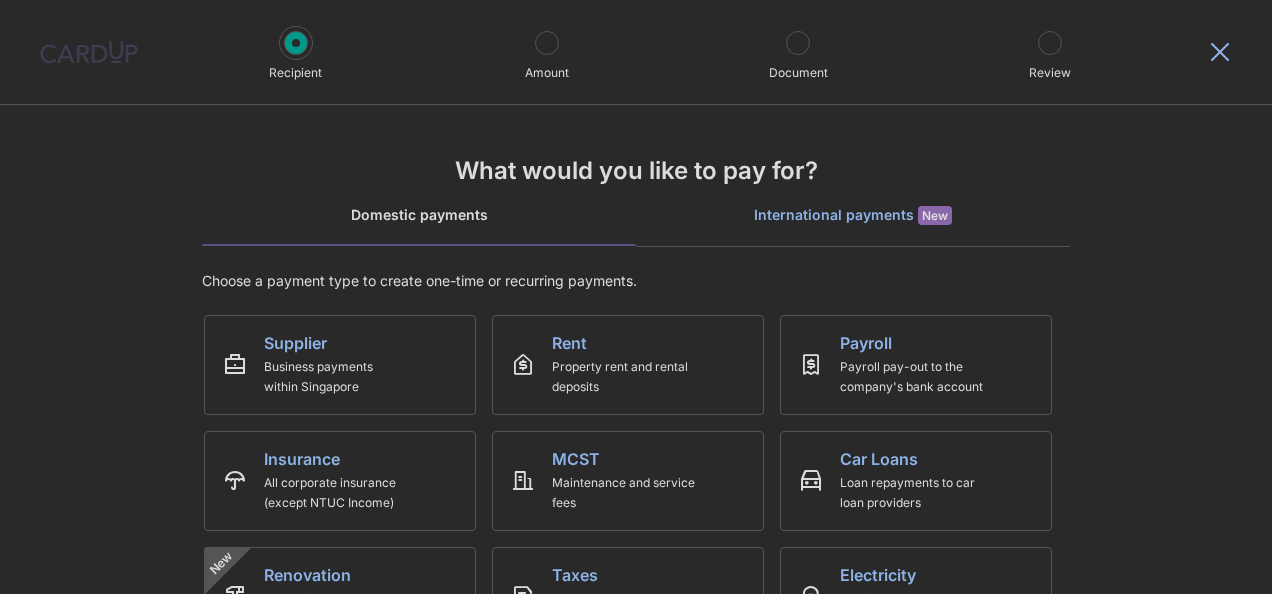 scroll, scrollTop: 0, scrollLeft: 0, axis: both 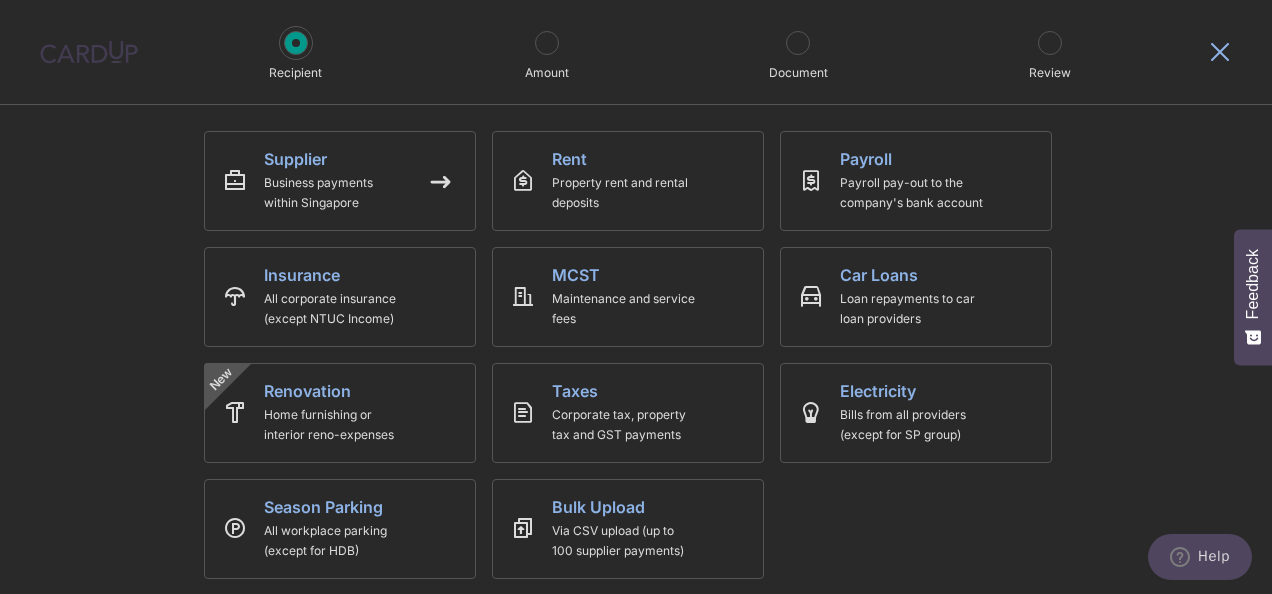 click on "Supplier Business payments within Singapore" at bounding box center (340, 181) 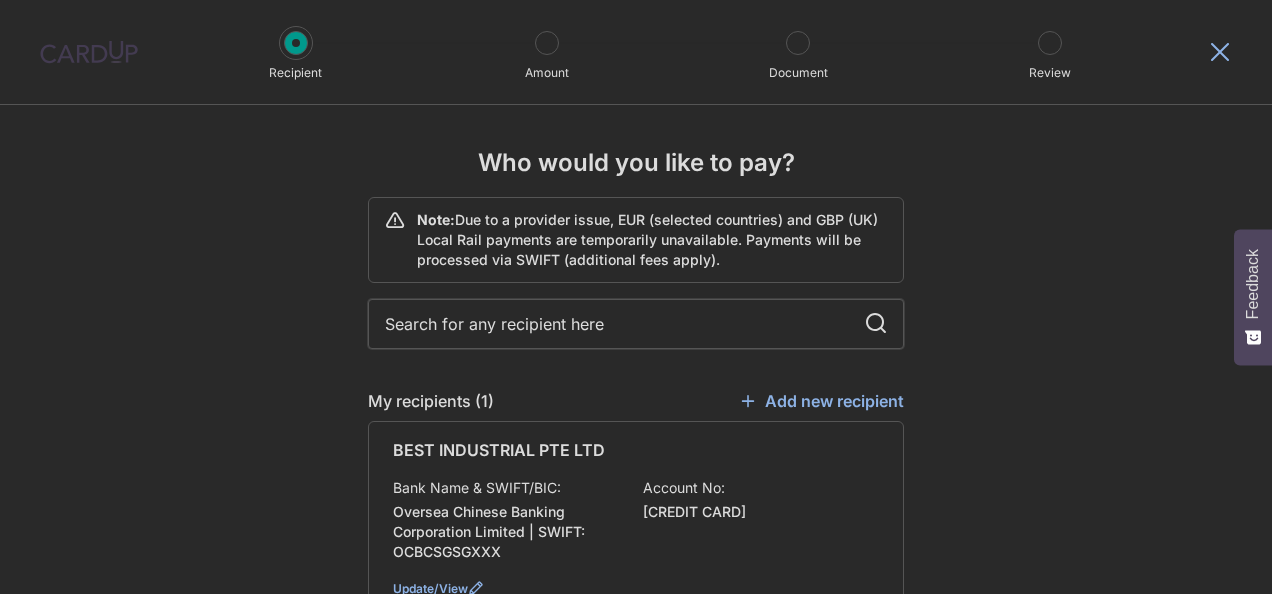 scroll, scrollTop: 0, scrollLeft: 0, axis: both 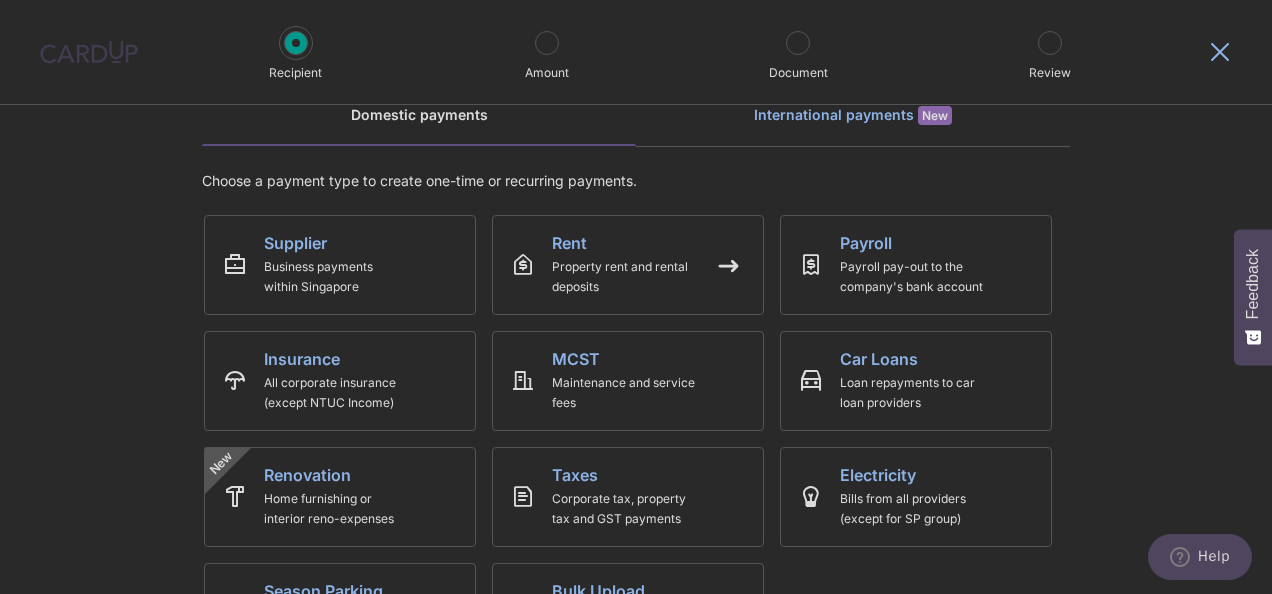 drag, startPoint x: 0, startPoint y: 0, endPoint x: 729, endPoint y: 259, distance: 773.642 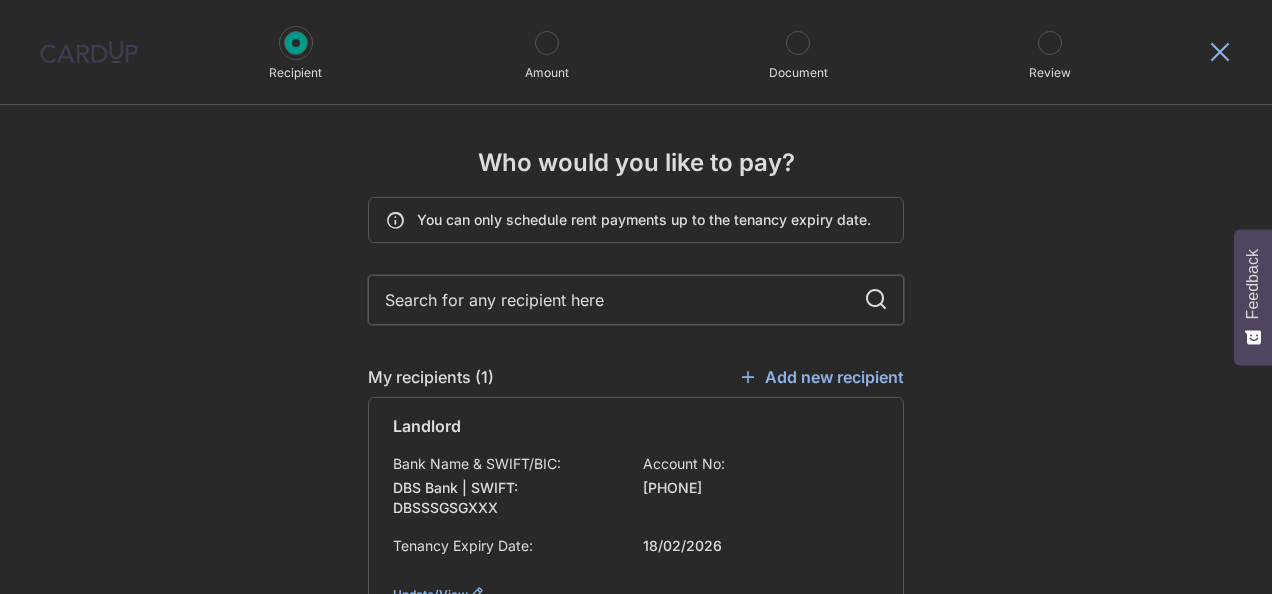 scroll, scrollTop: 0, scrollLeft: 0, axis: both 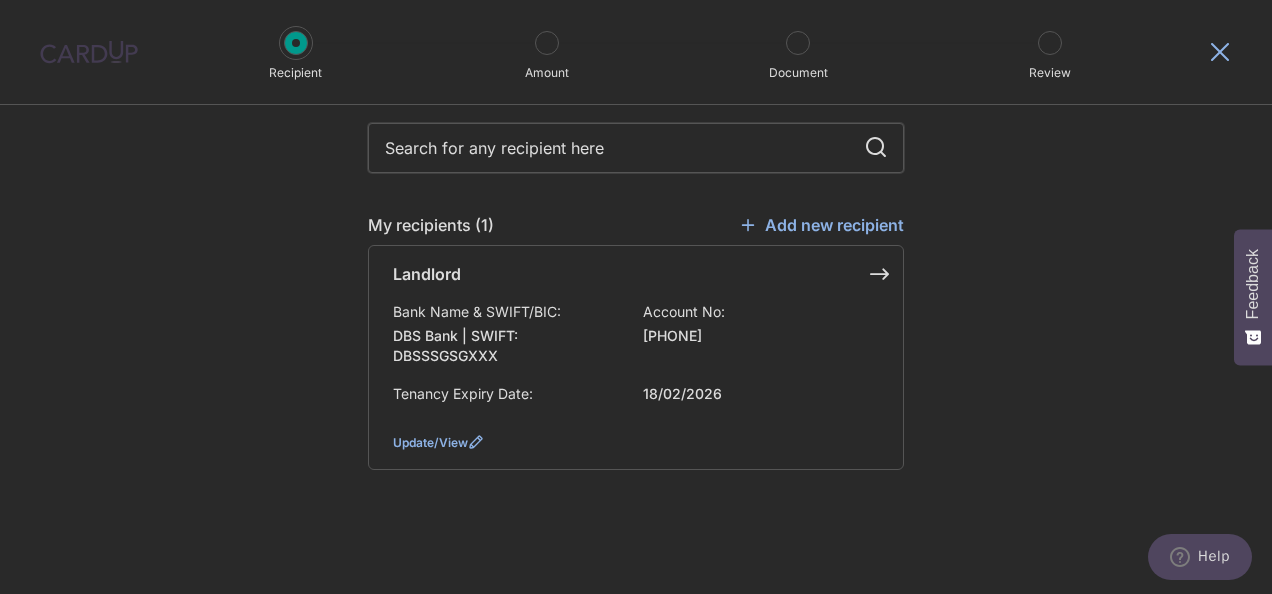 click on "DBS Bank | SWIFT: DBSSSGSGXXX" at bounding box center (505, 346) 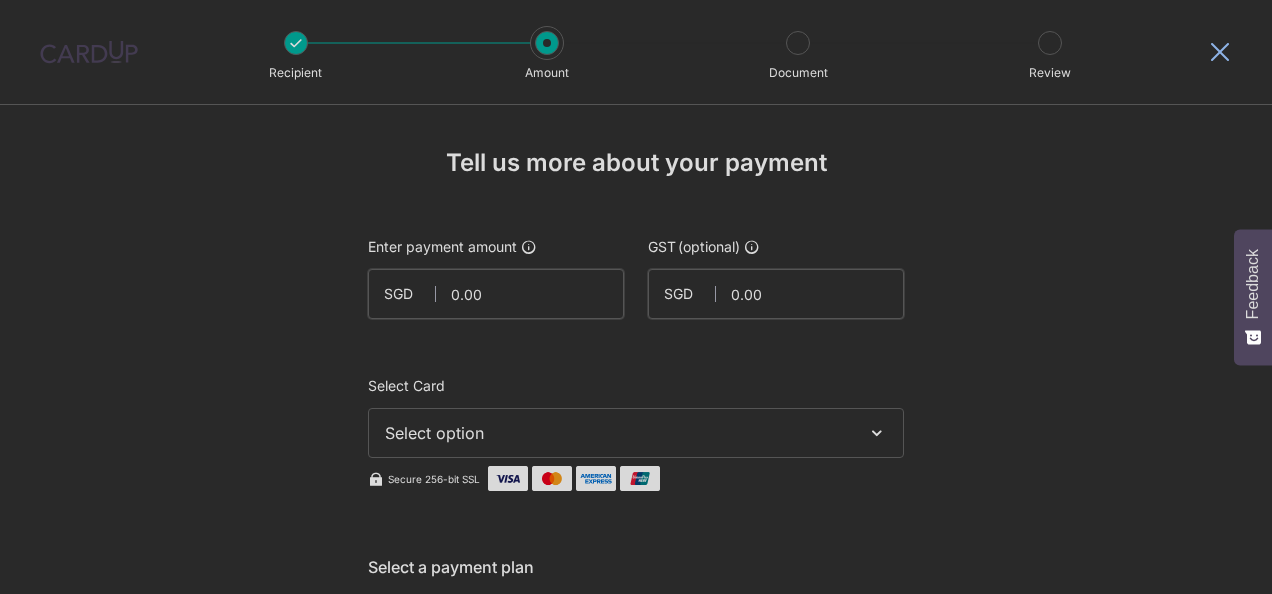 scroll, scrollTop: 0, scrollLeft: 0, axis: both 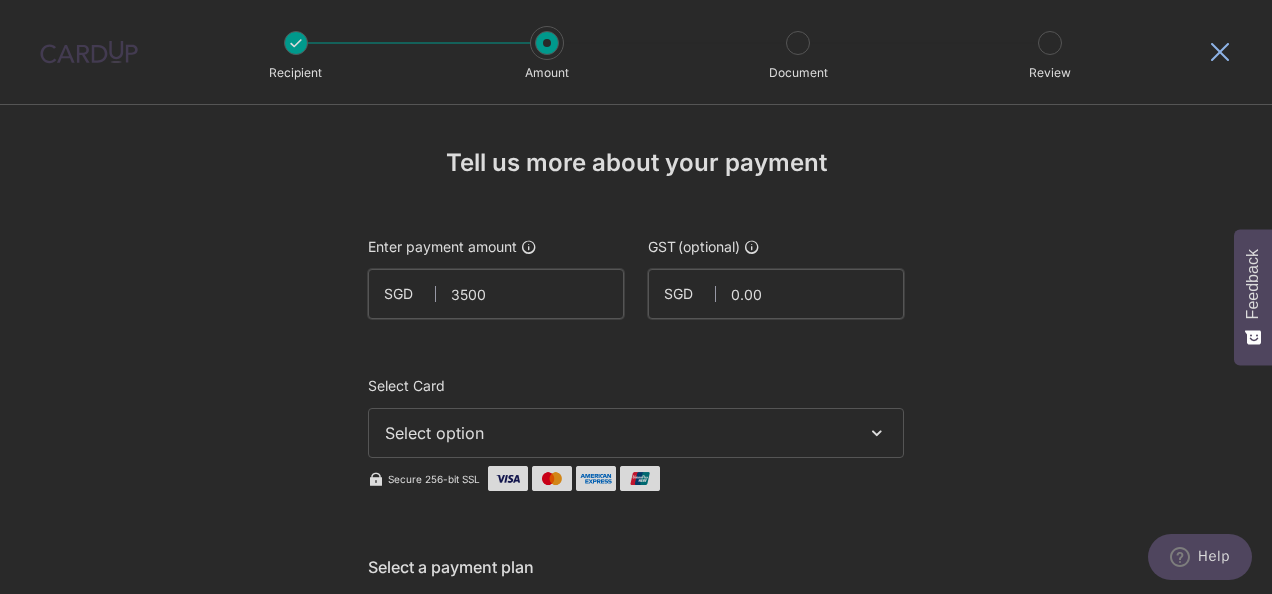 type on "3,500.00" 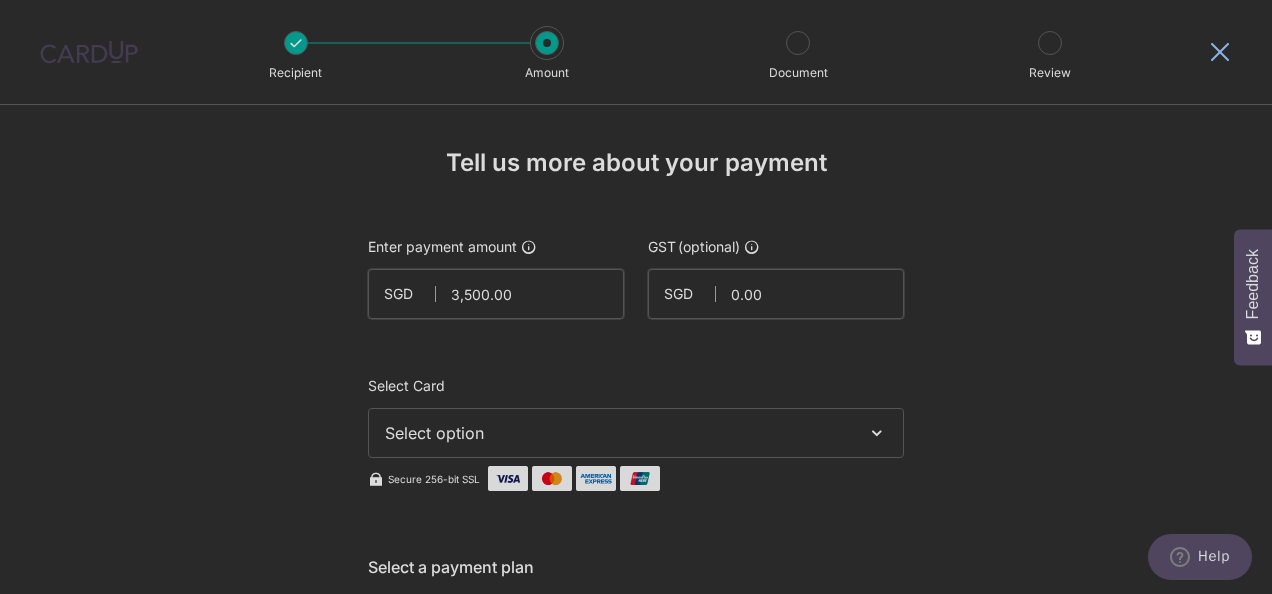 click on "Select option" at bounding box center [636, 433] 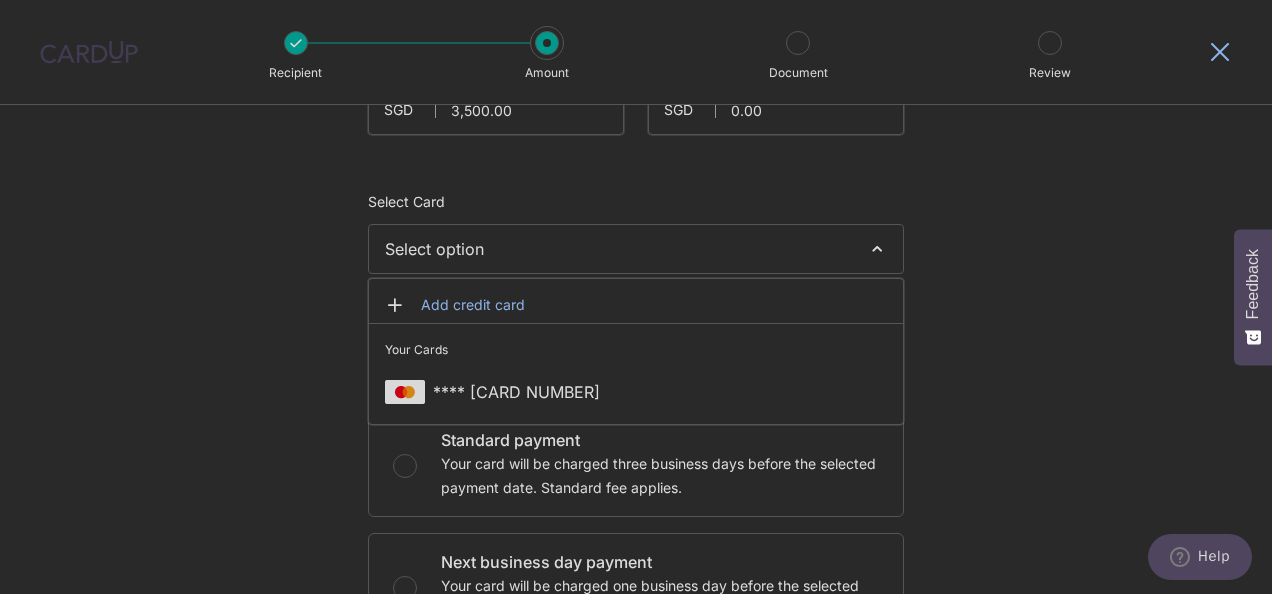 scroll, scrollTop: 200, scrollLeft: 0, axis: vertical 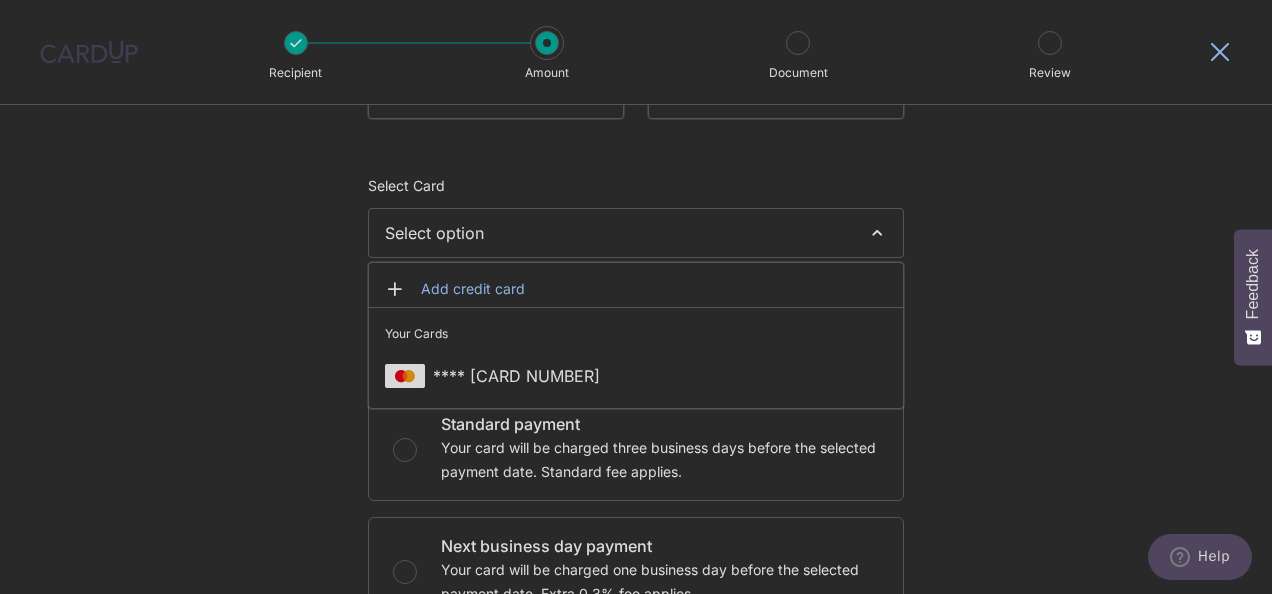 click on "**** [CARD NUMBER]" at bounding box center [516, 376] 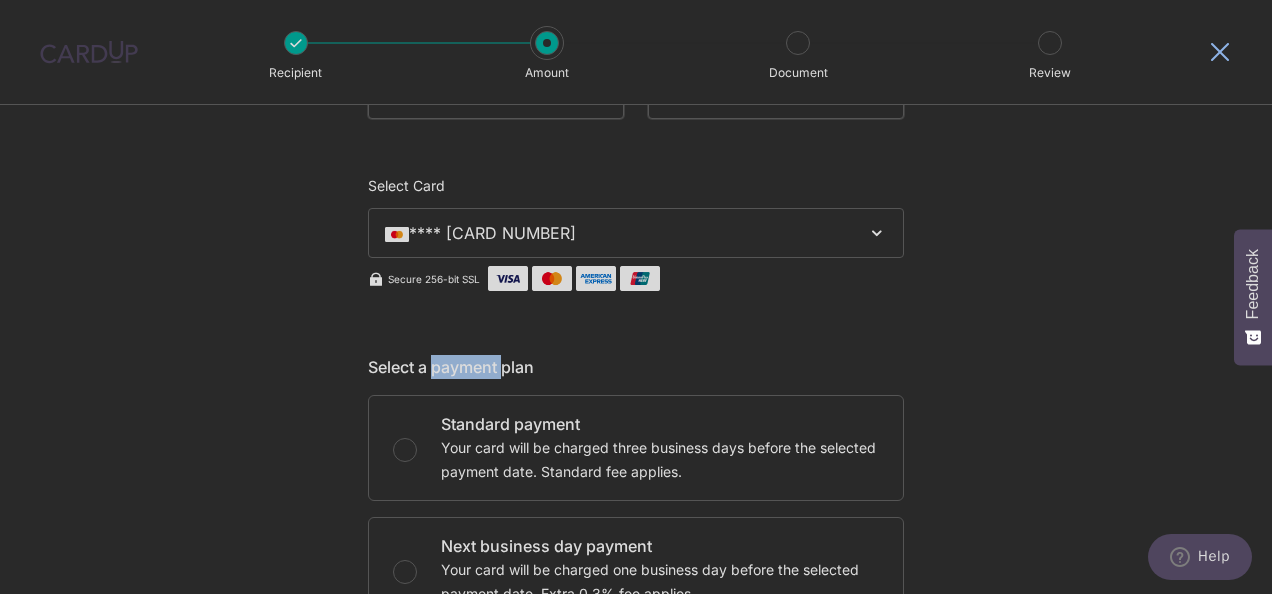 drag, startPoint x: 487, startPoint y: 372, endPoint x: 397, endPoint y: 450, distance: 119.096596 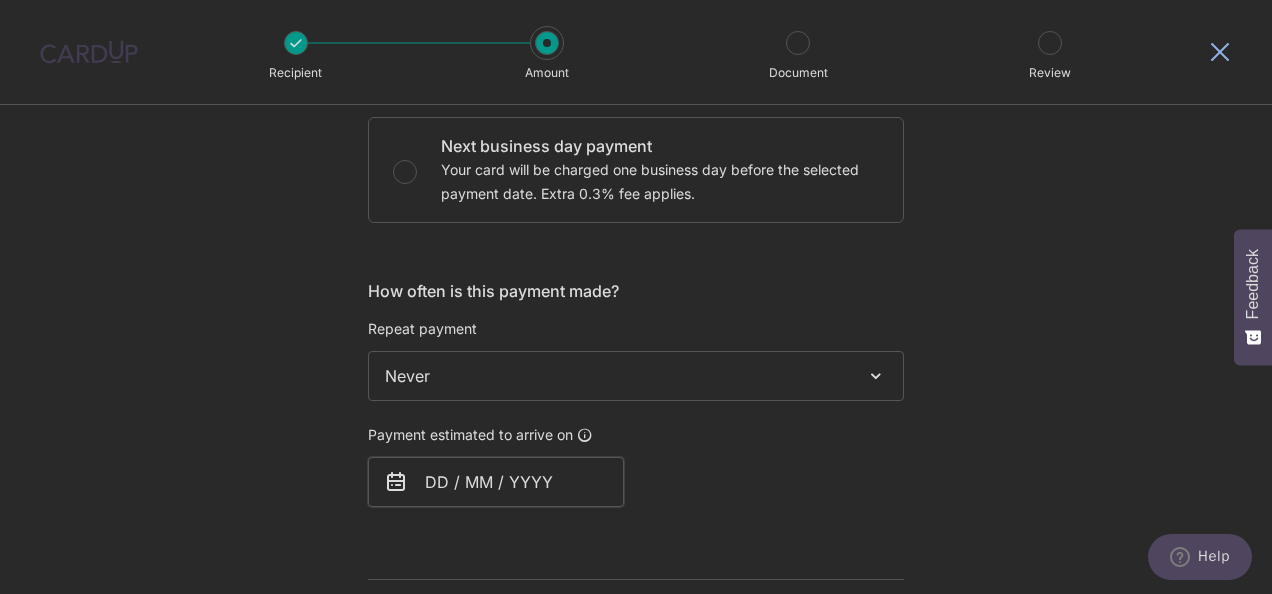 click on "Never" at bounding box center (636, 376) 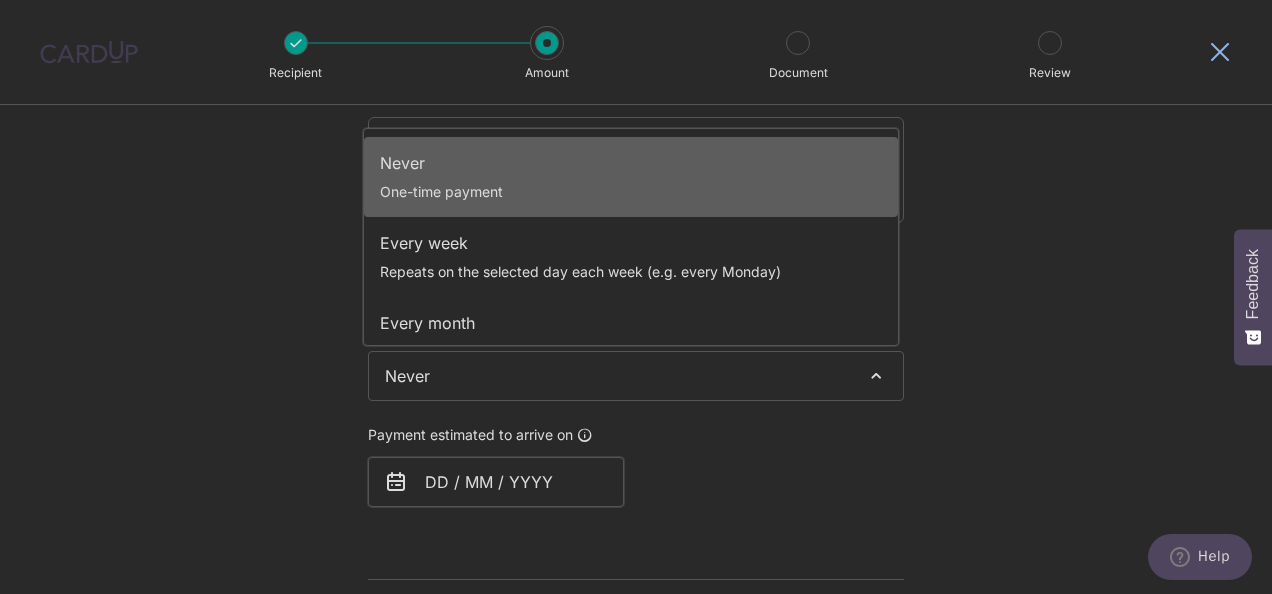 select on "3" 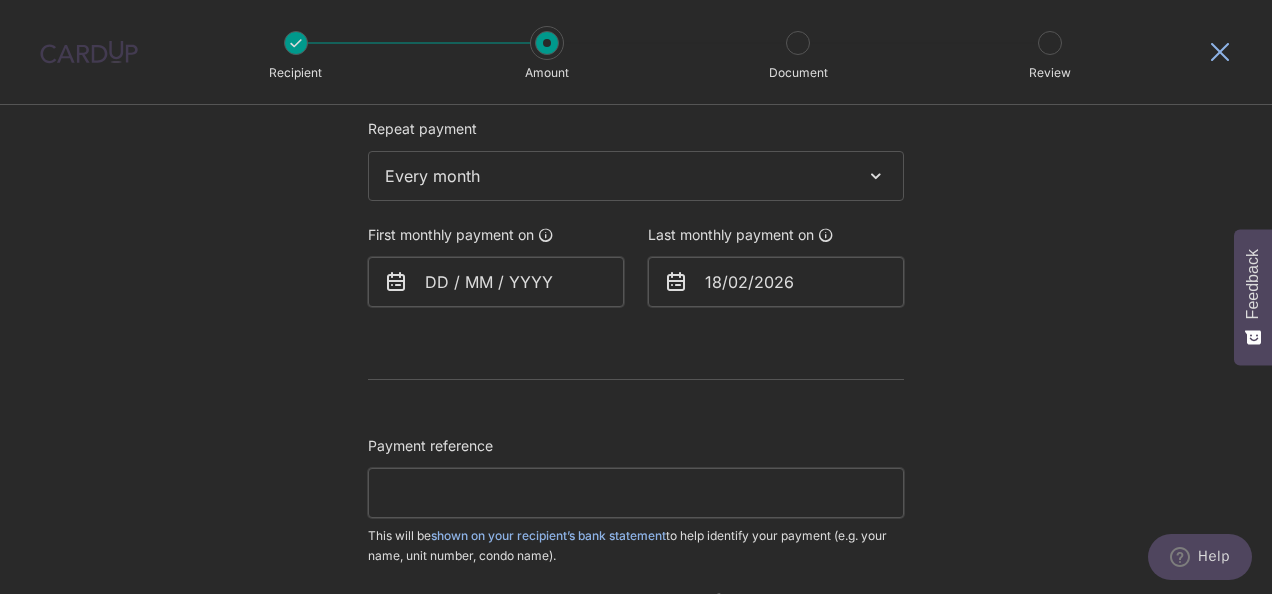 scroll, scrollTop: 600, scrollLeft: 0, axis: vertical 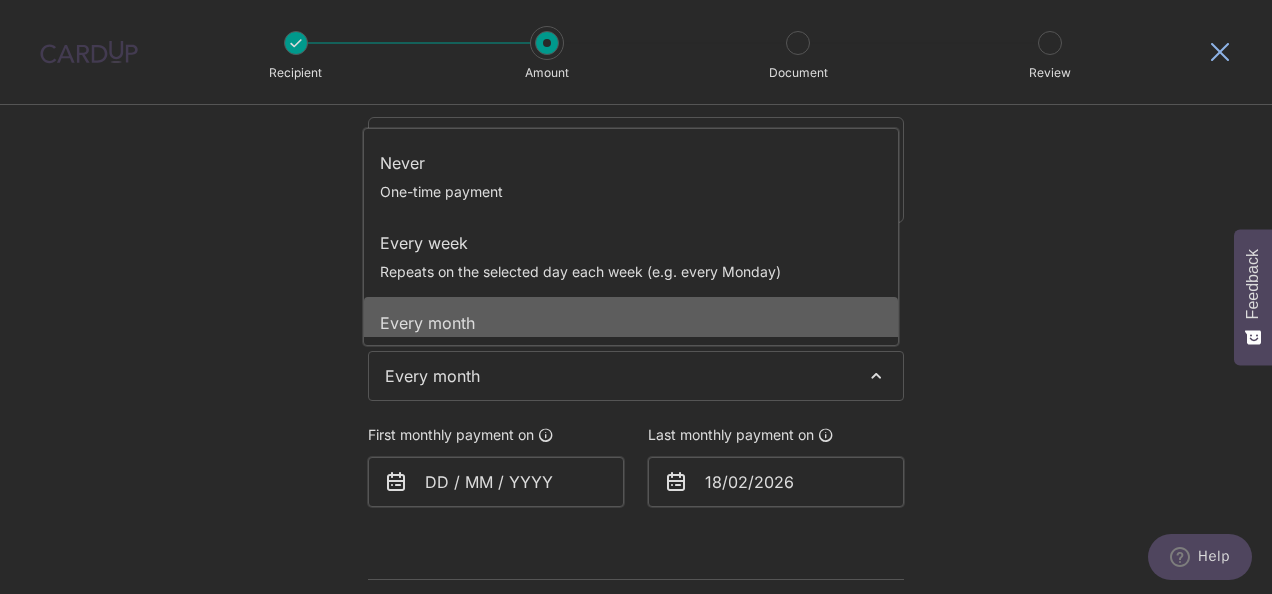 click on "Every month" at bounding box center (636, 376) 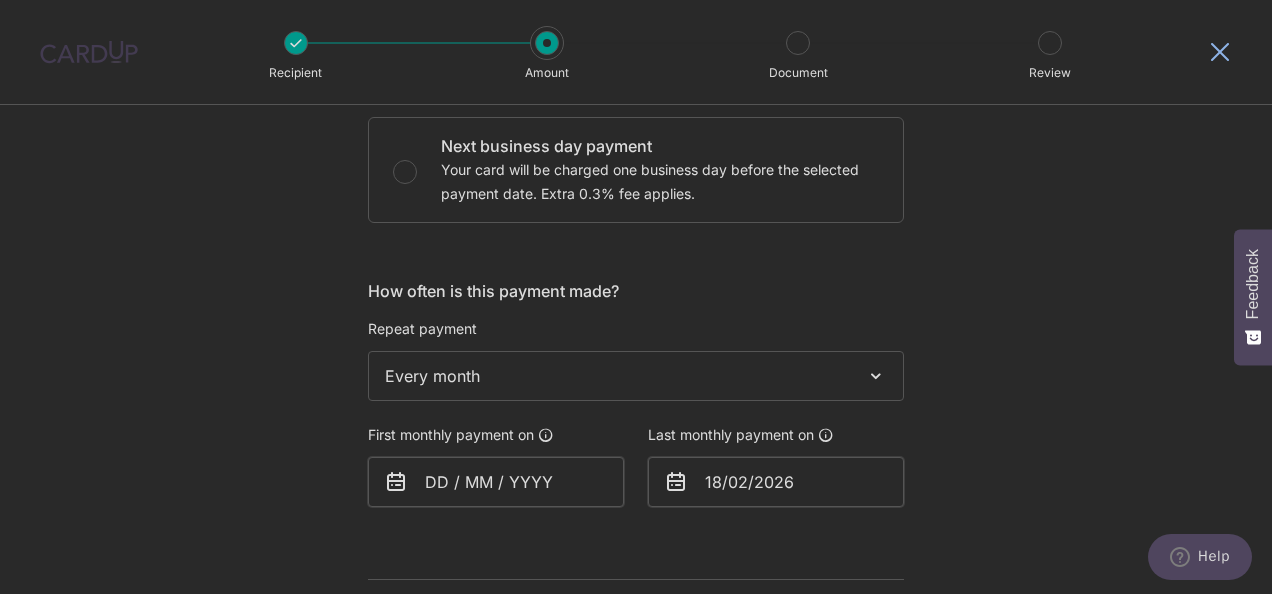 click at bounding box center (496, 482) 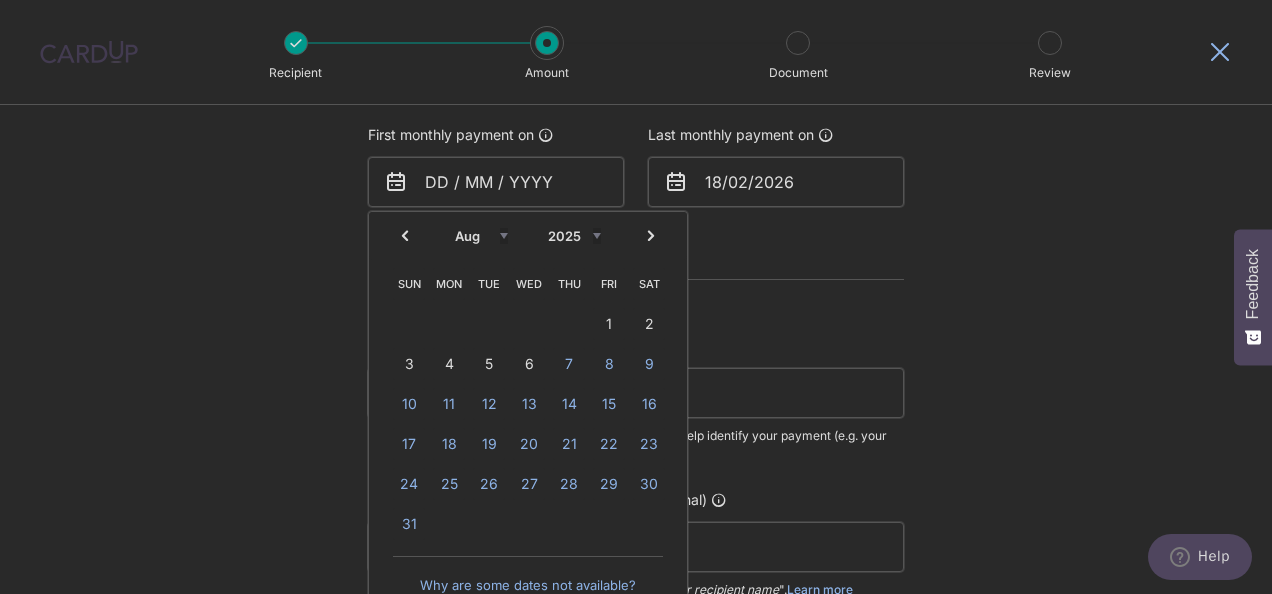 scroll, scrollTop: 1000, scrollLeft: 0, axis: vertical 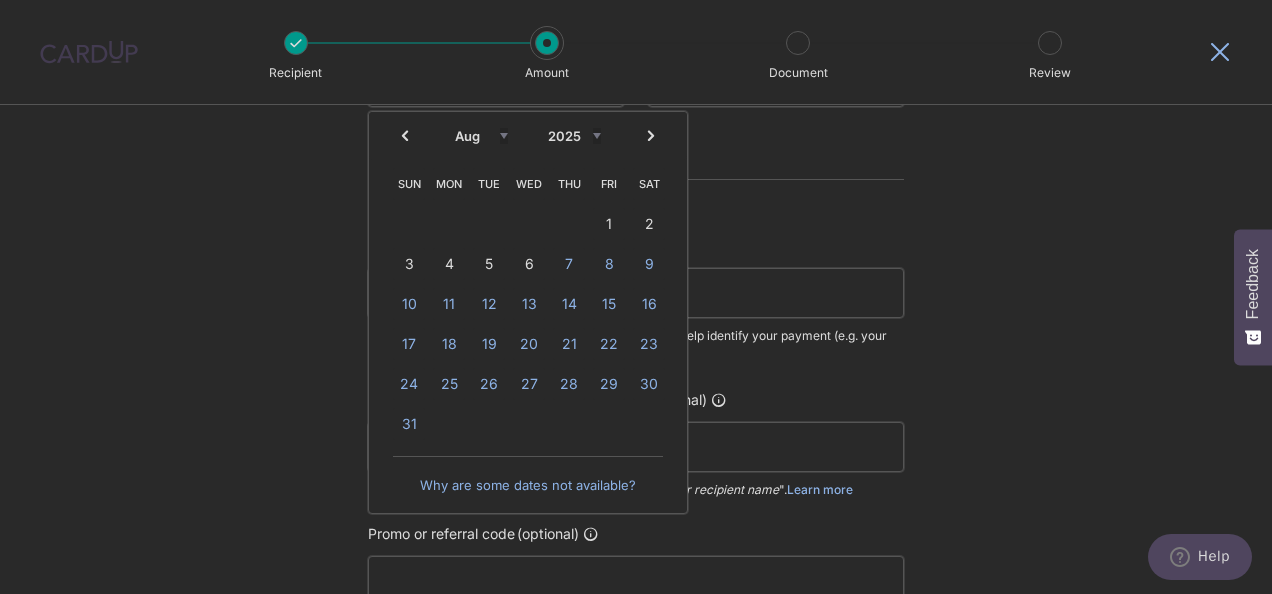 click on "19" at bounding box center [489, 344] 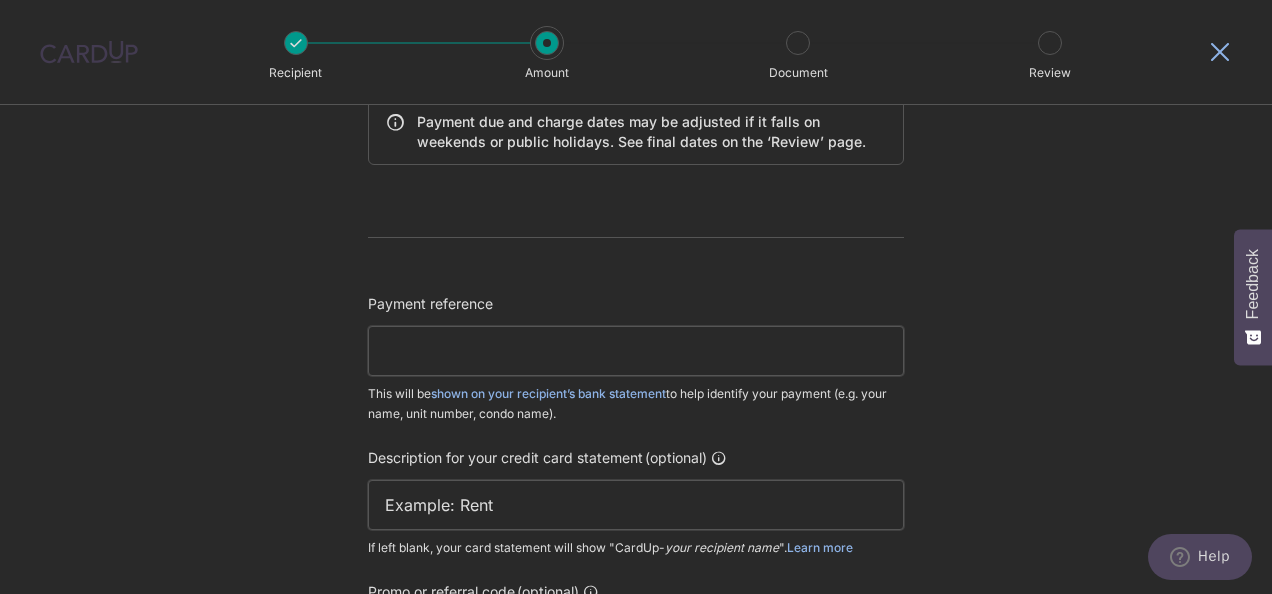 scroll, scrollTop: 1200, scrollLeft: 0, axis: vertical 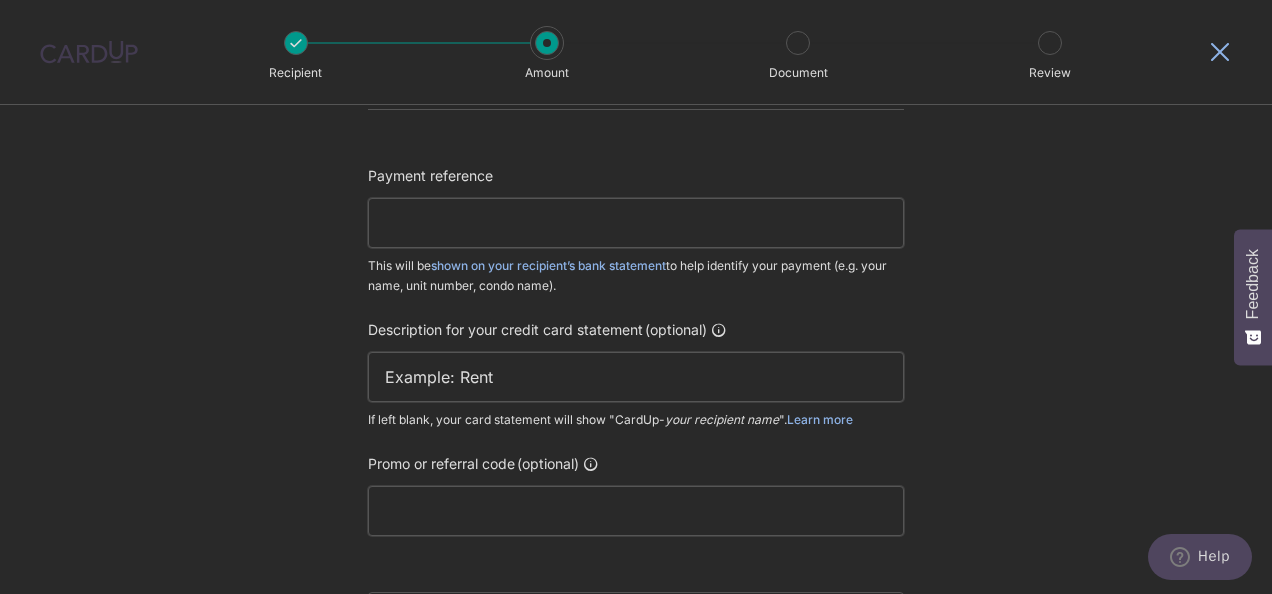 click on "Payment reference" at bounding box center (636, 223) 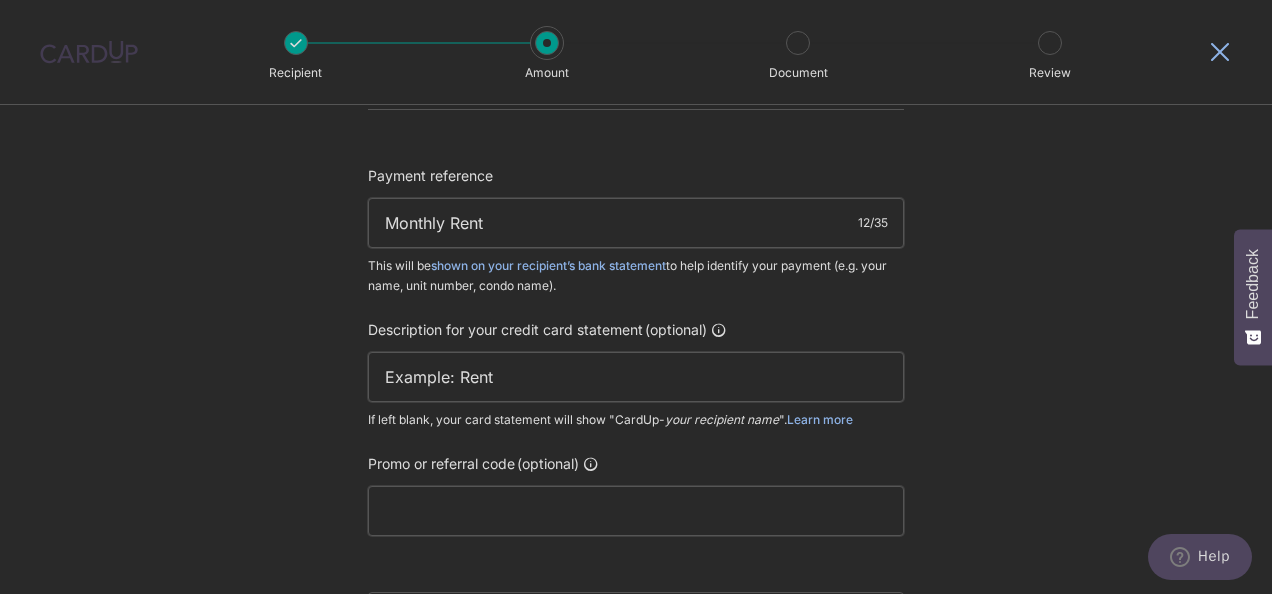 click on "Monthly Rent" at bounding box center [636, 223] 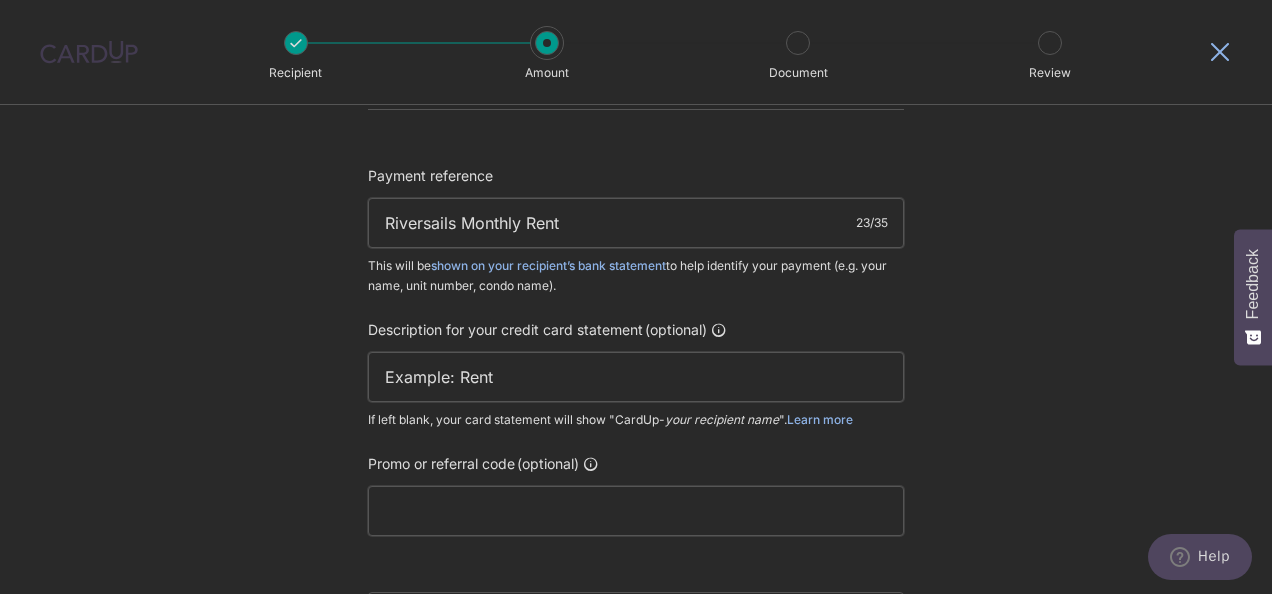 type on "Riversails Monthly Rent" 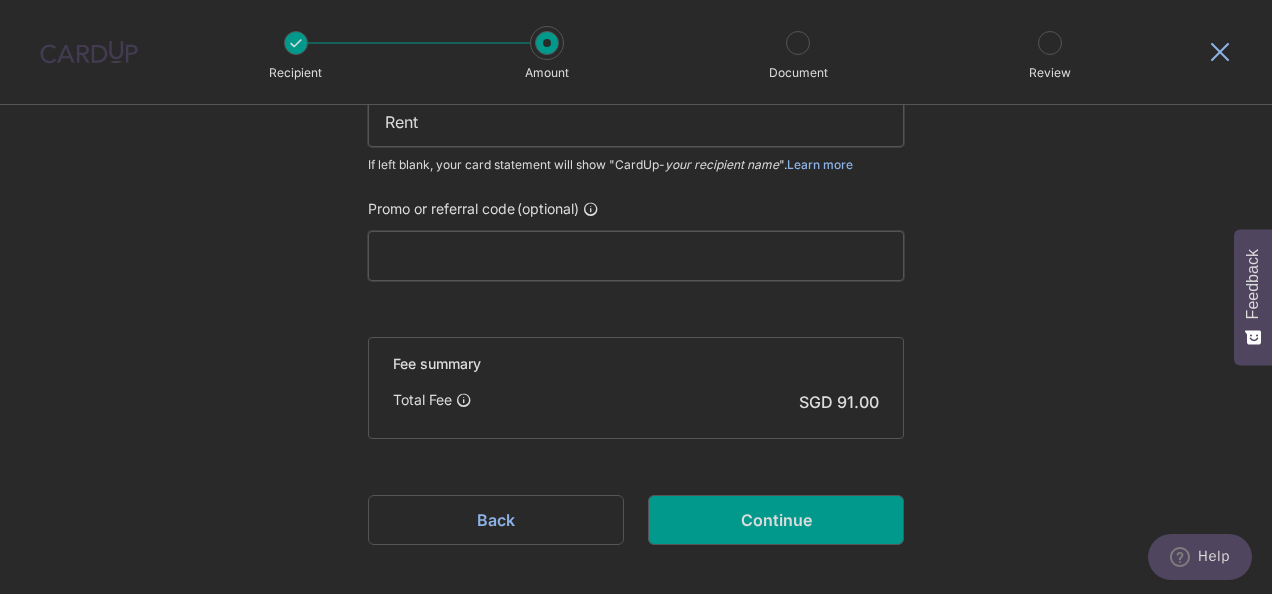 scroll, scrollTop: 1500, scrollLeft: 0, axis: vertical 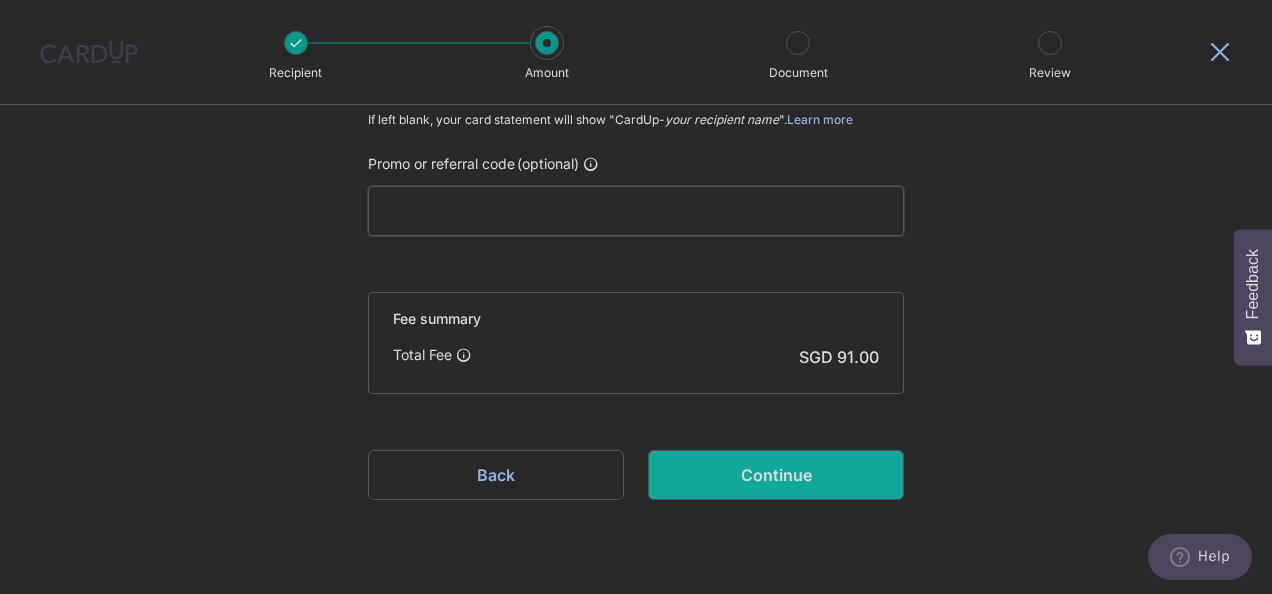 type on "Rent" 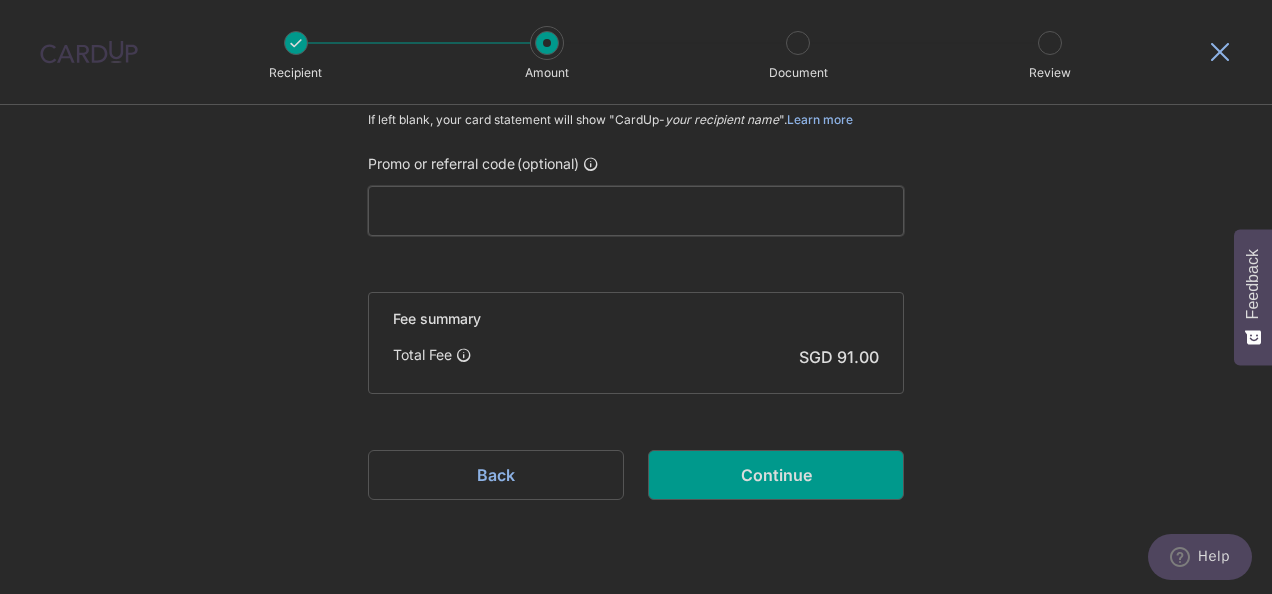 click on "Continue" at bounding box center [776, 475] 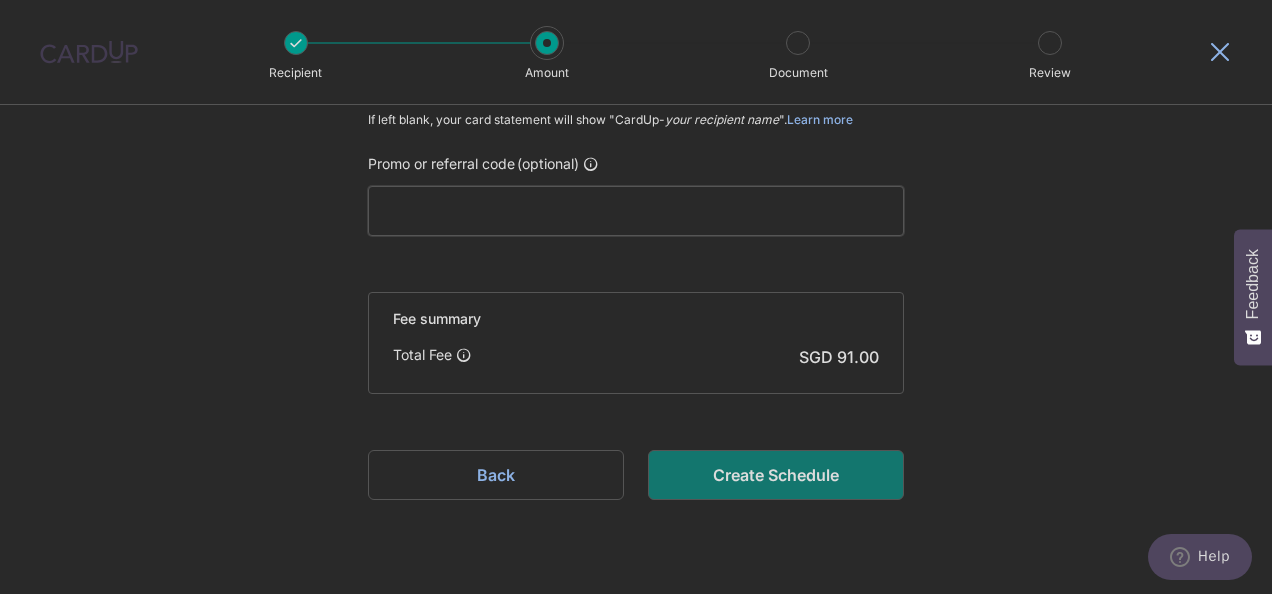 type on "Create Schedule" 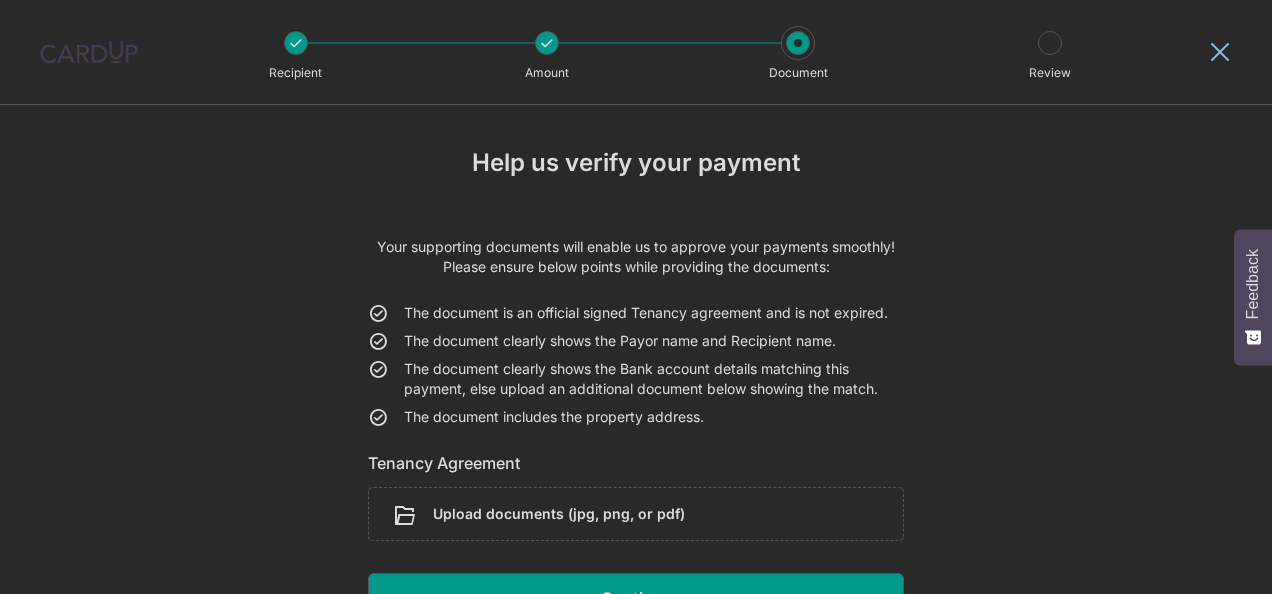 scroll, scrollTop: 0, scrollLeft: 0, axis: both 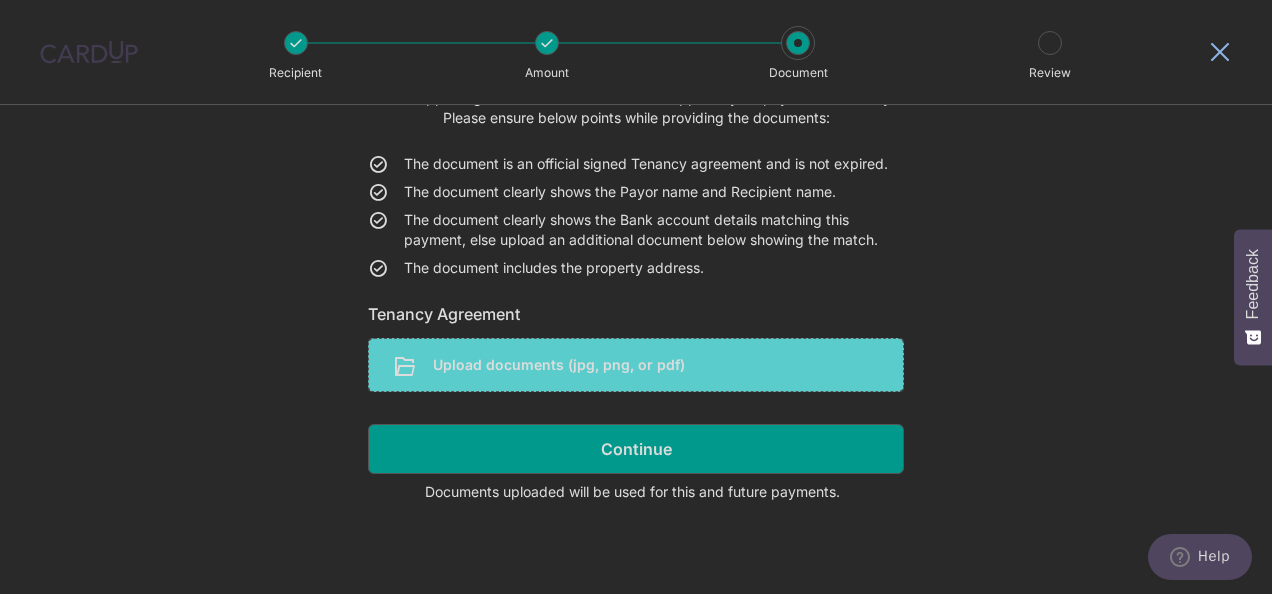 click at bounding box center (636, 365) 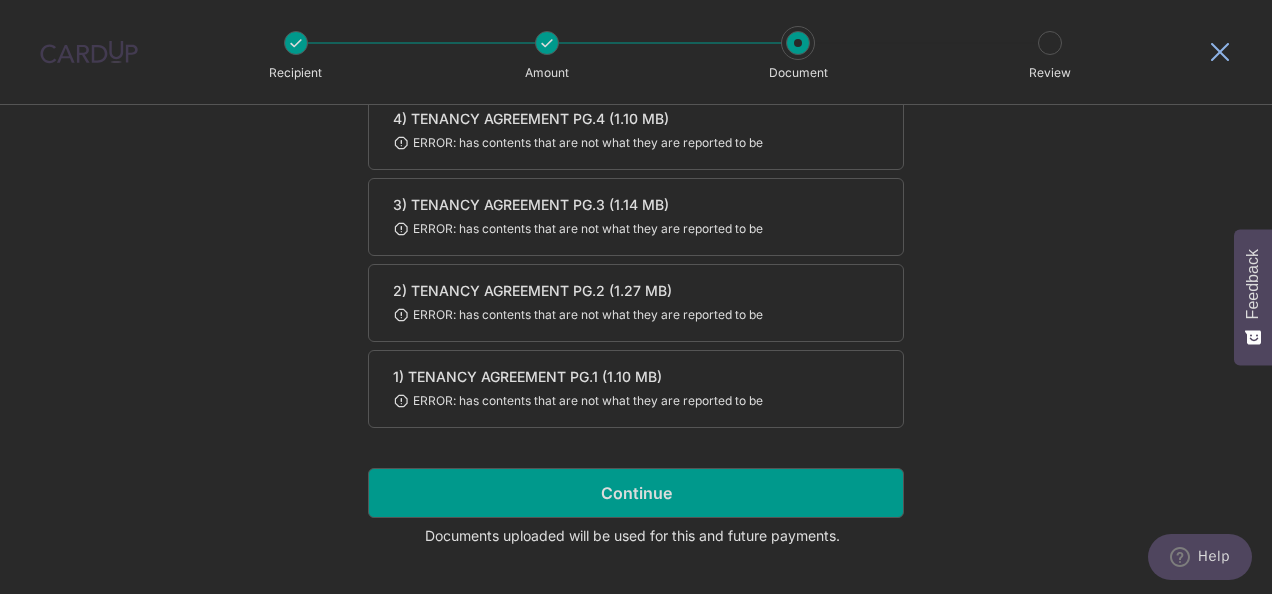 scroll, scrollTop: 669, scrollLeft: 0, axis: vertical 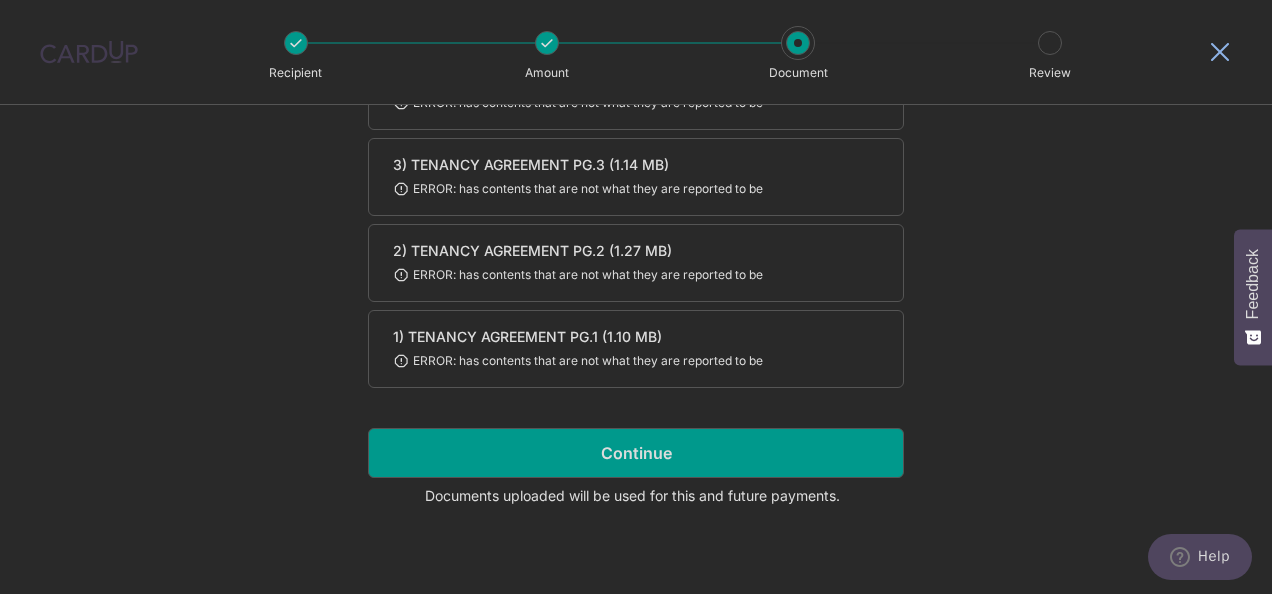 click on "Your supporting documents will enable us to approve your payments smoothly!  Please ensure below points while providing the documents:
The document is an official signed Tenancy agreement and is not expired.
The document clearly shows the Payor name and Recipient name.
The document clearly shows the Bank account details matching this payment, else upload an additional document below showing the match.
The document includes the property address.
Tenancy Agreement
Upload documents (jpg, png, or pdf) 6) TENANCY AGREEMENT PG.6 (1.12 MB) 98% ERROR: has contents that are not what they are reported to be 5) TENANCY AGREEMENT PG.5 (1.47 MB) 98% ERROR: has contents that are not what they are reported to be 4) TENANCY AGREEMENT PG.4 (1.10 MB) 98% 3) TENANCY AGREEMENT PG.3 (1.14 MB) 98% 98% 98%" at bounding box center (636, 37) 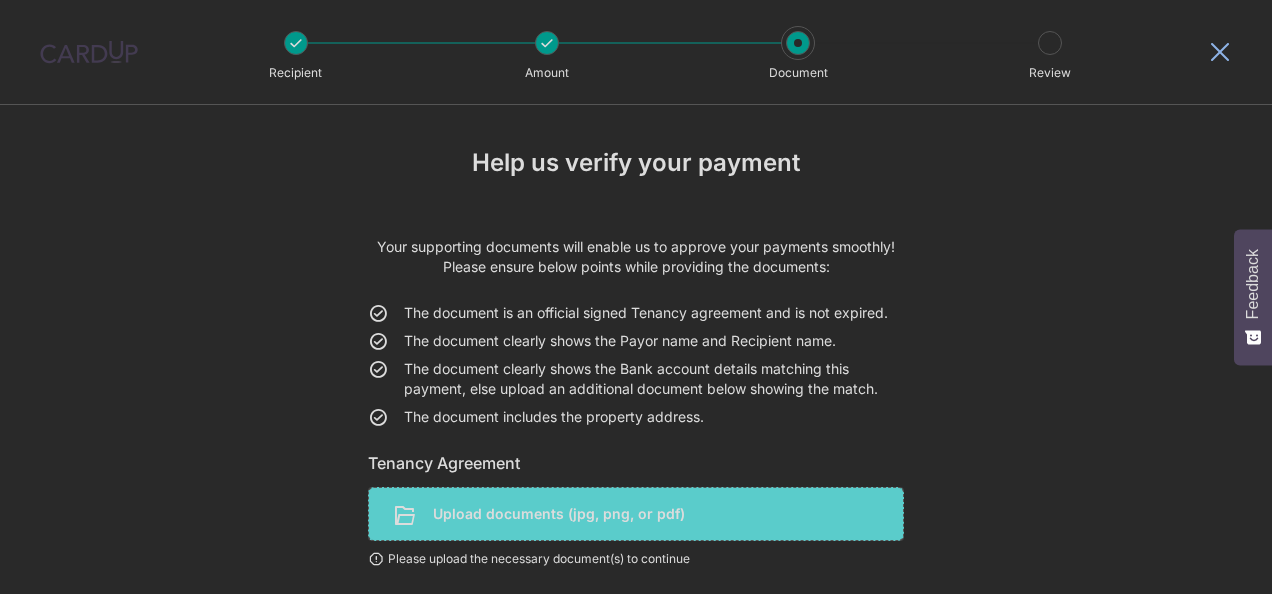 scroll, scrollTop: 0, scrollLeft: 0, axis: both 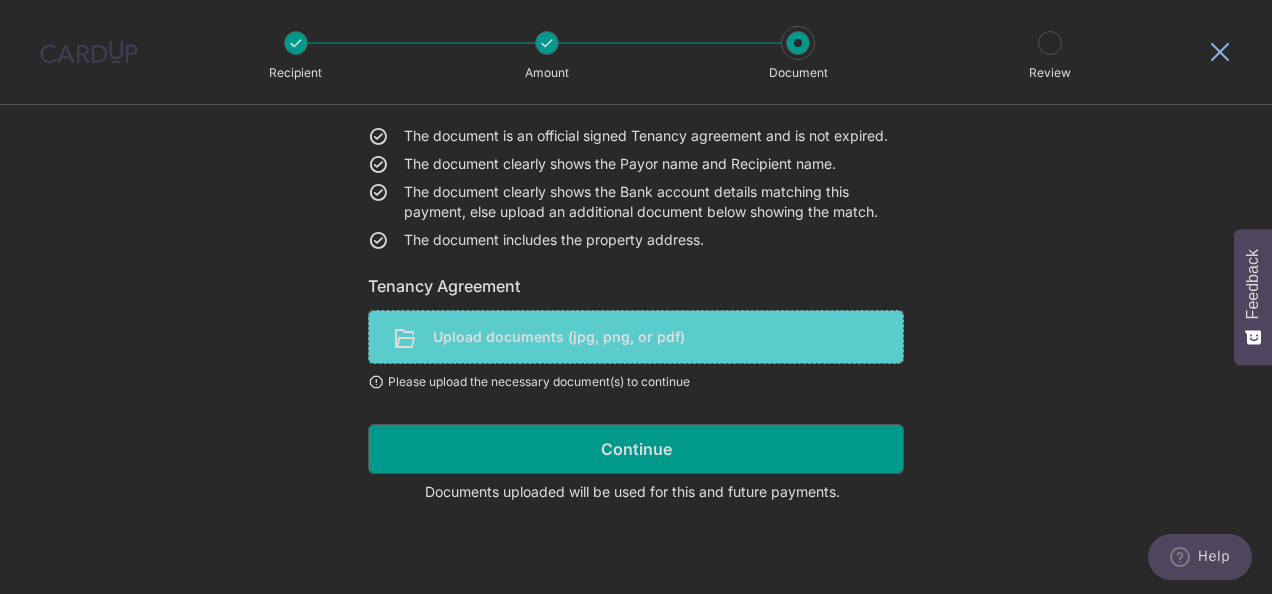 click at bounding box center [636, 337] 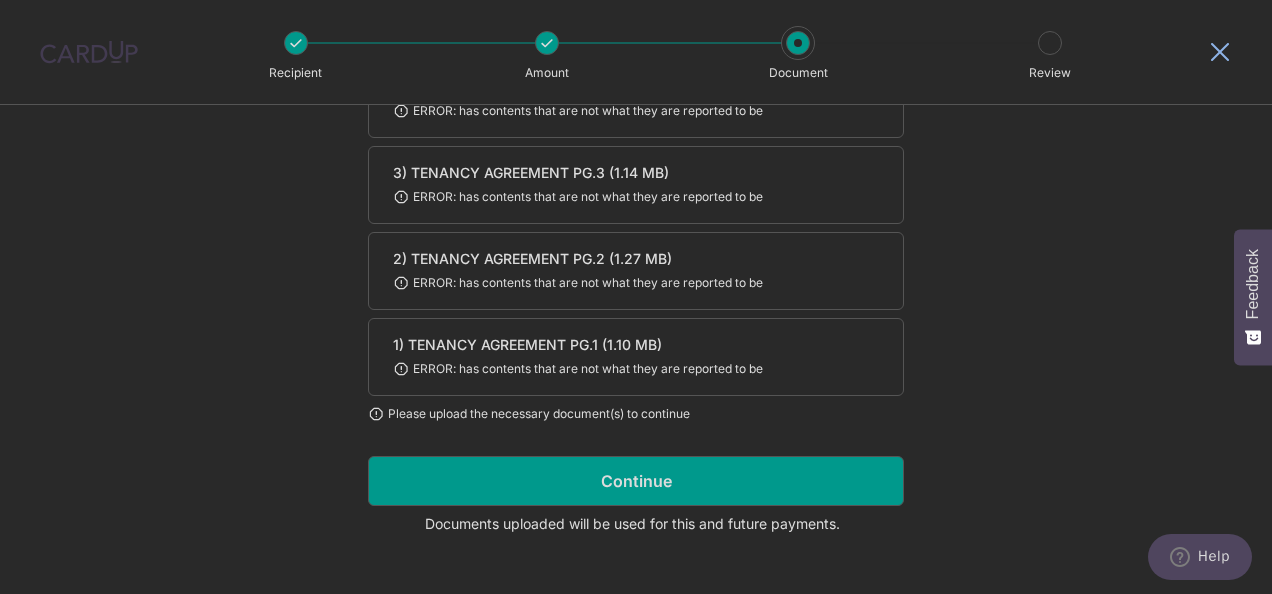 scroll, scrollTop: 689, scrollLeft: 0, axis: vertical 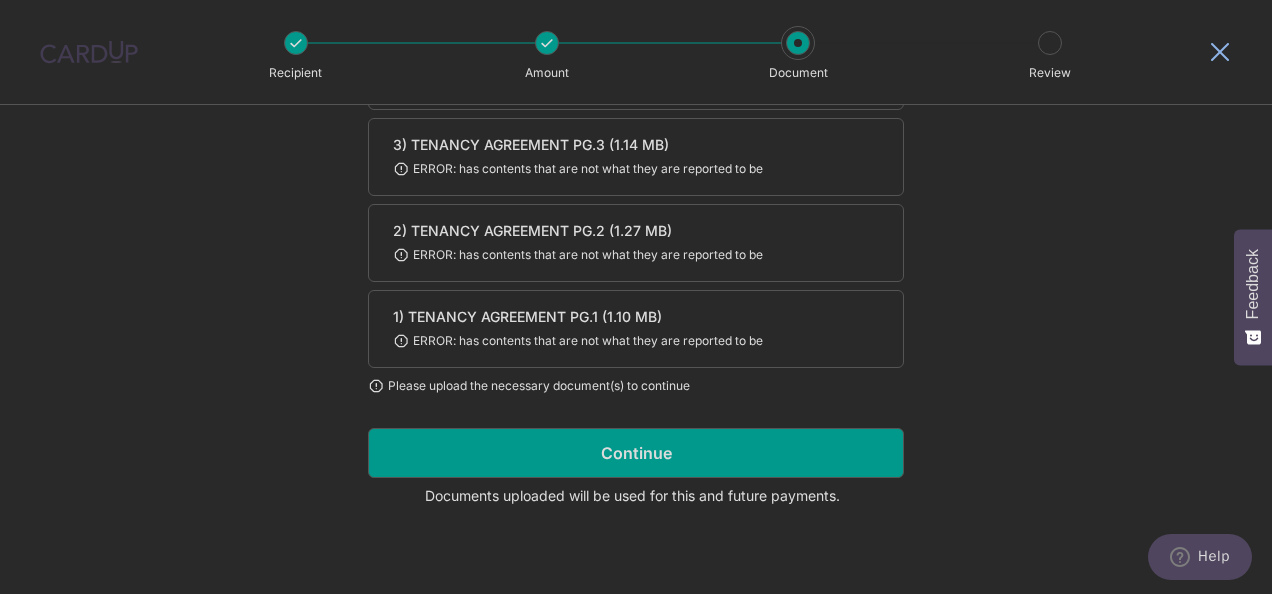 click on "Continue" at bounding box center [636, 453] 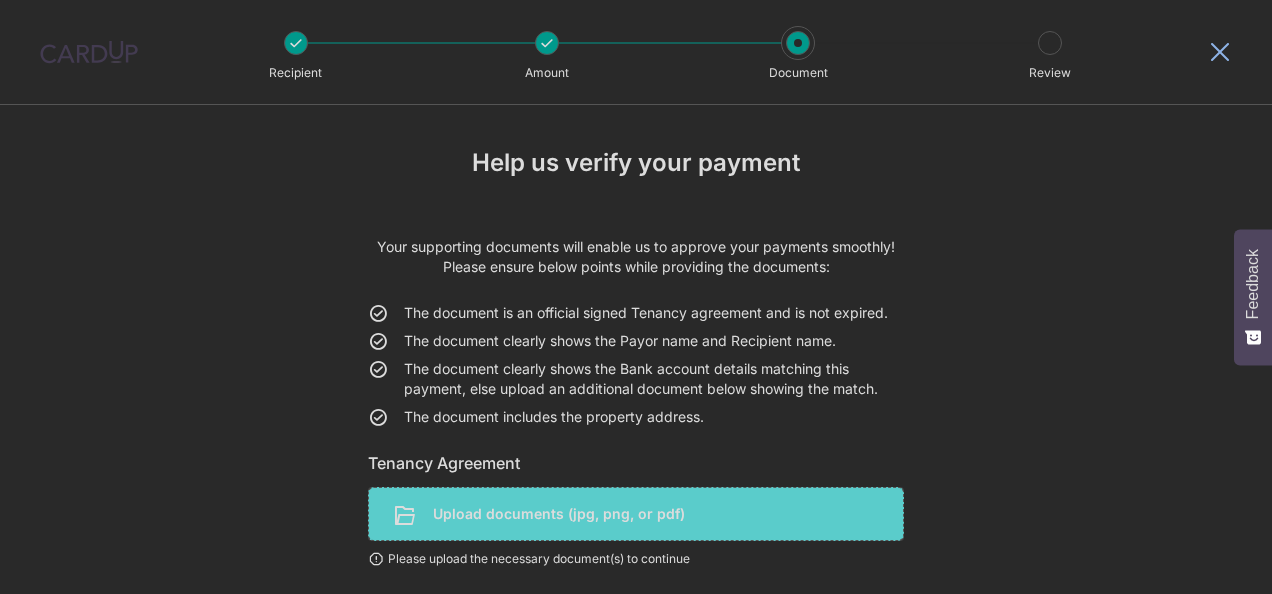 scroll, scrollTop: 0, scrollLeft: 0, axis: both 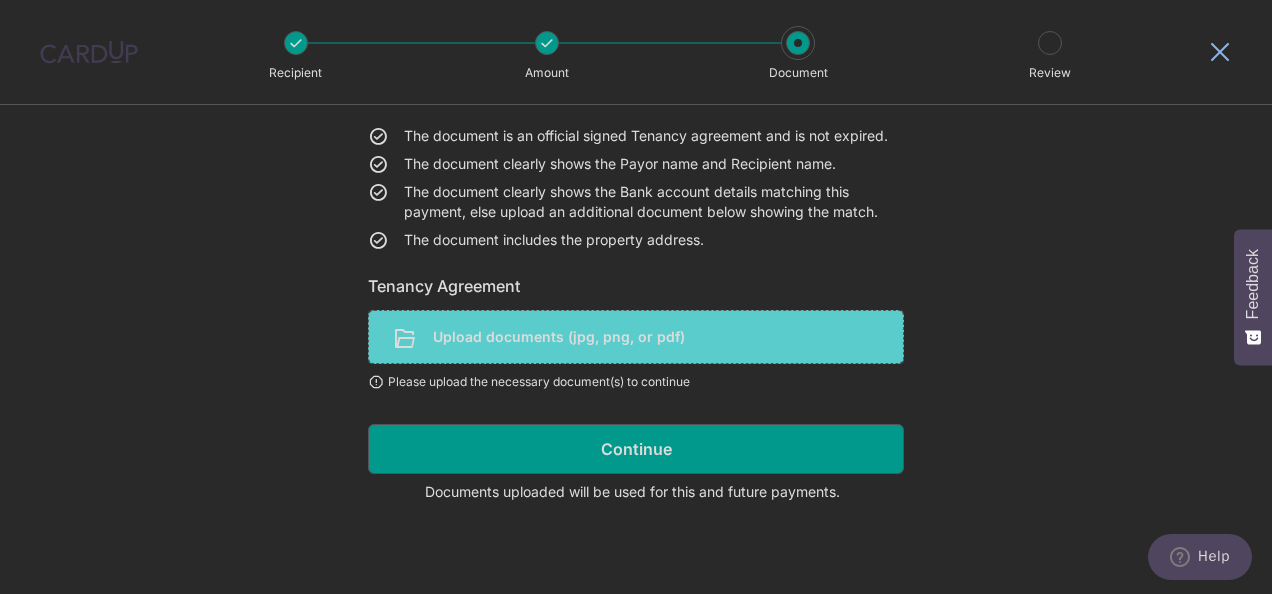 click at bounding box center (636, 337) 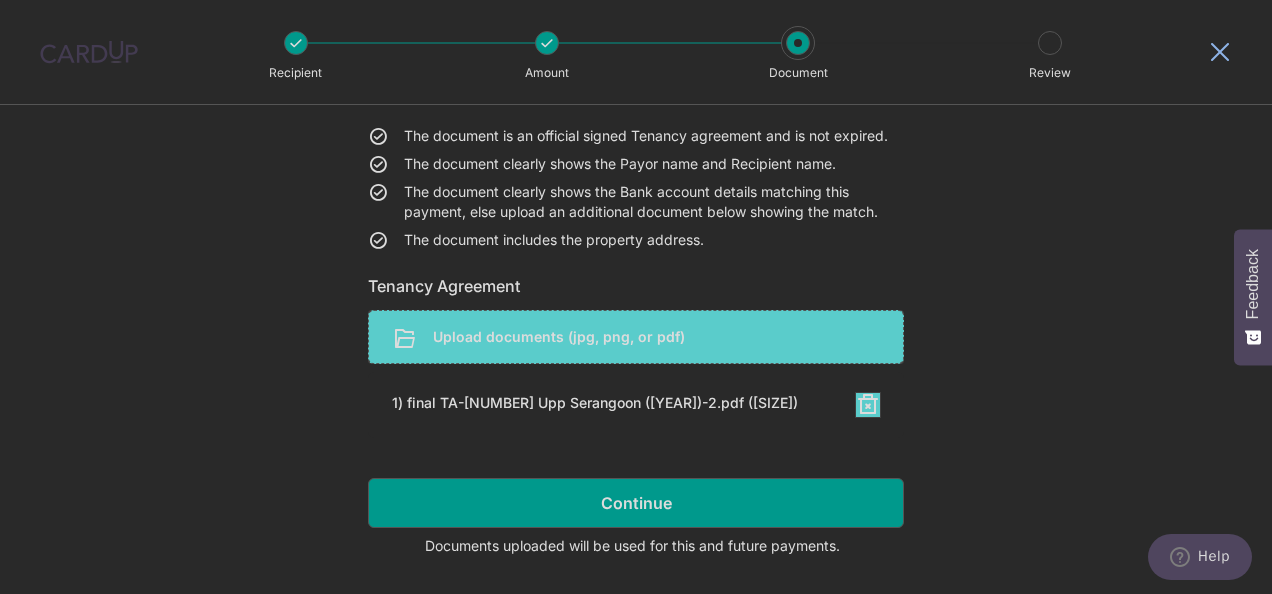 scroll, scrollTop: 231, scrollLeft: 0, axis: vertical 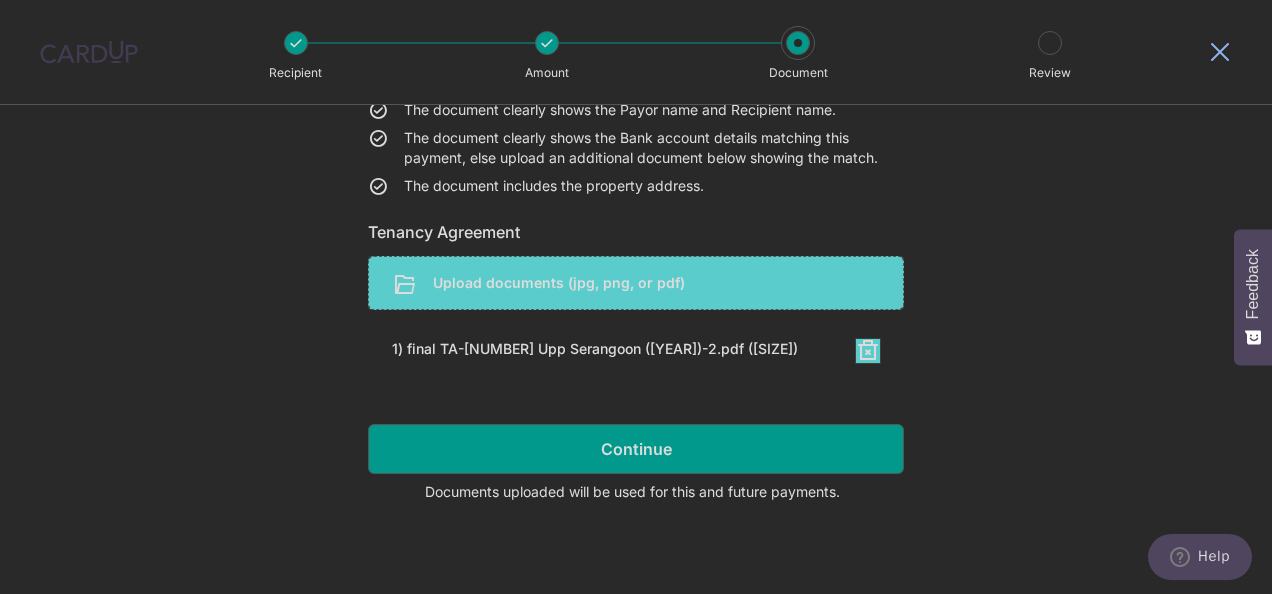 click at bounding box center [636, 283] 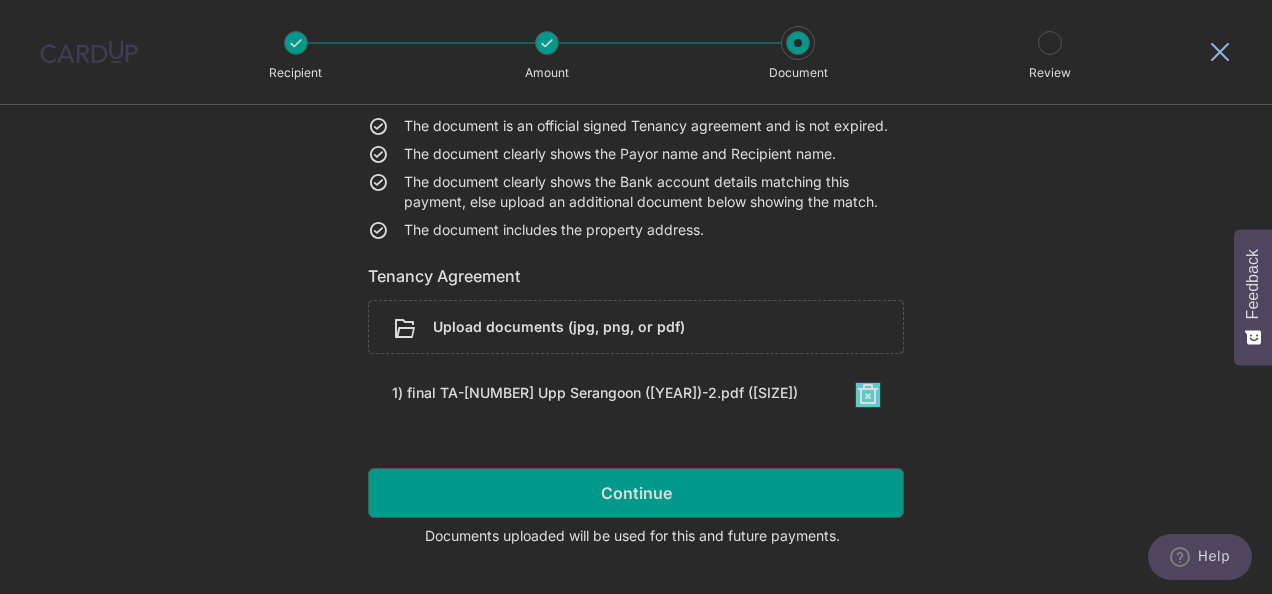 scroll, scrollTop: 231, scrollLeft: 0, axis: vertical 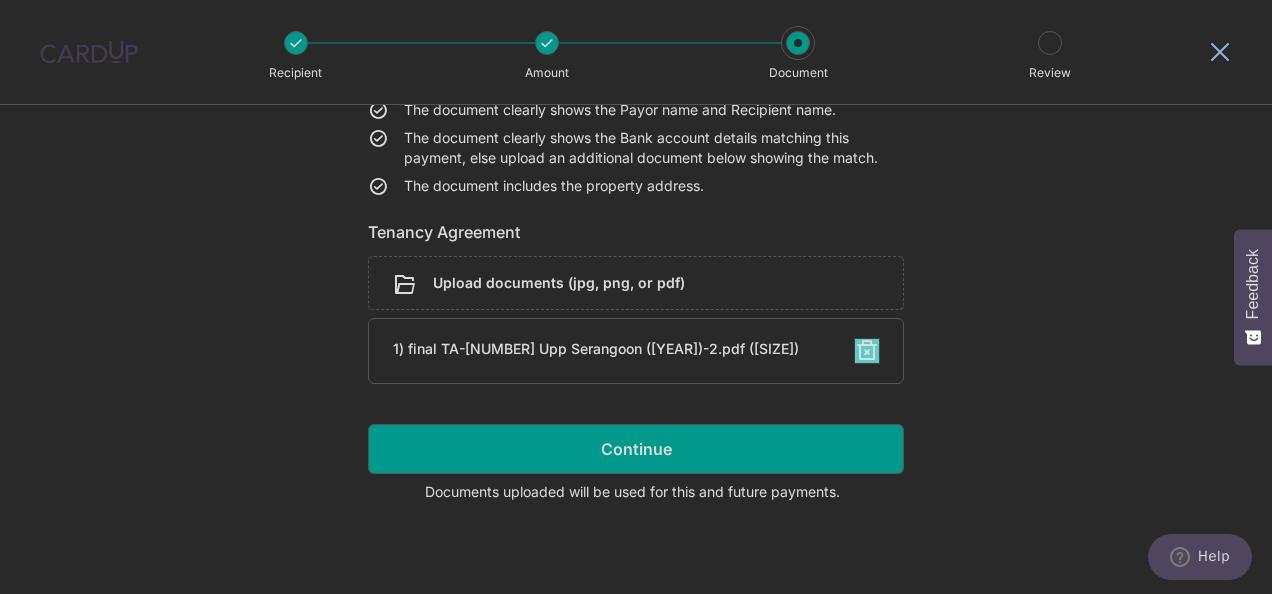 click at bounding box center [867, 351] 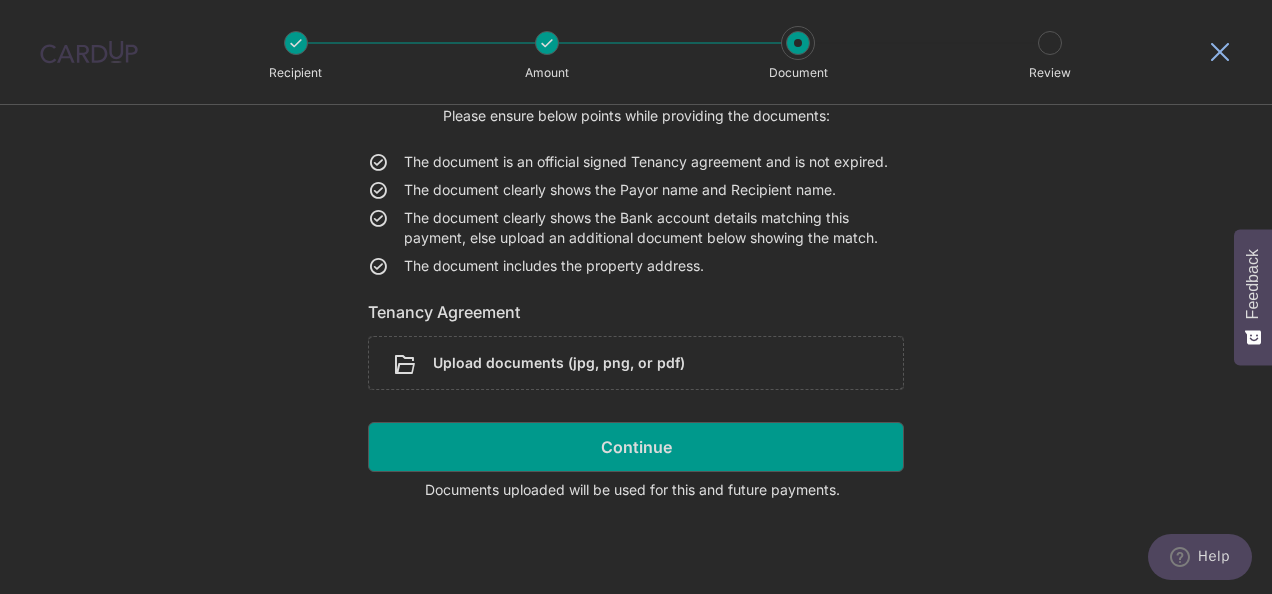 scroll, scrollTop: 149, scrollLeft: 0, axis: vertical 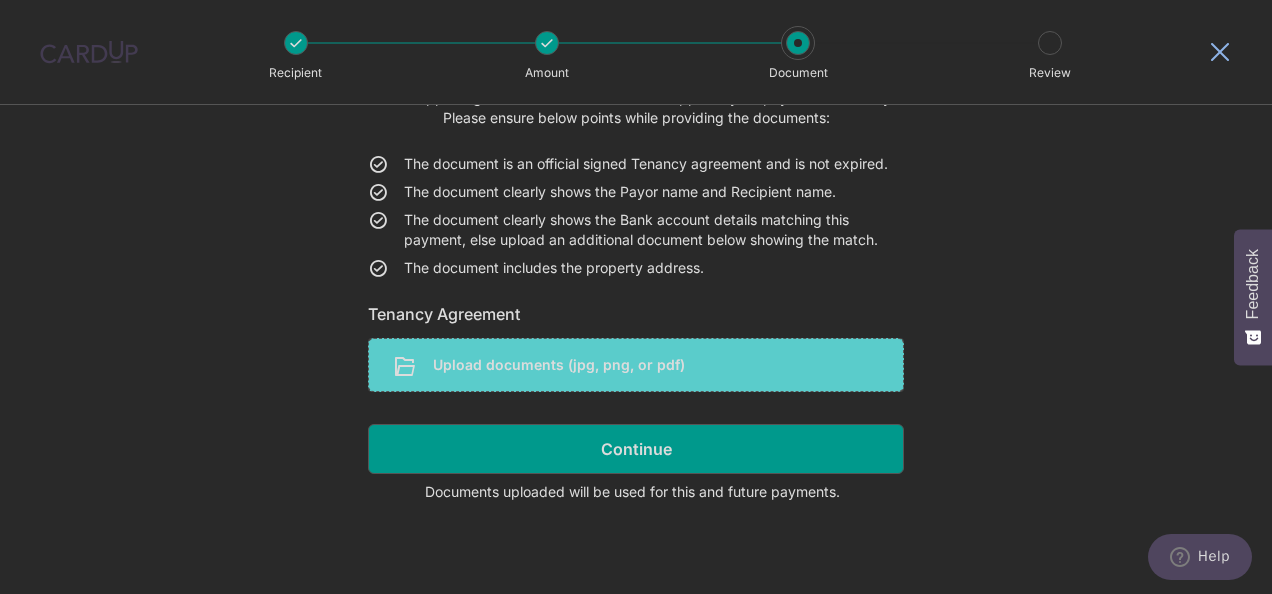 click at bounding box center (636, 365) 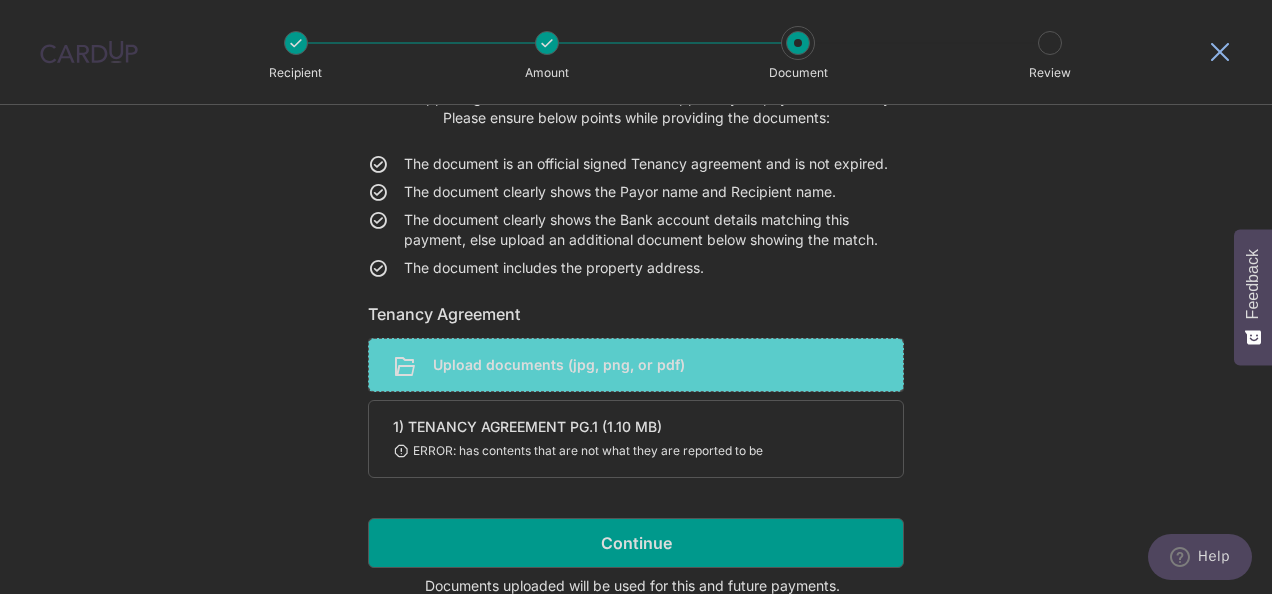 click on "ERROR: has contents that are not what they are reported to be" at bounding box center (612, 451) 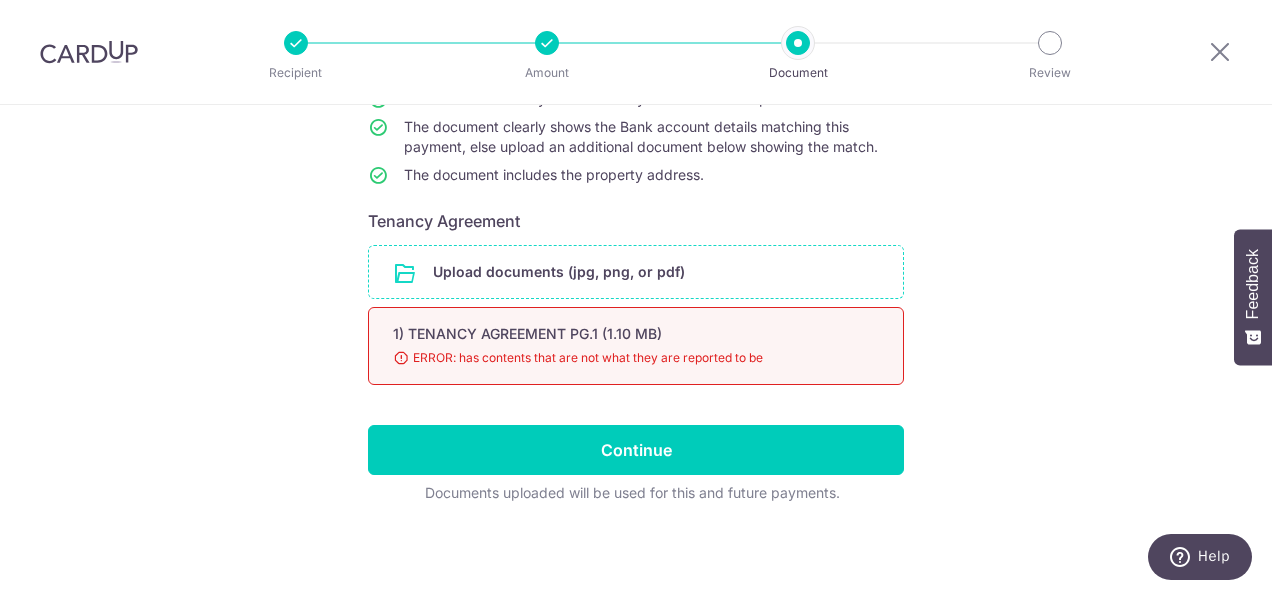 click on "Upload documents (jpg, png, or pdf)" at bounding box center [636, 272] 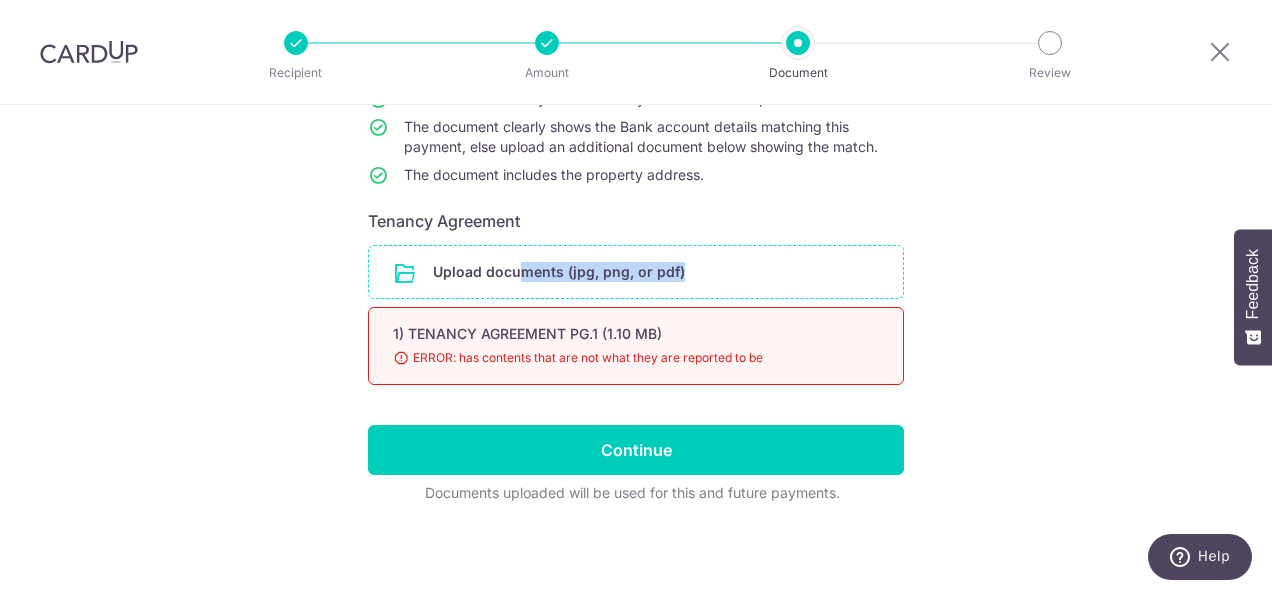 drag, startPoint x: 512, startPoint y: 294, endPoint x: 502, endPoint y: 283, distance: 14.866069 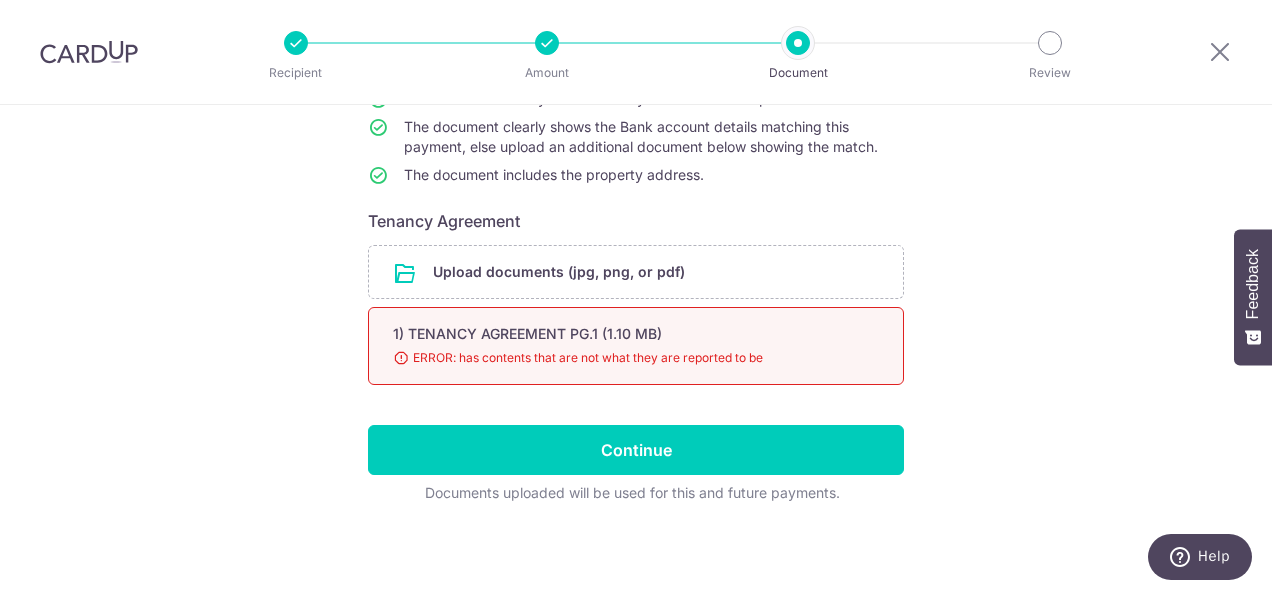 click on "Continue" at bounding box center [636, 450] 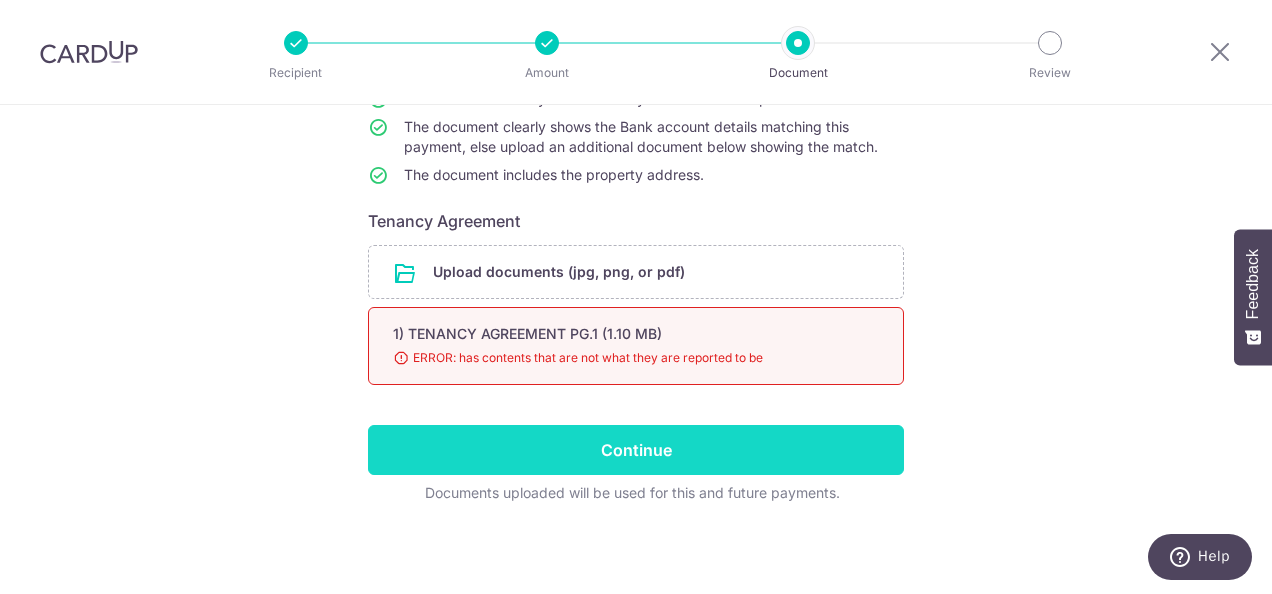 click on "Continue" at bounding box center [636, 450] 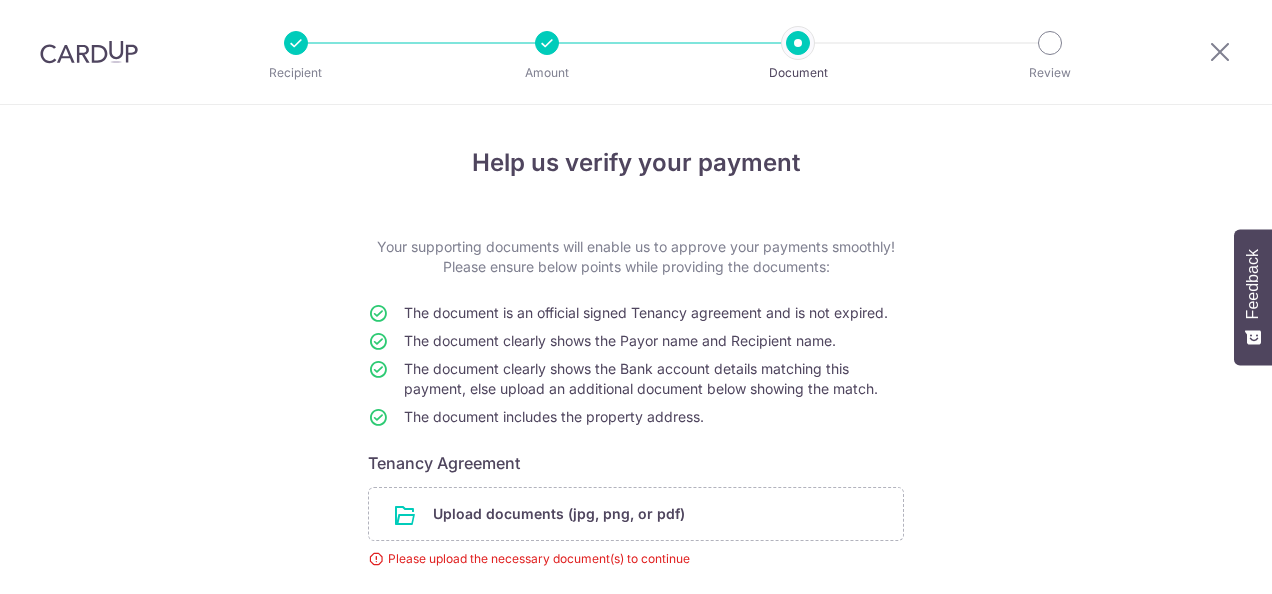 scroll, scrollTop: 0, scrollLeft: 0, axis: both 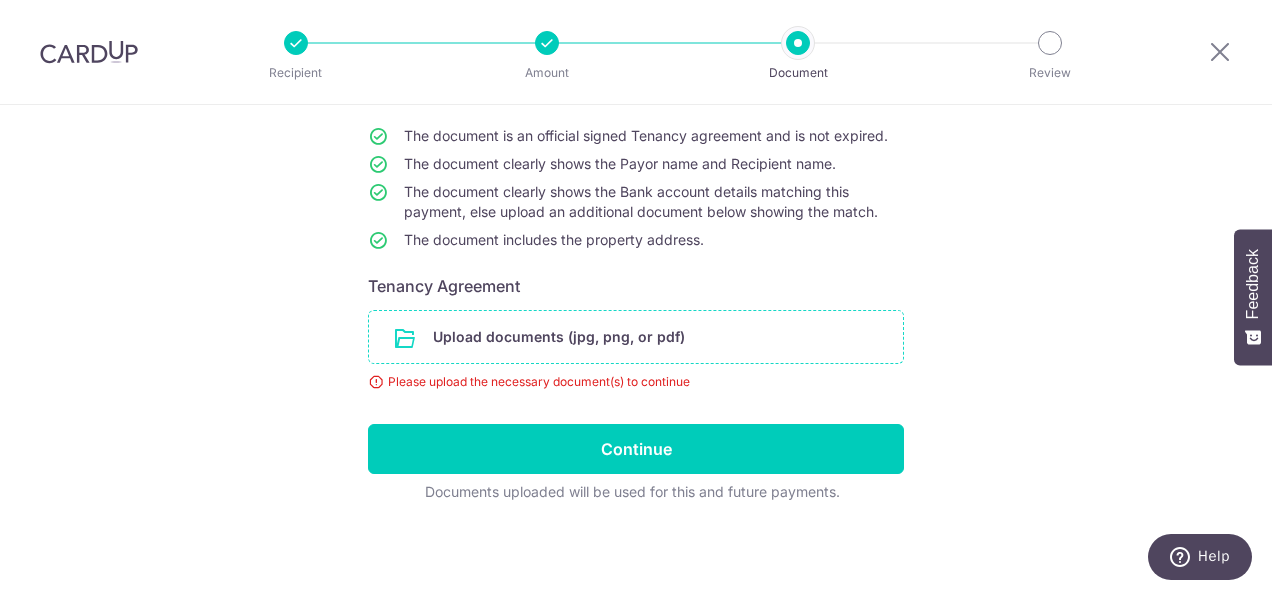 click at bounding box center (636, 337) 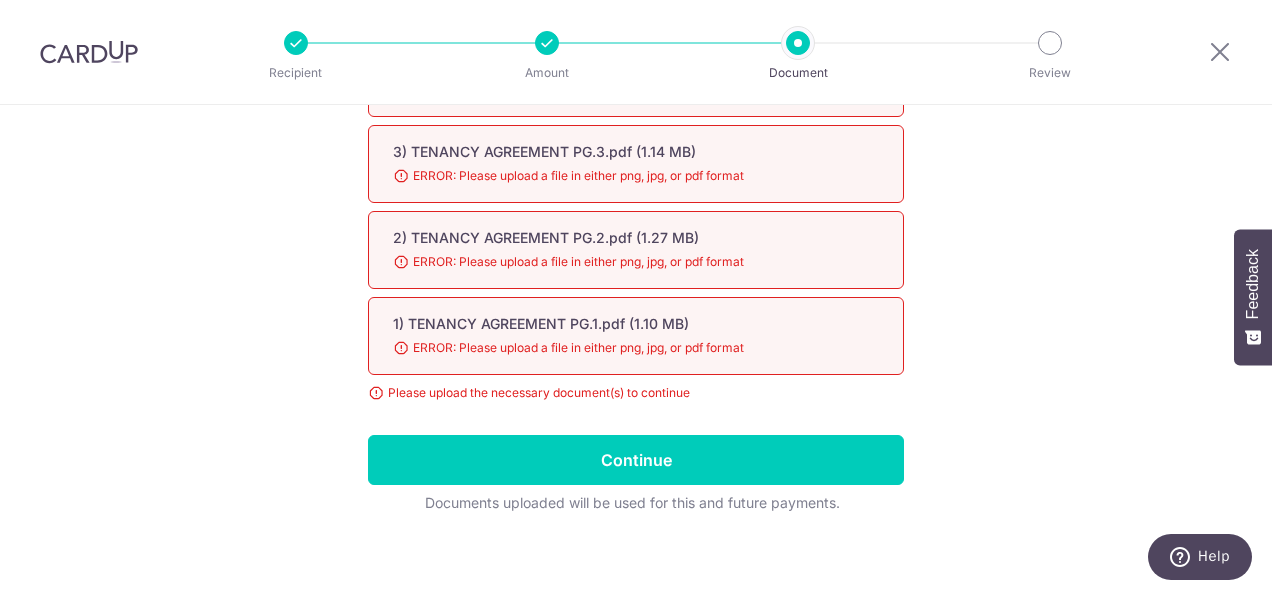 scroll, scrollTop: 689, scrollLeft: 0, axis: vertical 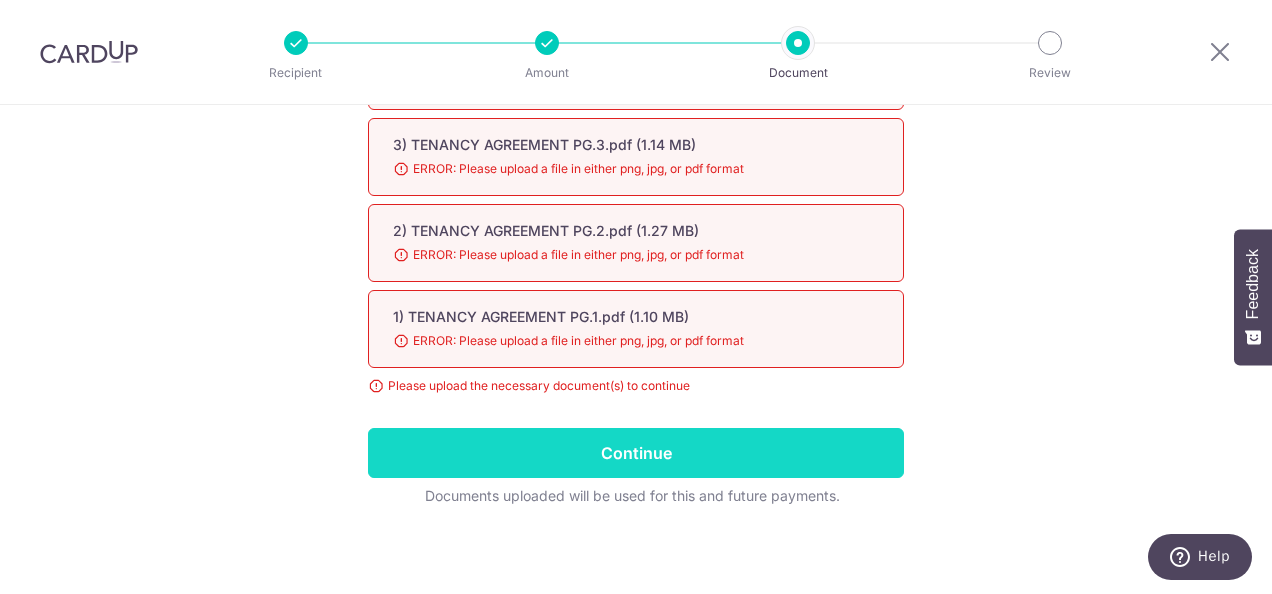 click on "Continue" at bounding box center (636, 453) 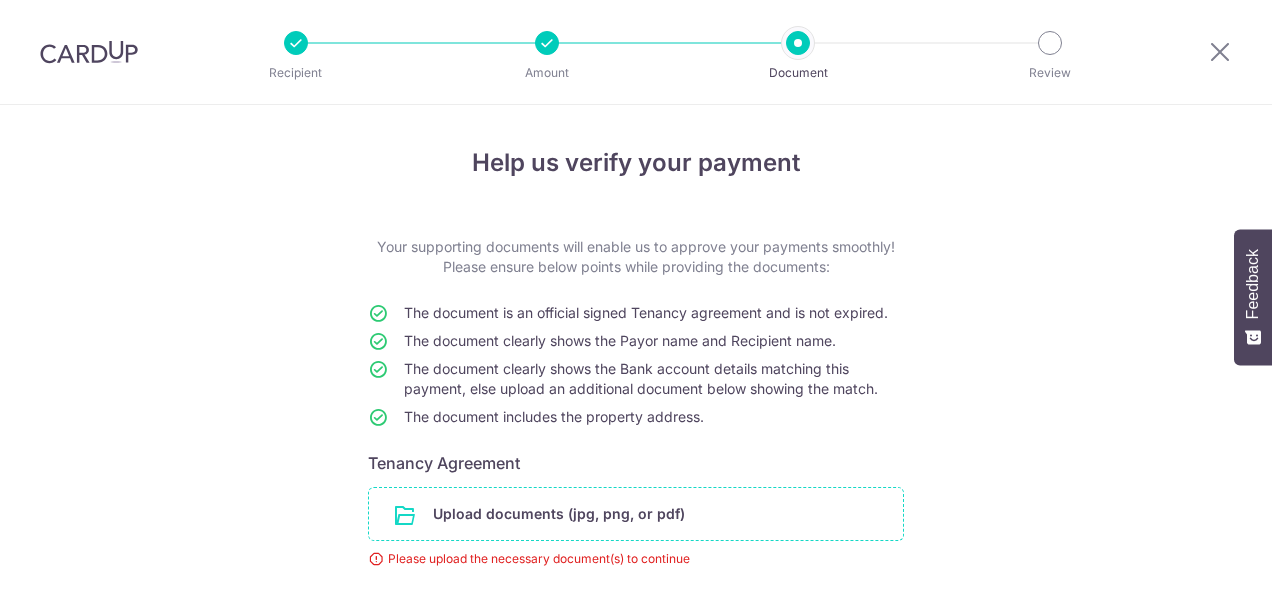 scroll, scrollTop: 0, scrollLeft: 0, axis: both 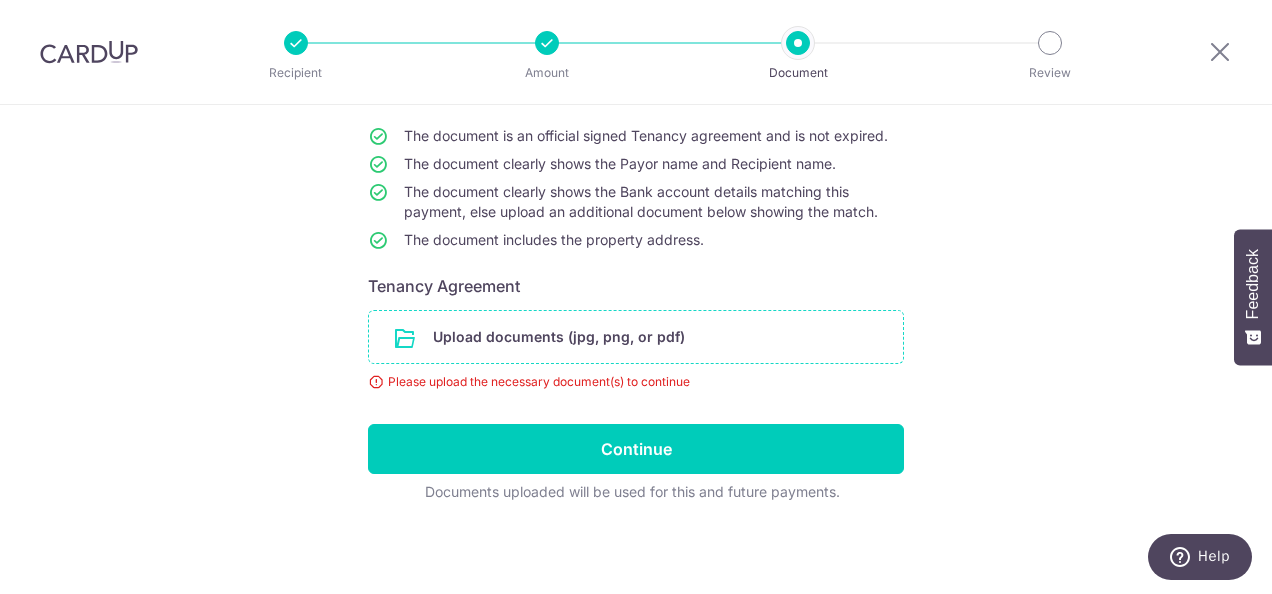 click at bounding box center [636, 337] 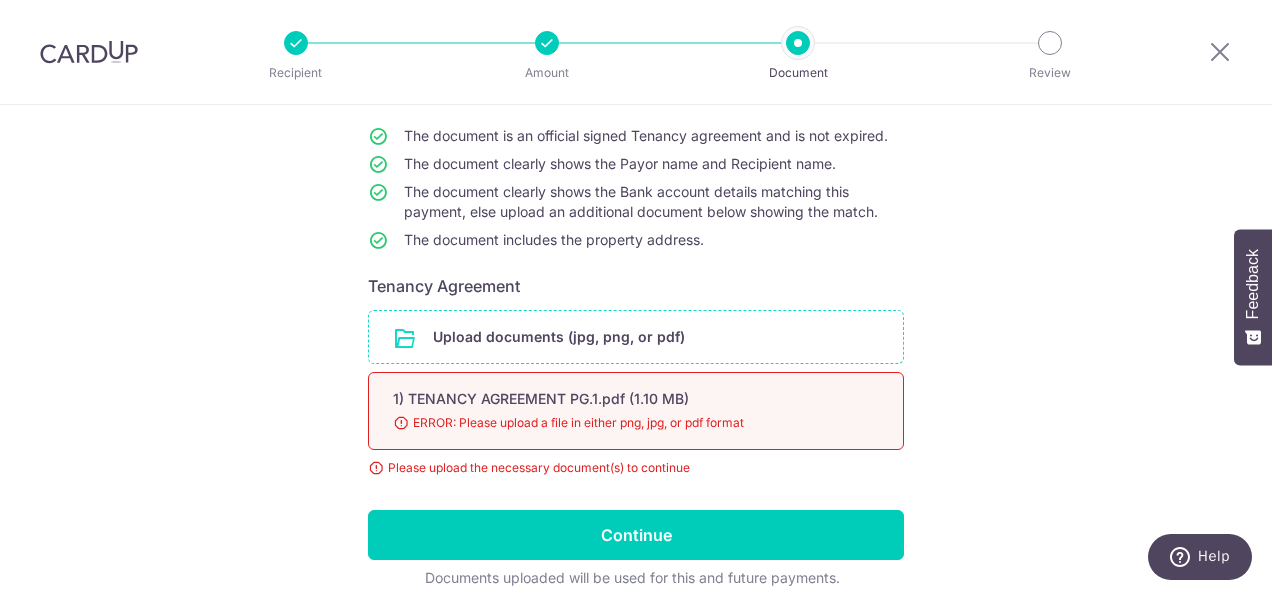 drag, startPoint x: 608, startPoint y: 430, endPoint x: 246, endPoint y: 432, distance: 362.00552 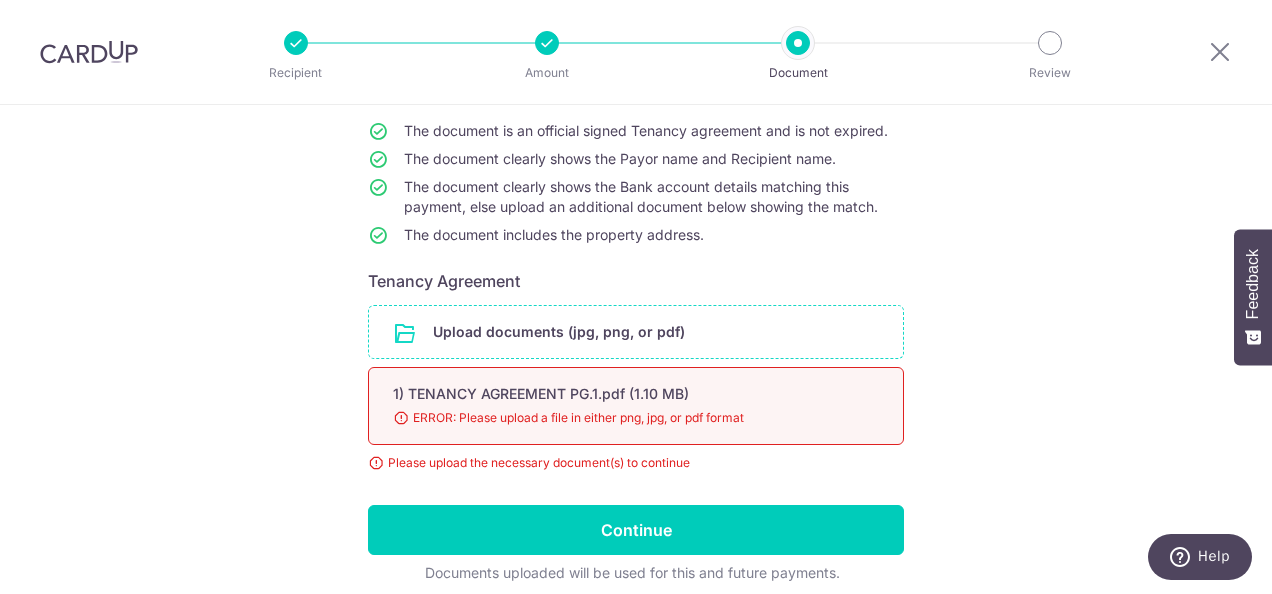 scroll, scrollTop: 262, scrollLeft: 0, axis: vertical 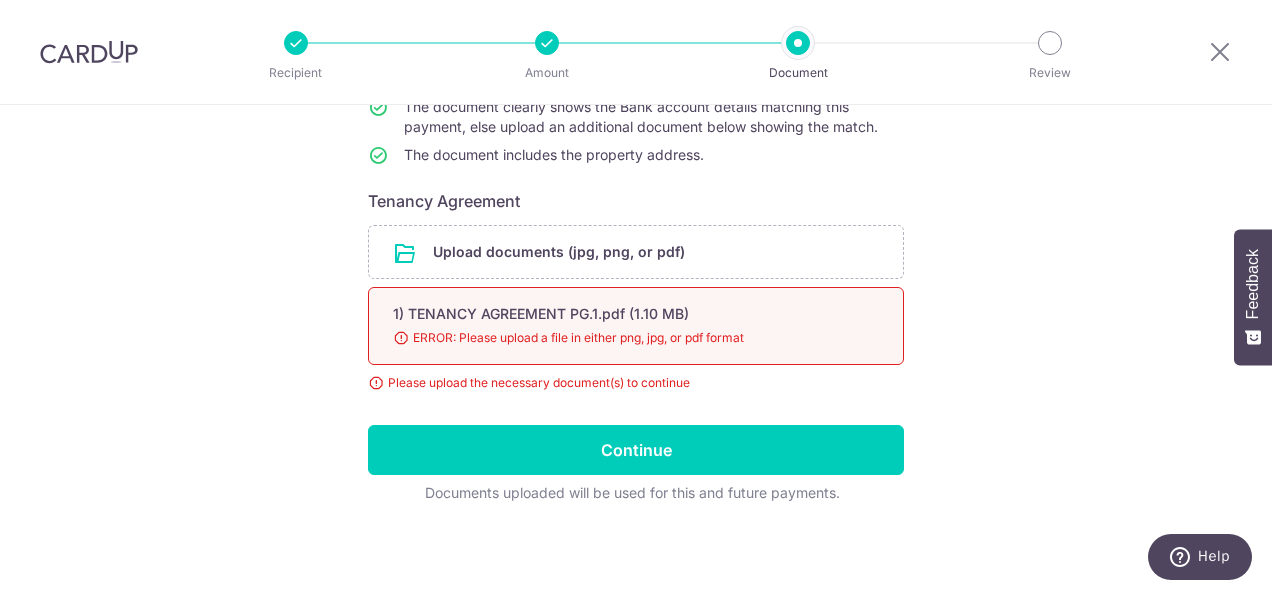 drag, startPoint x: 1042, startPoint y: 42, endPoint x: 1066, endPoint y: 50, distance: 25.298222 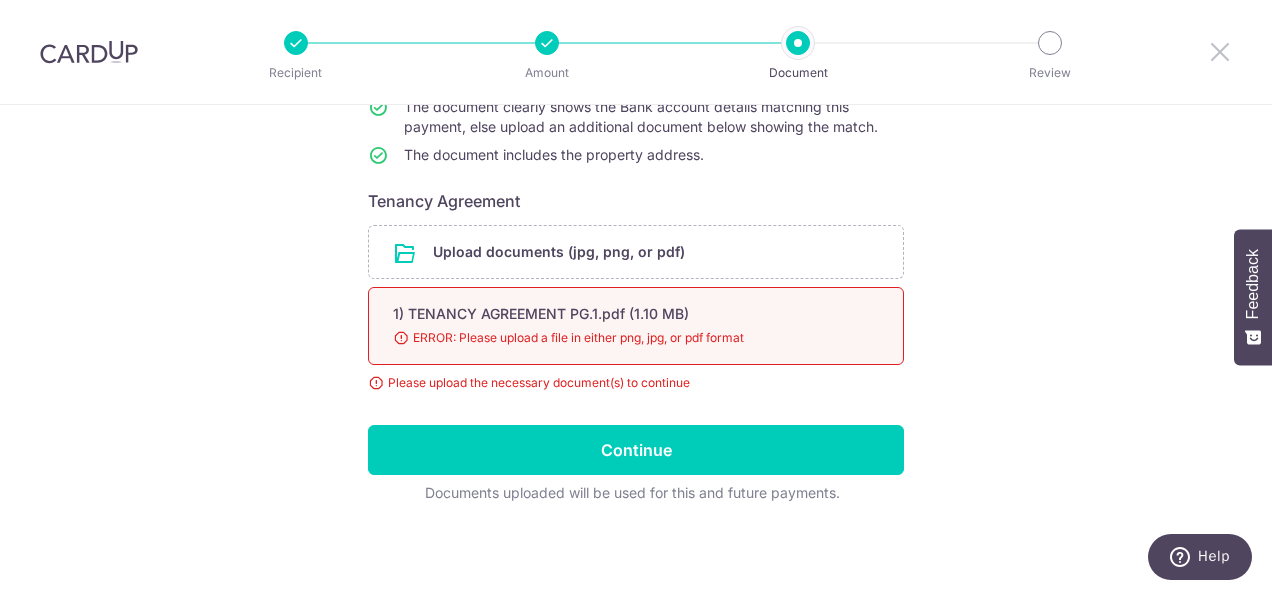 click at bounding box center (1220, 51) 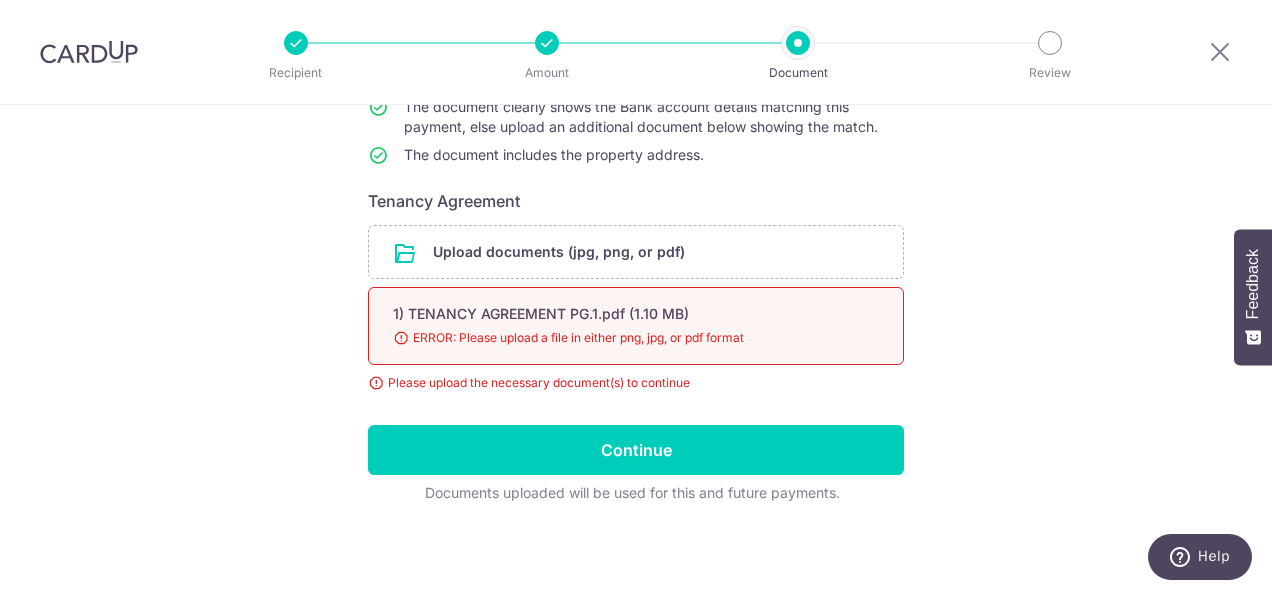 click on "Recipient Amount Document Review" at bounding box center [673, 52] 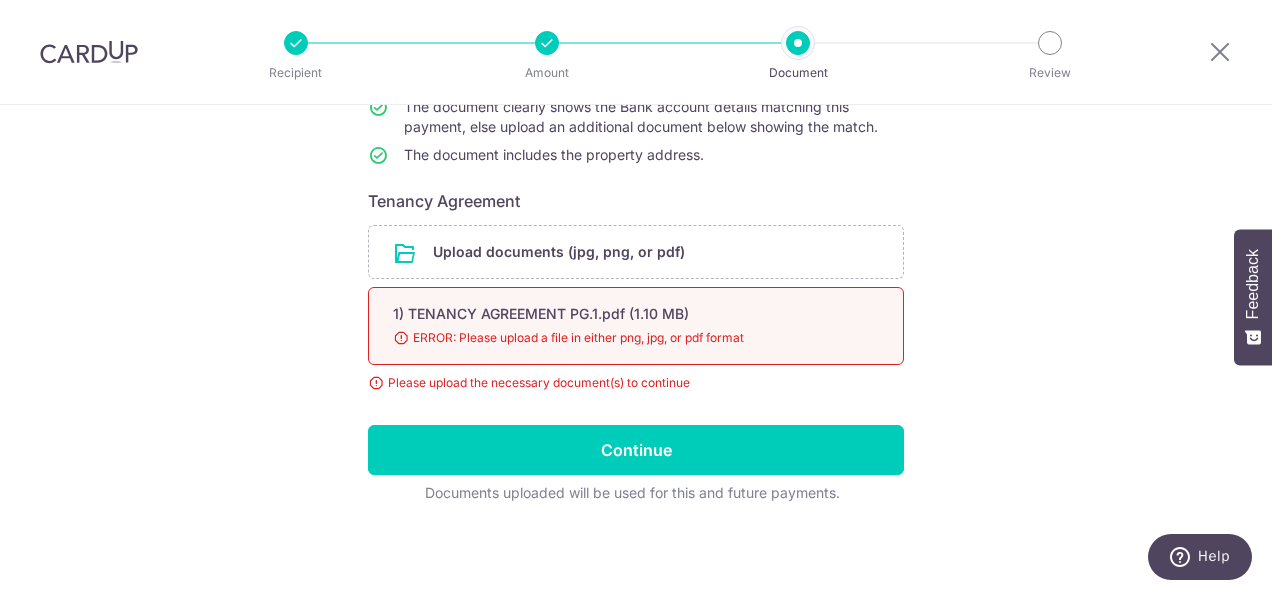 scroll, scrollTop: 0, scrollLeft: 0, axis: both 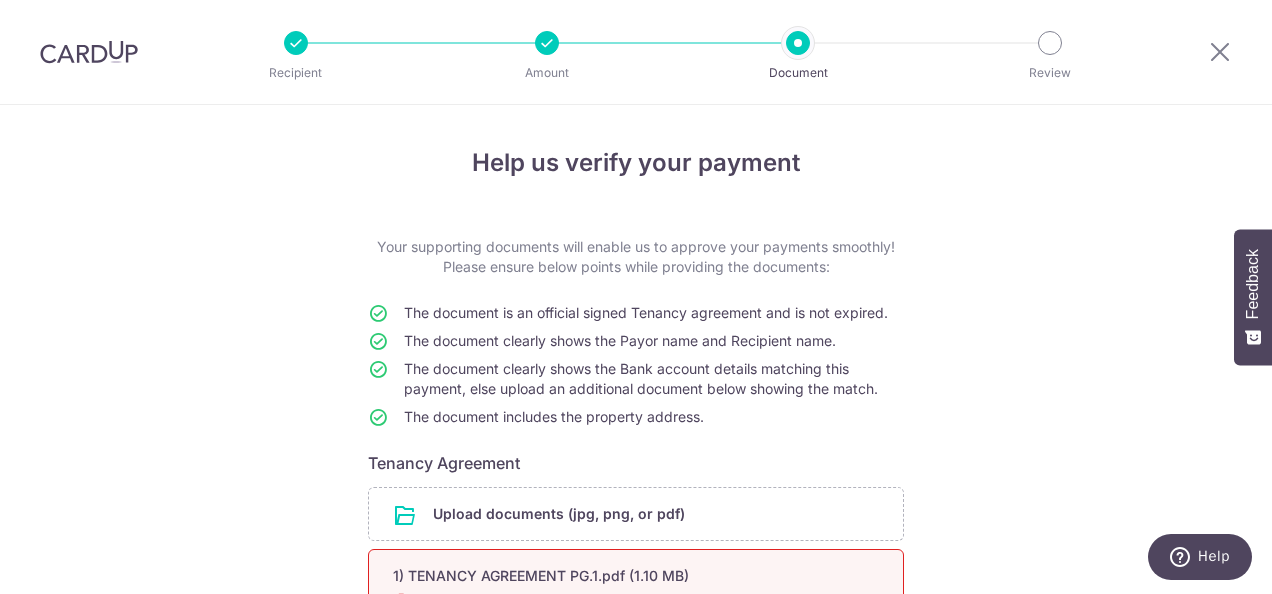 drag, startPoint x: 112, startPoint y: 54, endPoint x: 711, endPoint y: 101, distance: 600.84106 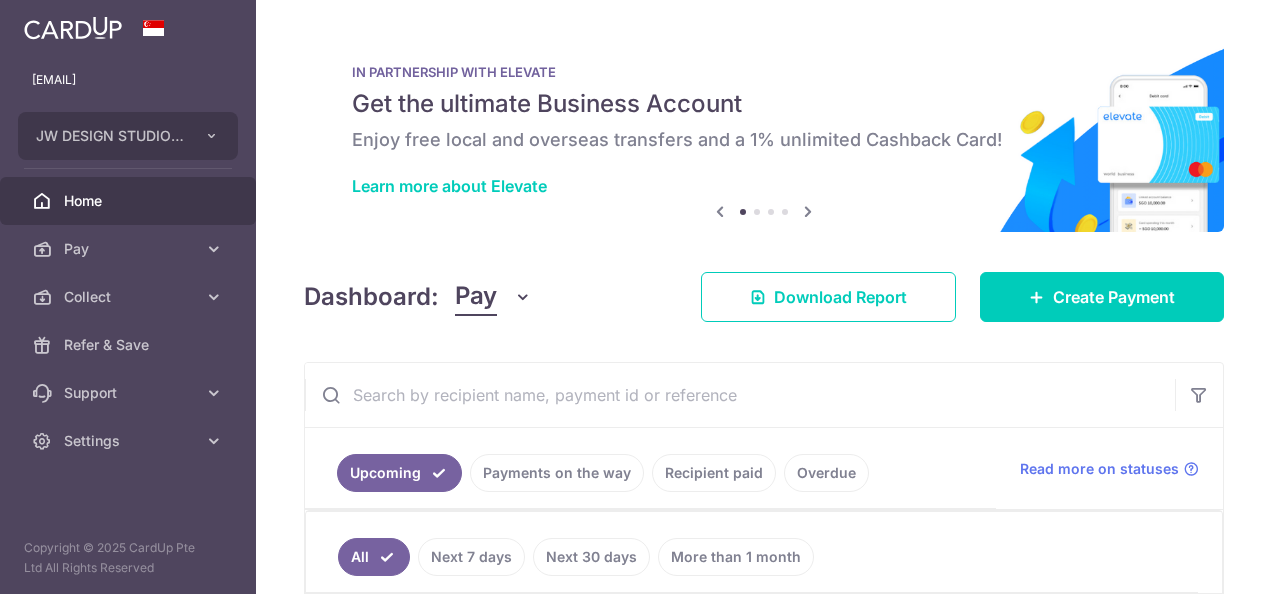 scroll, scrollTop: 0, scrollLeft: 0, axis: both 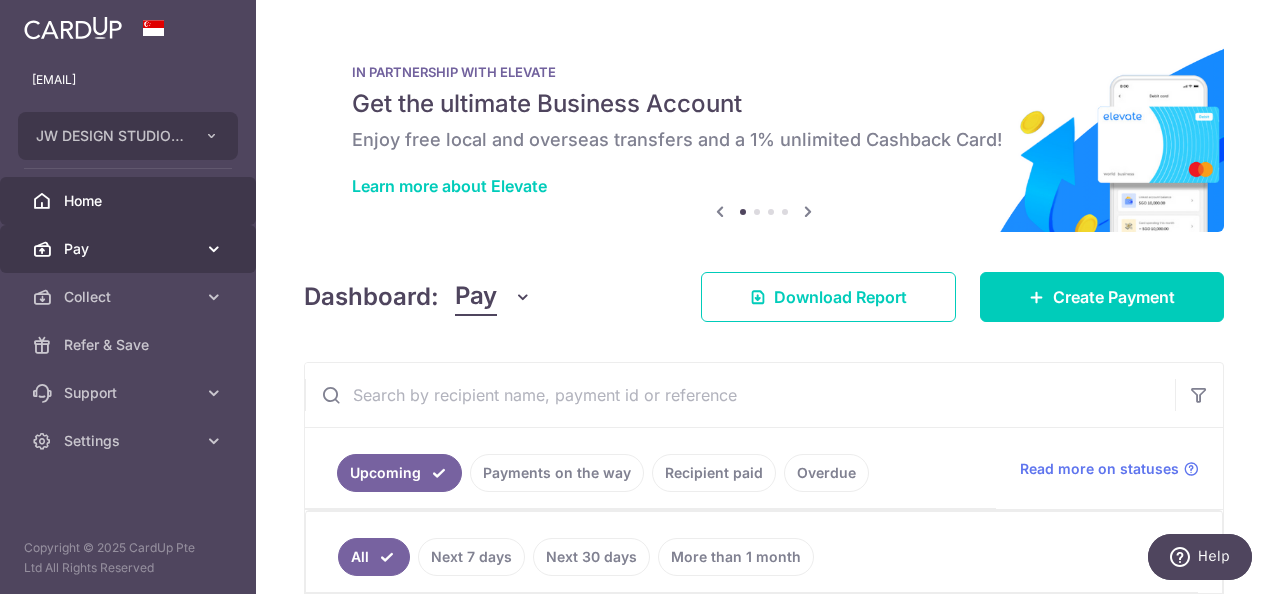 click on "Pay" at bounding box center (128, 249) 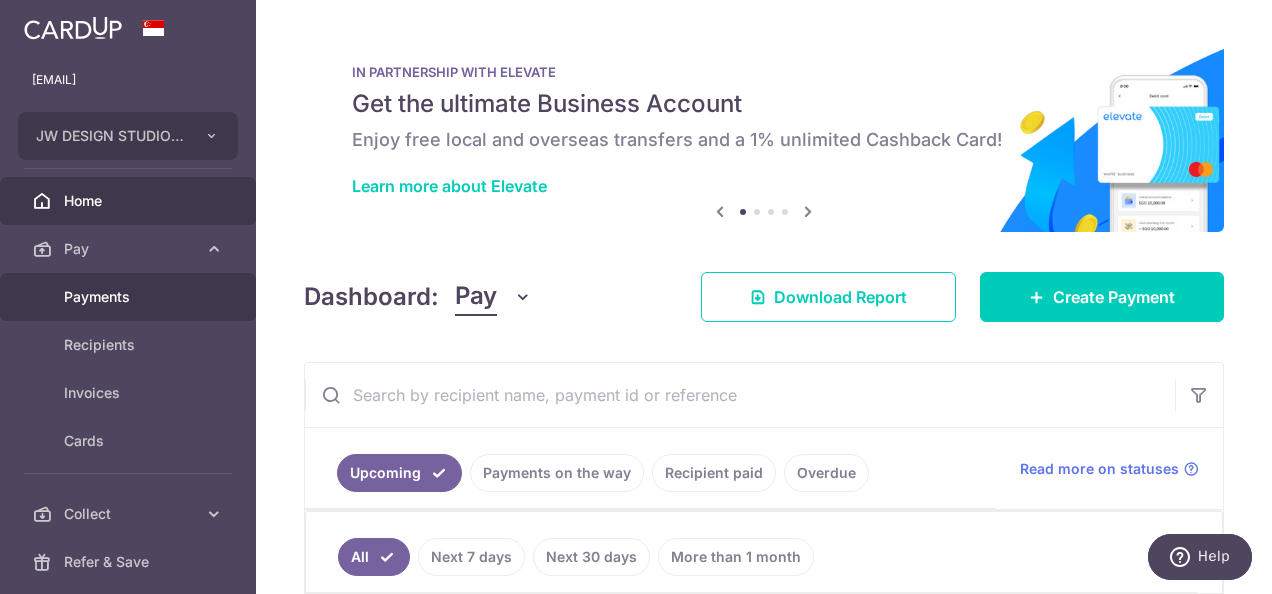 click on "Payments" at bounding box center [130, 297] 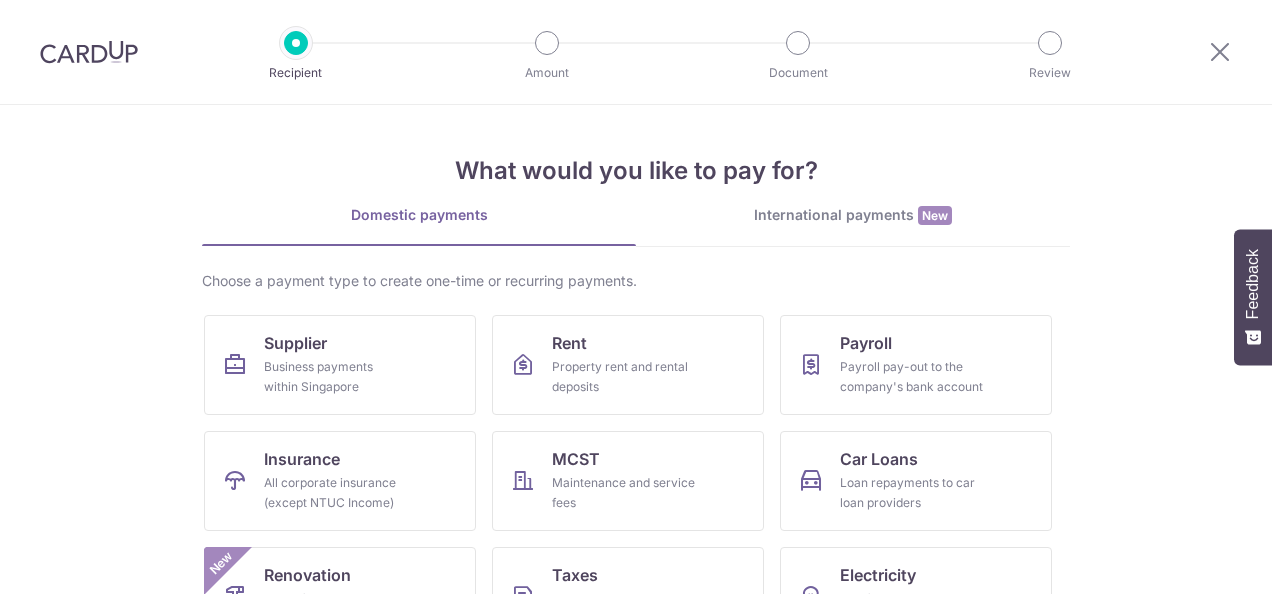 scroll, scrollTop: 0, scrollLeft: 0, axis: both 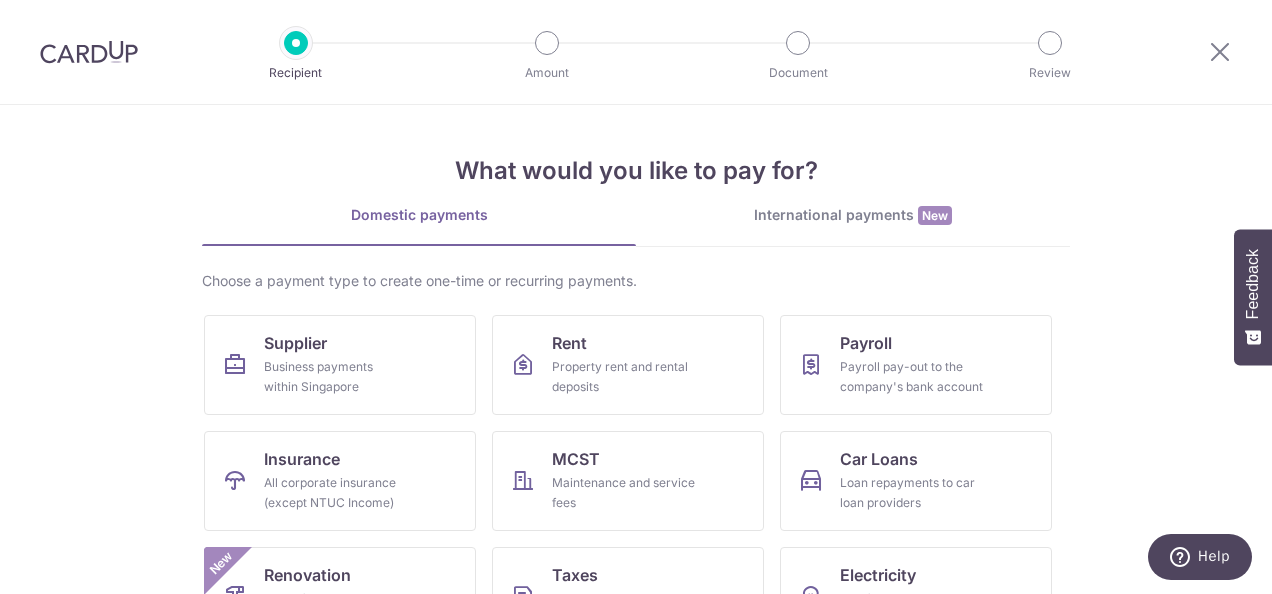 click at bounding box center [89, 52] 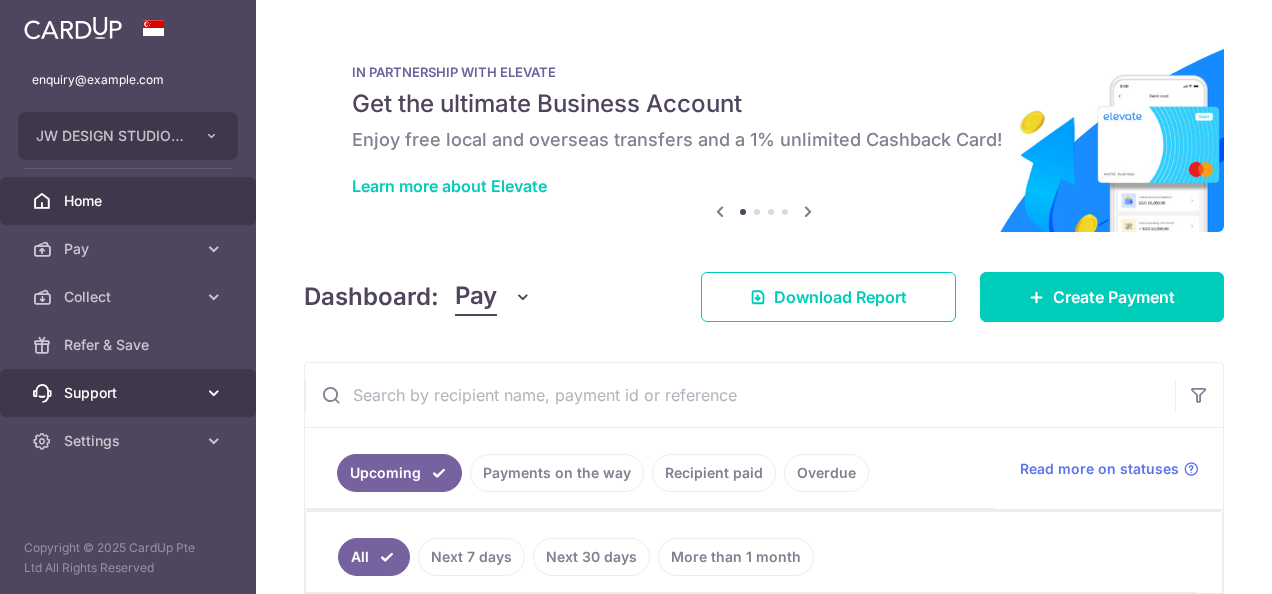scroll, scrollTop: 0, scrollLeft: 0, axis: both 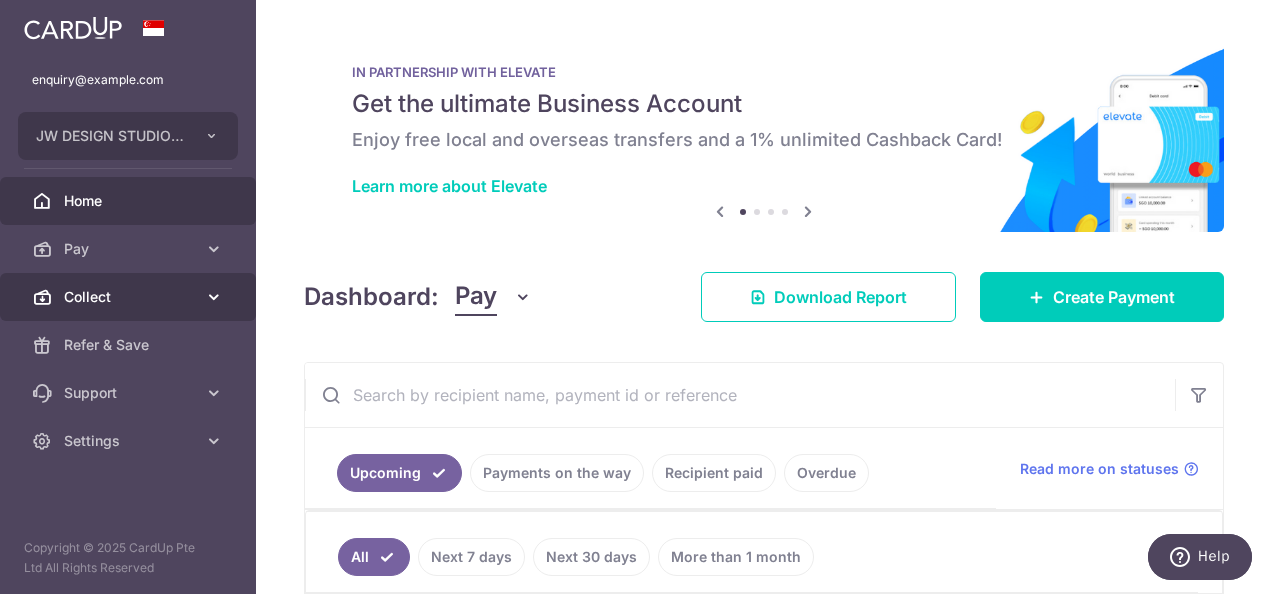 click on "Collect" at bounding box center (130, 297) 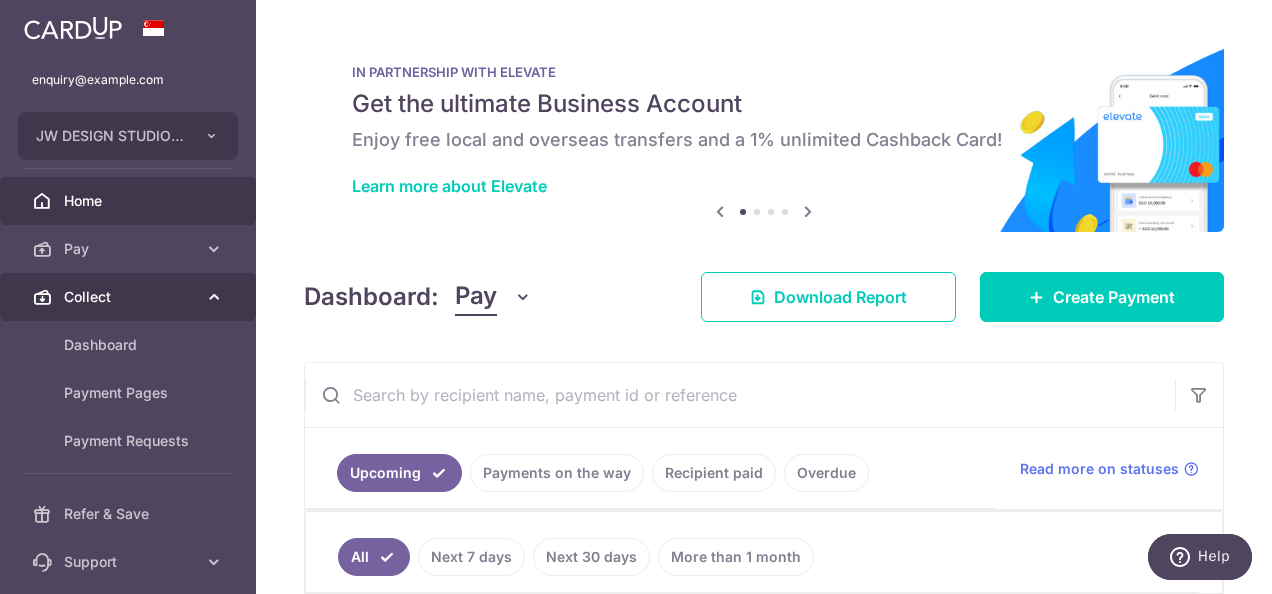 click on "Collect" at bounding box center [130, 297] 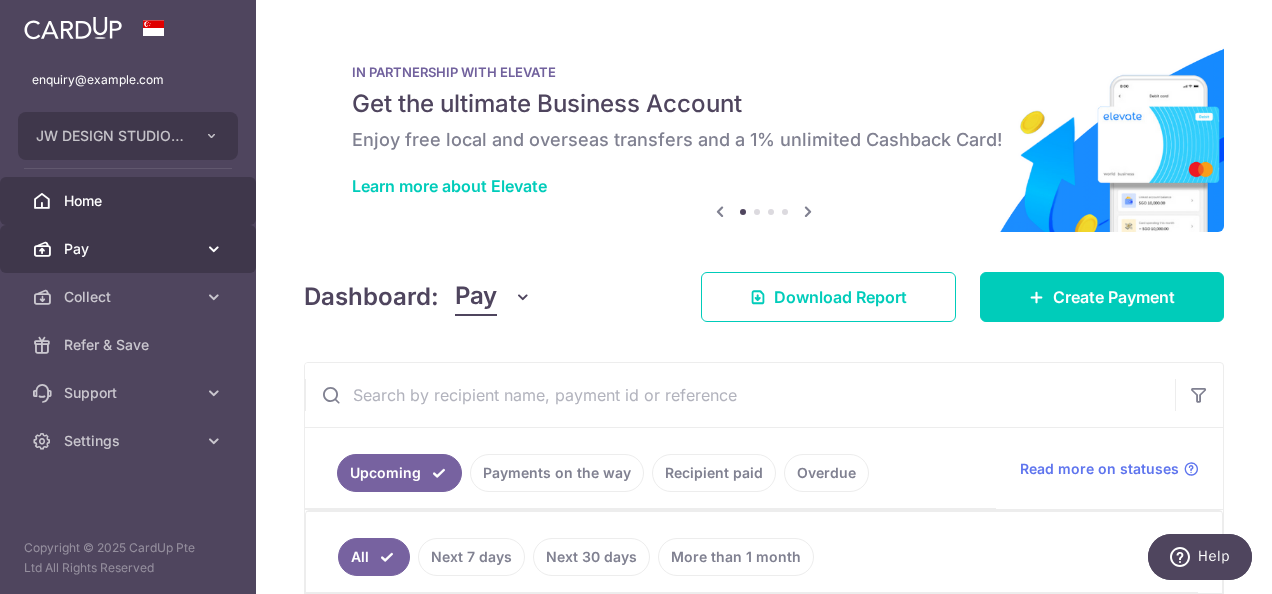 click on "Pay" at bounding box center [130, 249] 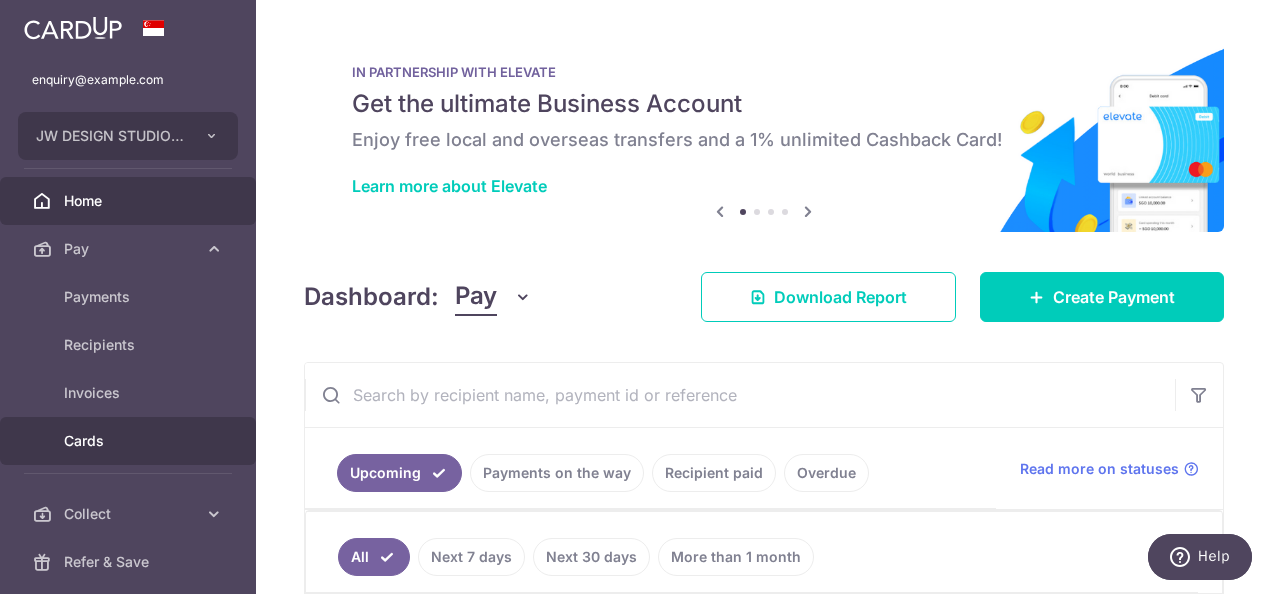 click on "Cards" at bounding box center [130, 441] 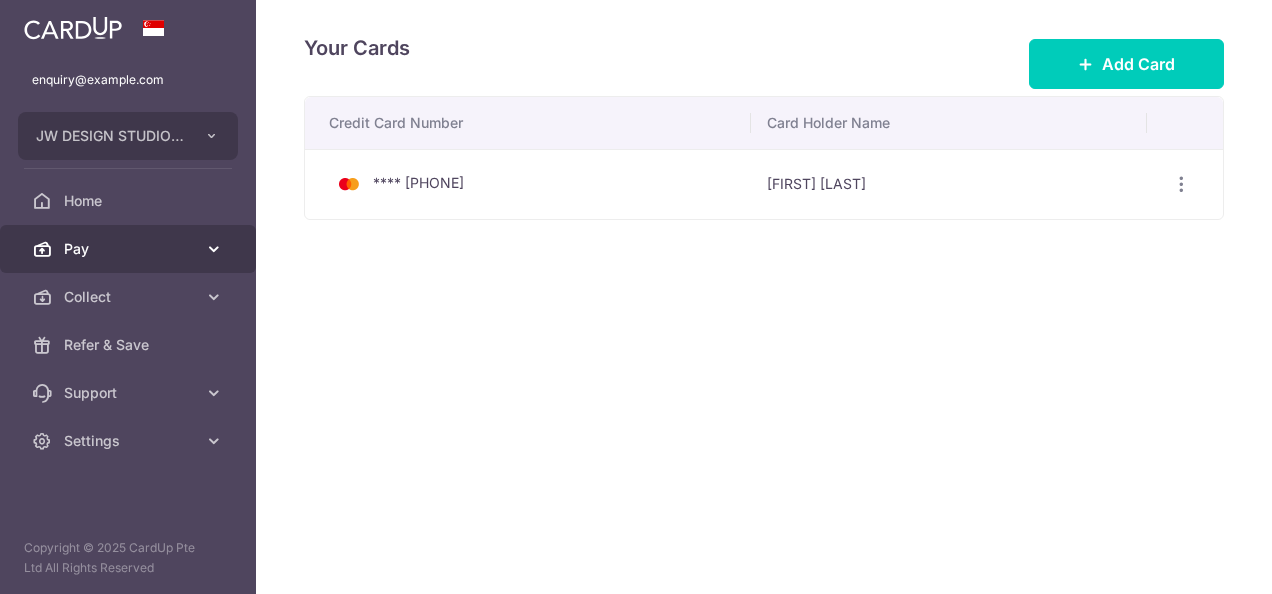 scroll, scrollTop: 0, scrollLeft: 0, axis: both 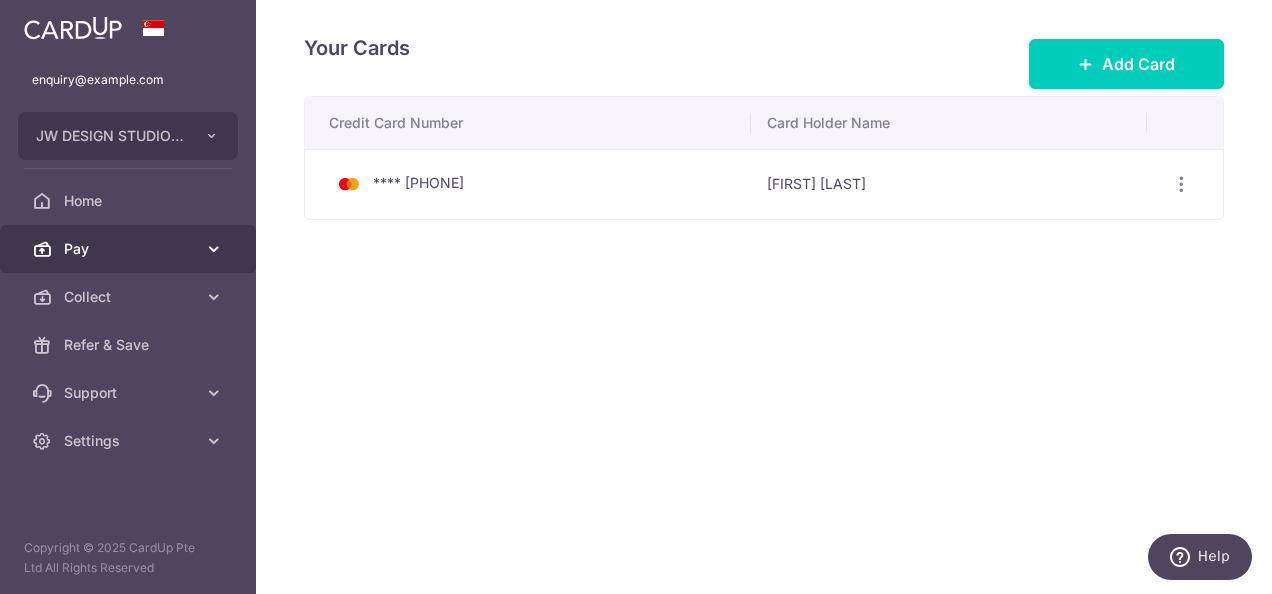 click on "Pay" at bounding box center (128, 249) 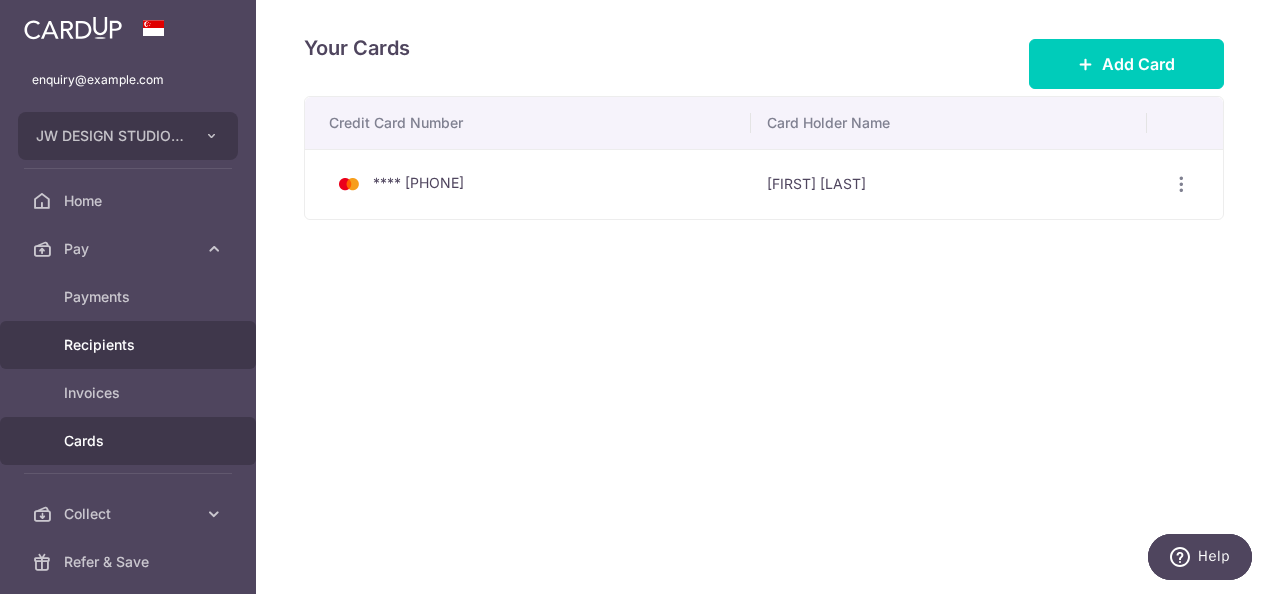 click on "Recipients" at bounding box center [128, 345] 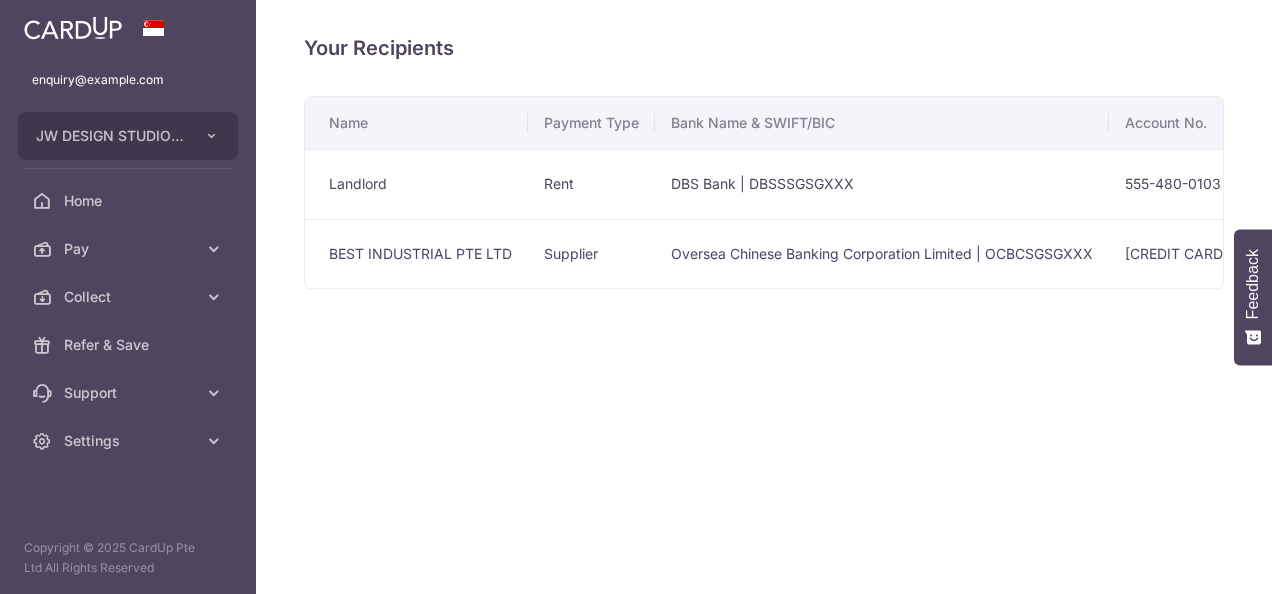 scroll, scrollTop: 0, scrollLeft: 0, axis: both 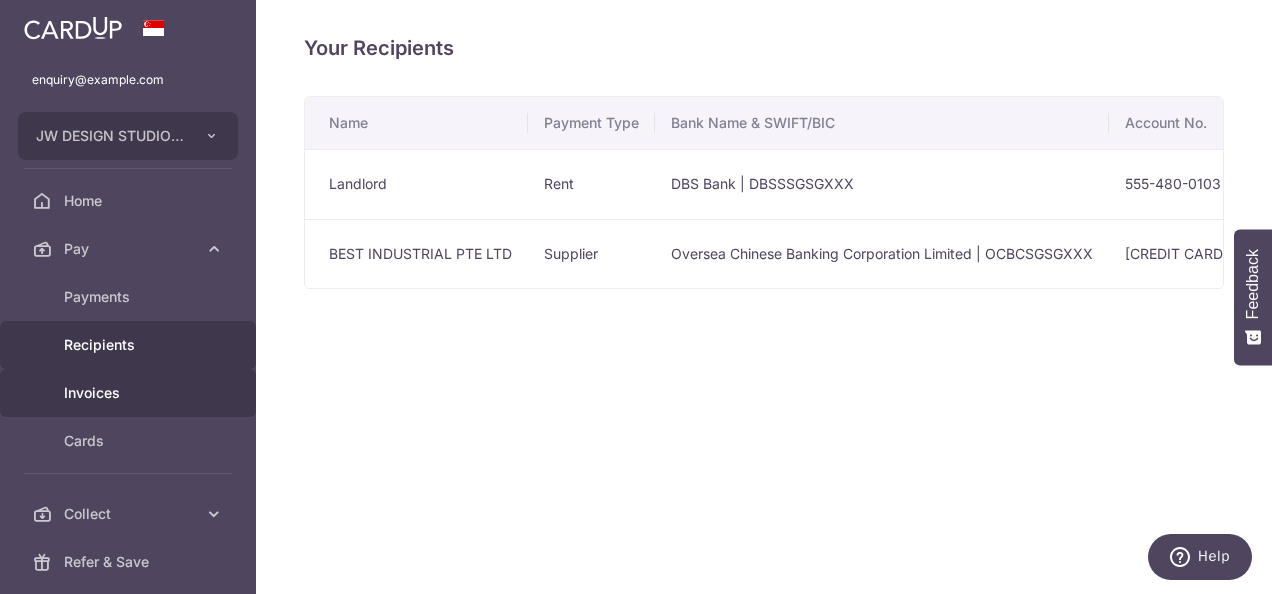 click on "Invoices" at bounding box center [130, 393] 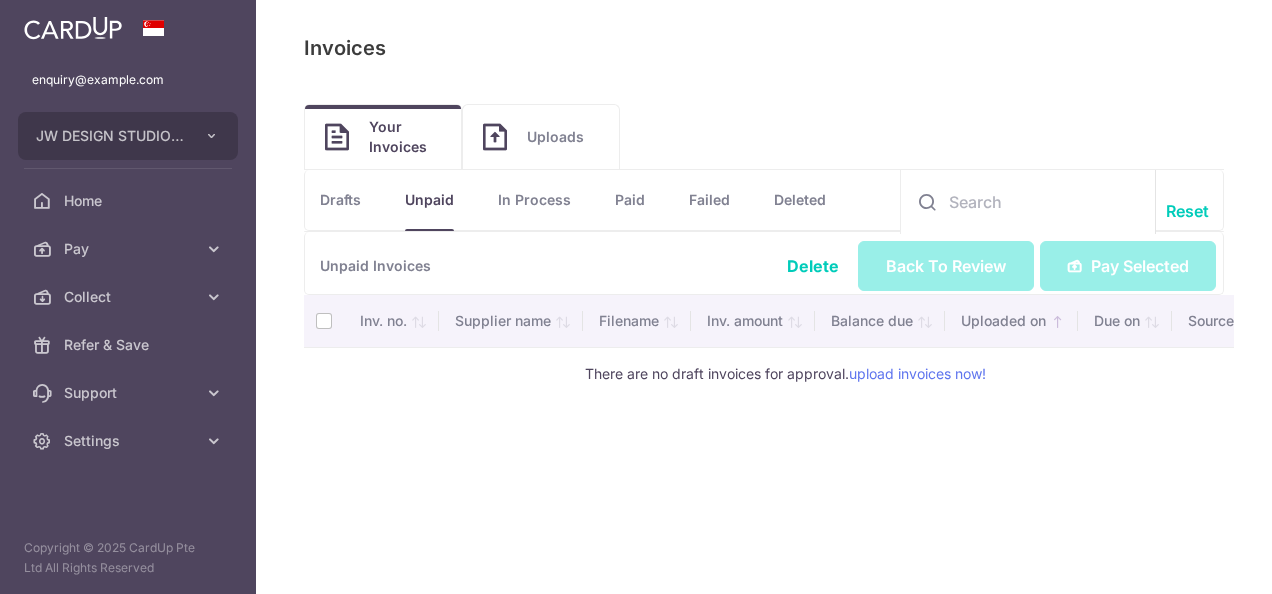 scroll, scrollTop: 0, scrollLeft: 0, axis: both 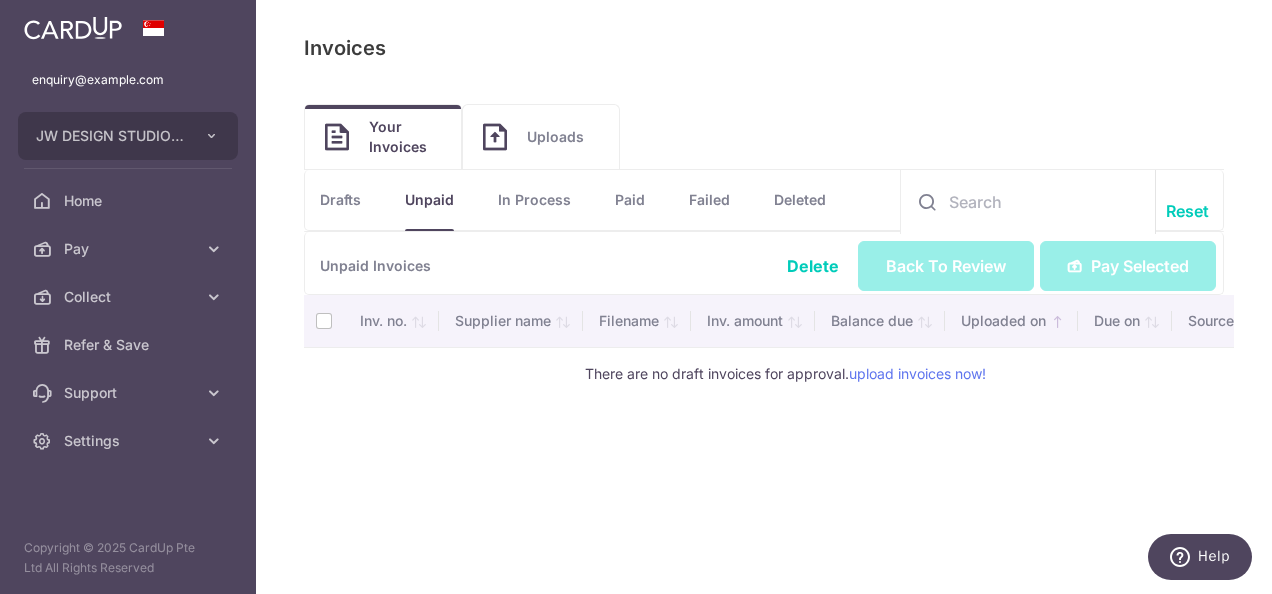 click on "In Process" at bounding box center (534, 200) 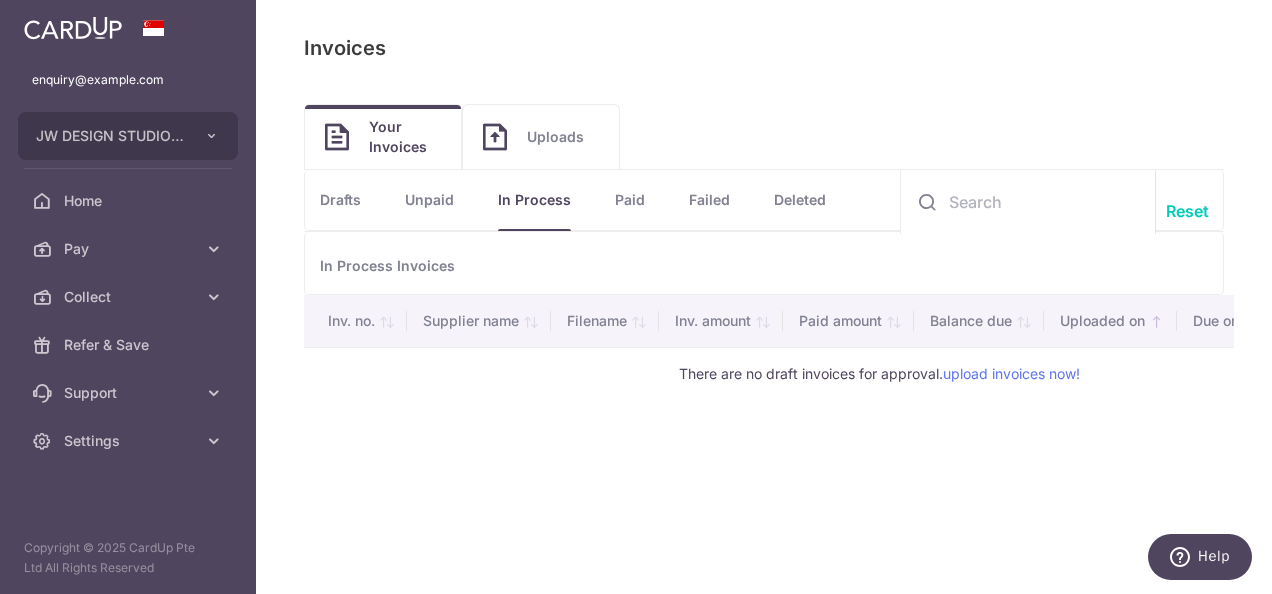 click on "Uploads" at bounding box center (563, 137) 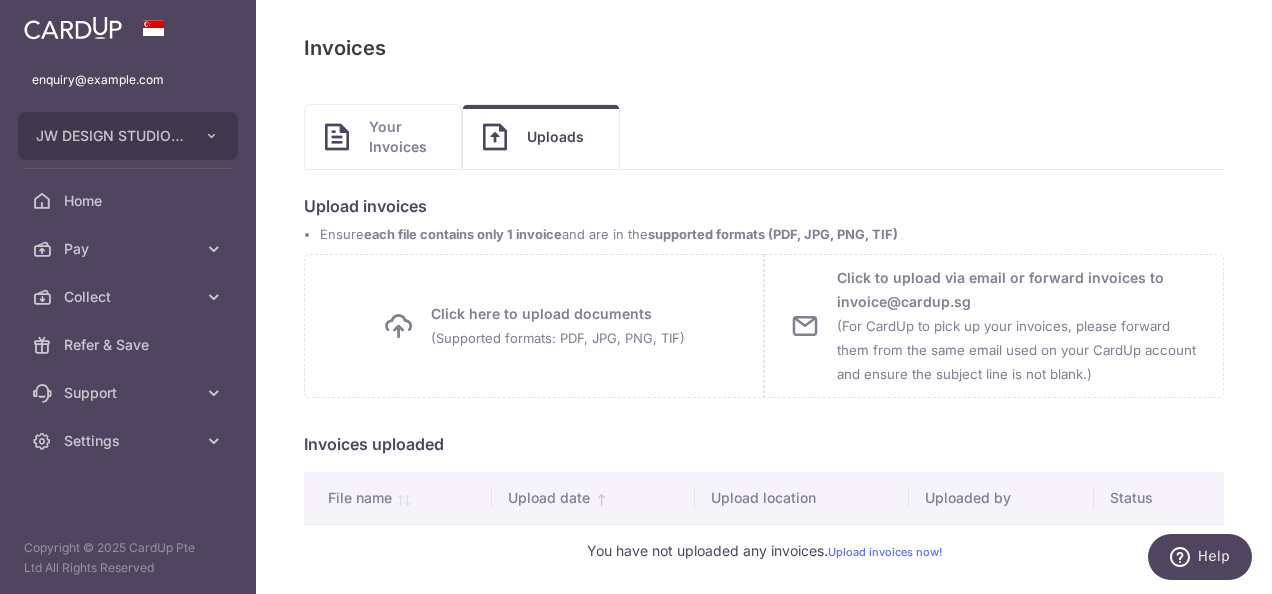 click at bounding box center [337, 137] 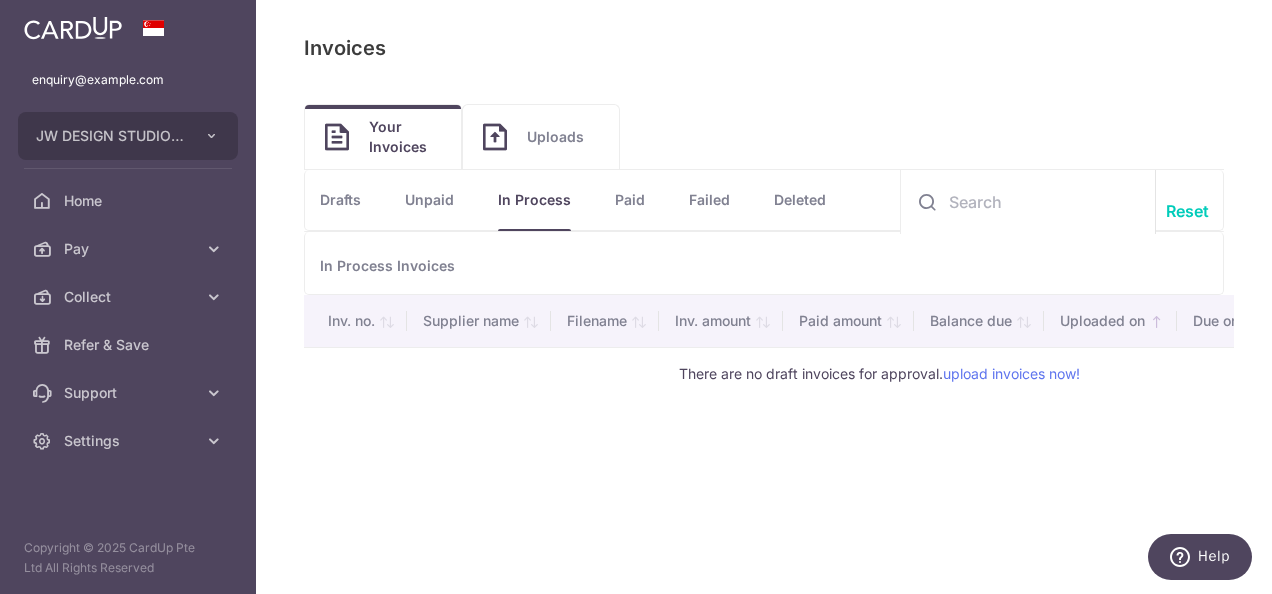 click on "Paid" at bounding box center [630, 200] 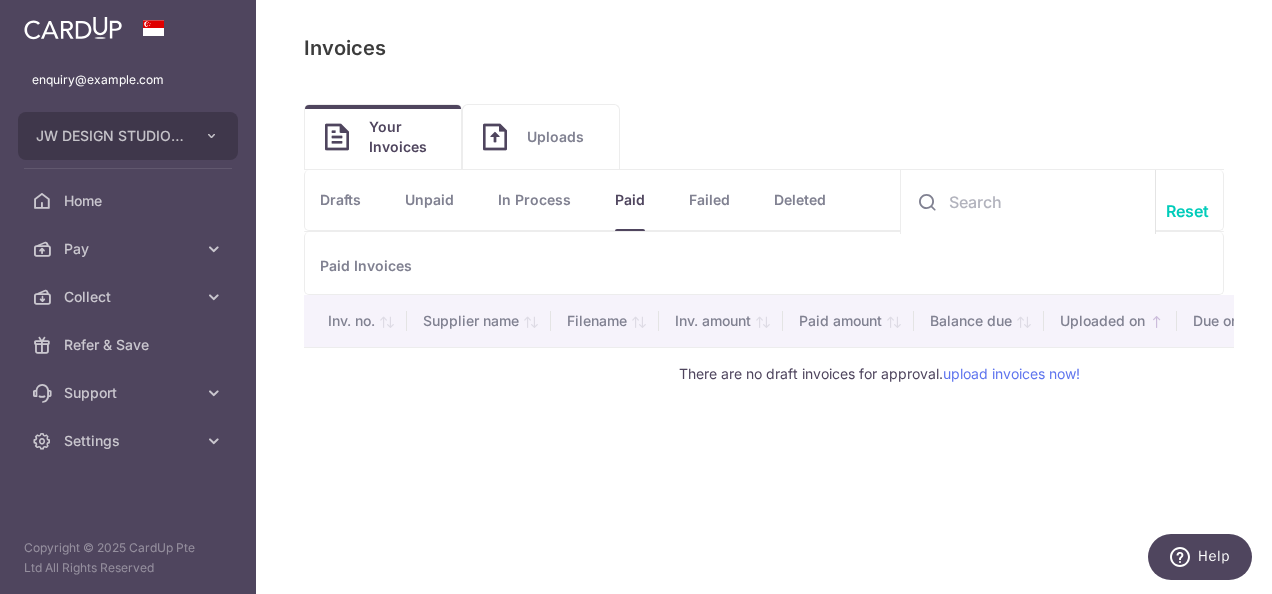 click on "Failed" at bounding box center (709, 200) 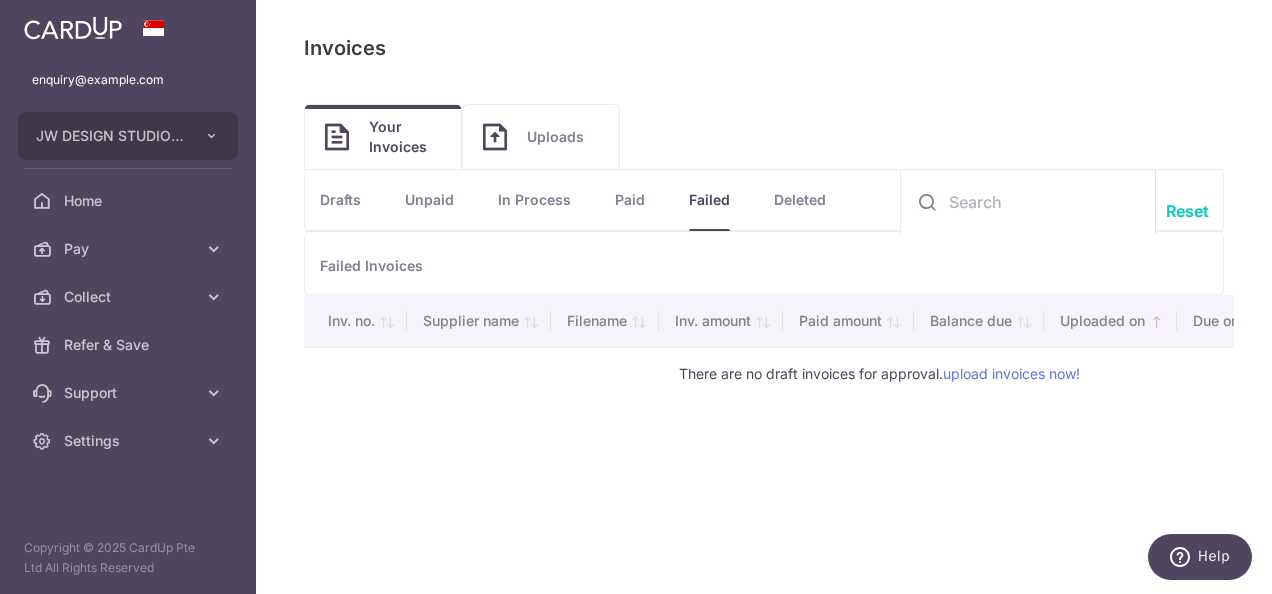 click on "Deleted" at bounding box center (800, 200) 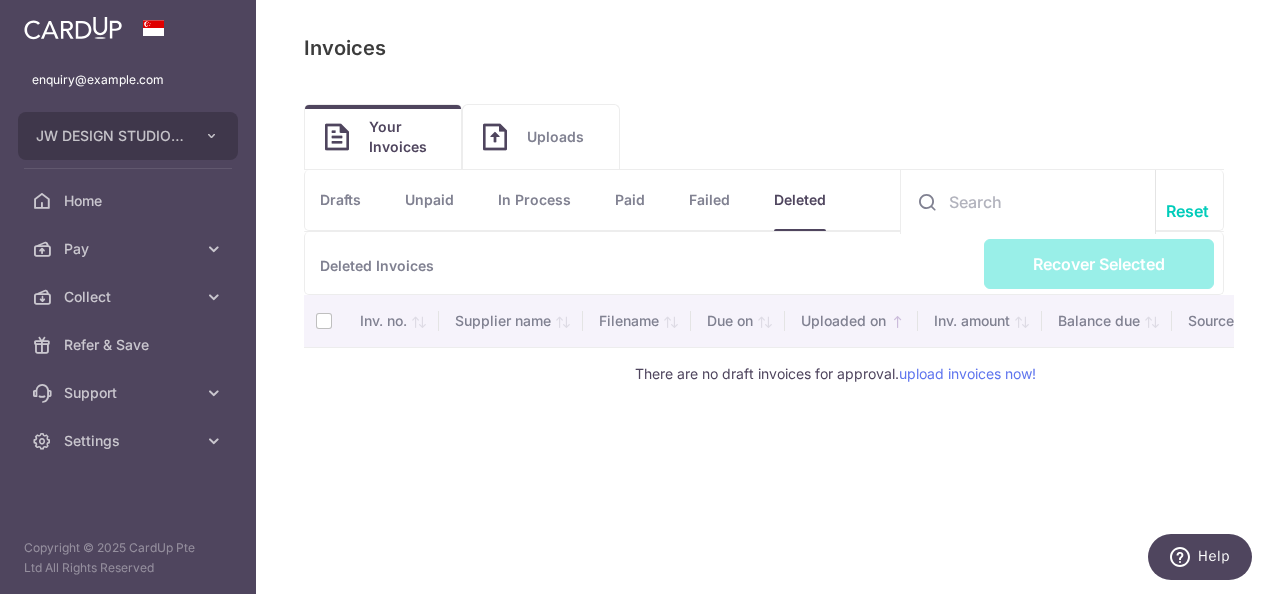 click on "In Process" at bounding box center [534, 200] 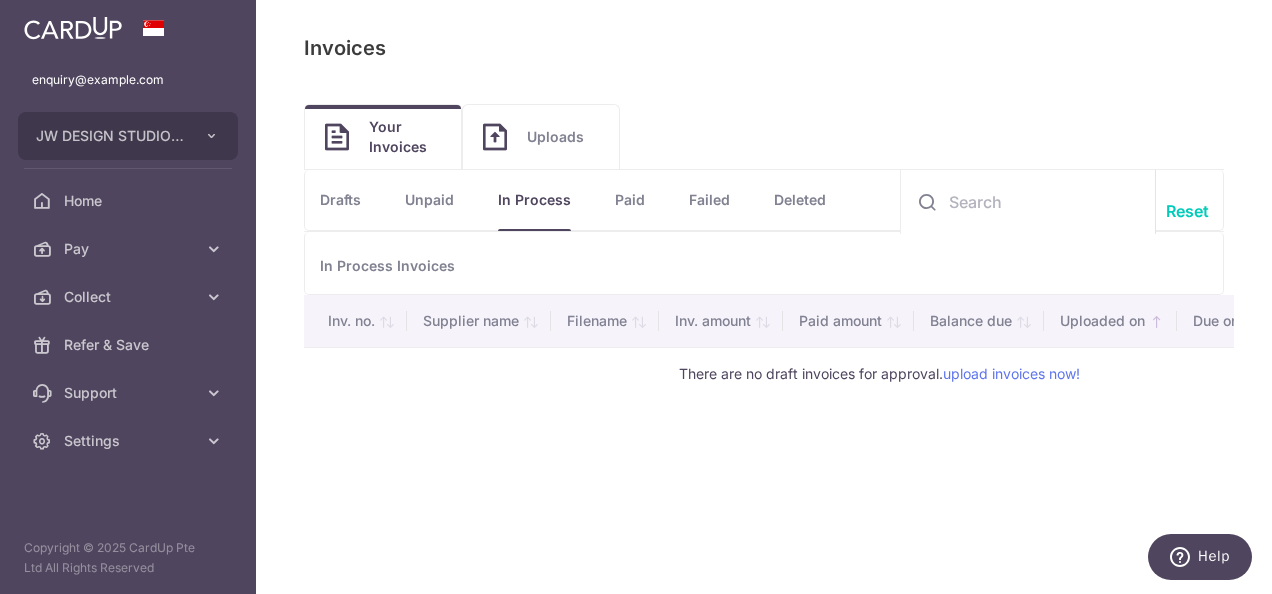 click on "In Process" at bounding box center (512, 200) 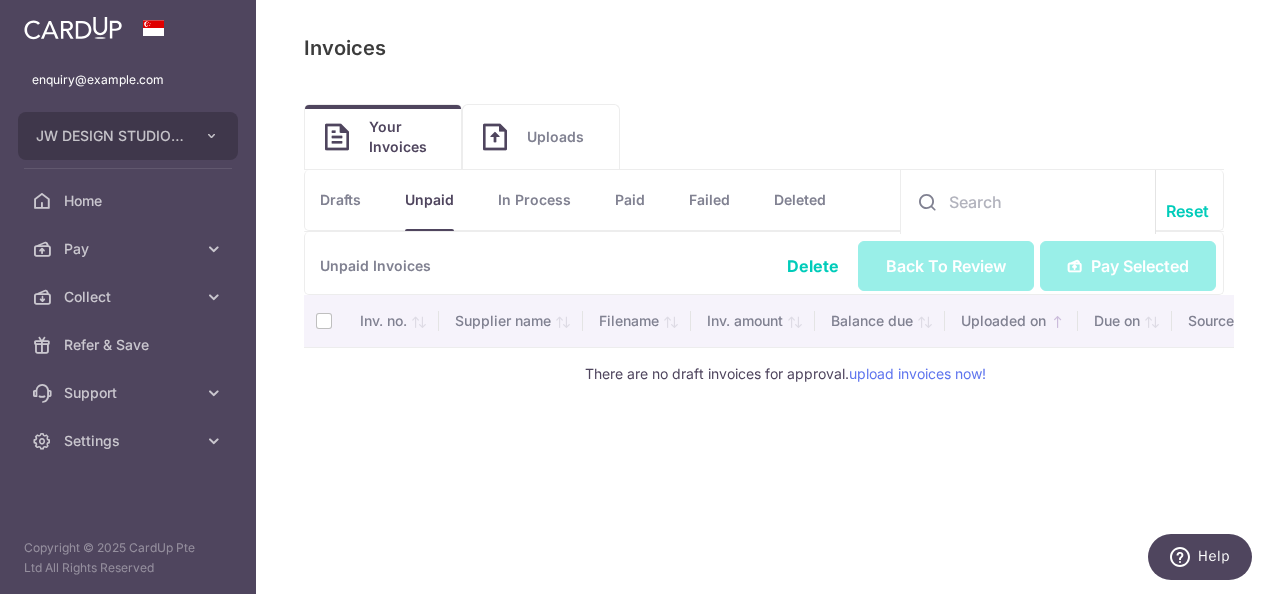 click on "In Process" at bounding box center [534, 200] 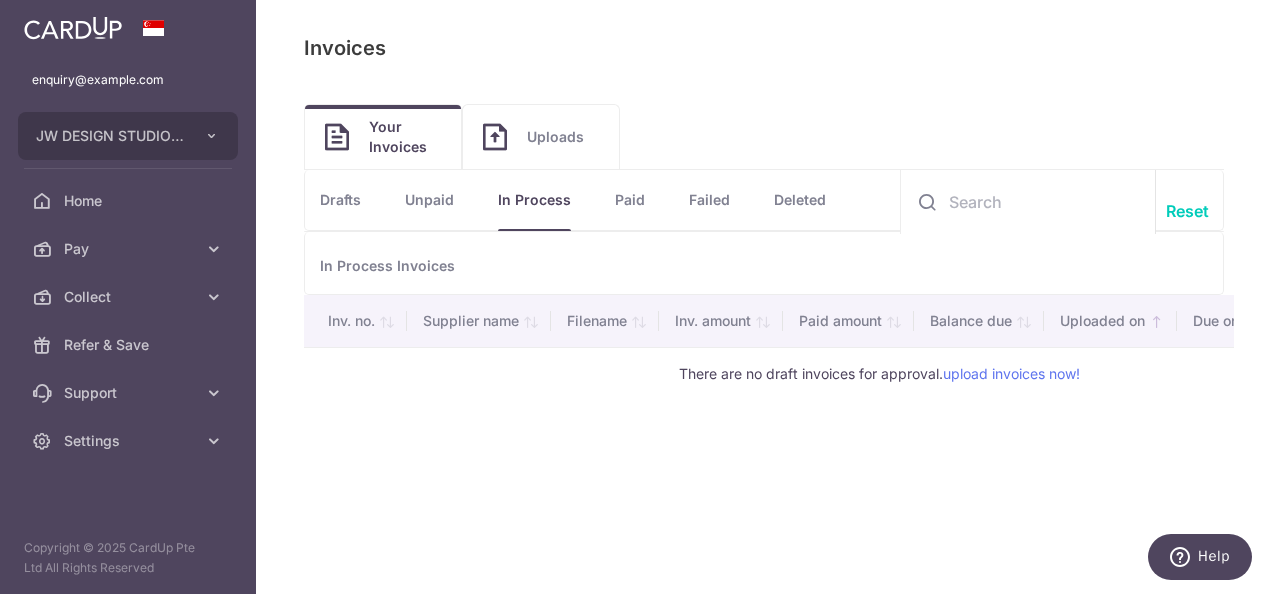 click on "Inv. no." at bounding box center (355, 321) 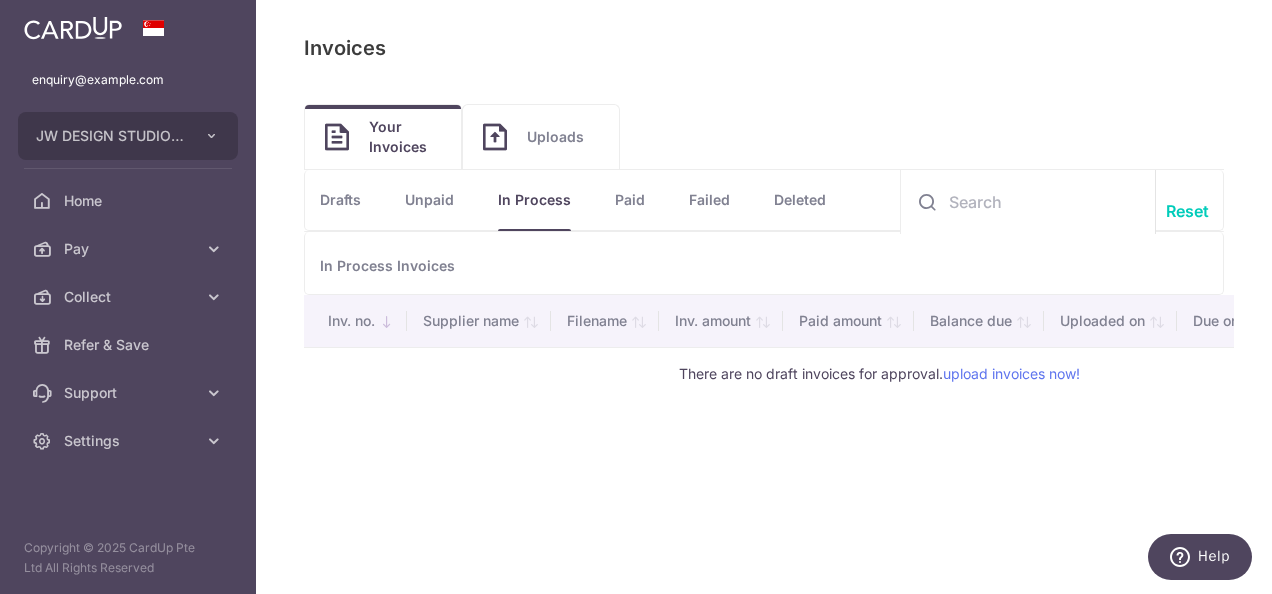 click on "Inv. no." at bounding box center (355, 321) 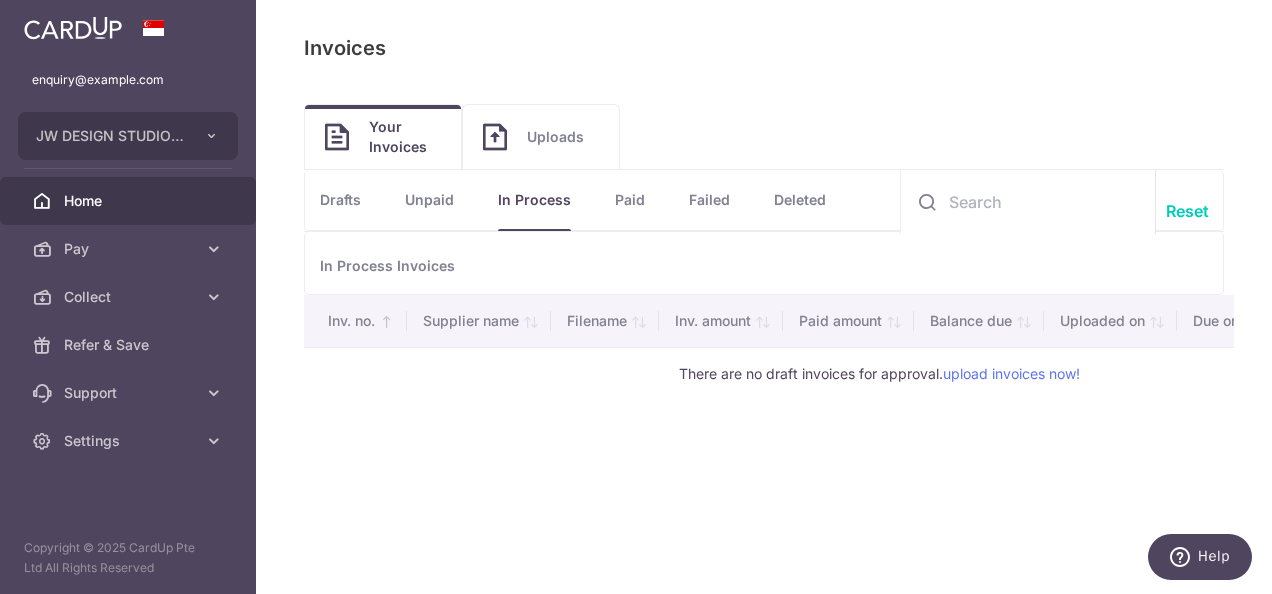 click on "Home" at bounding box center (128, 201) 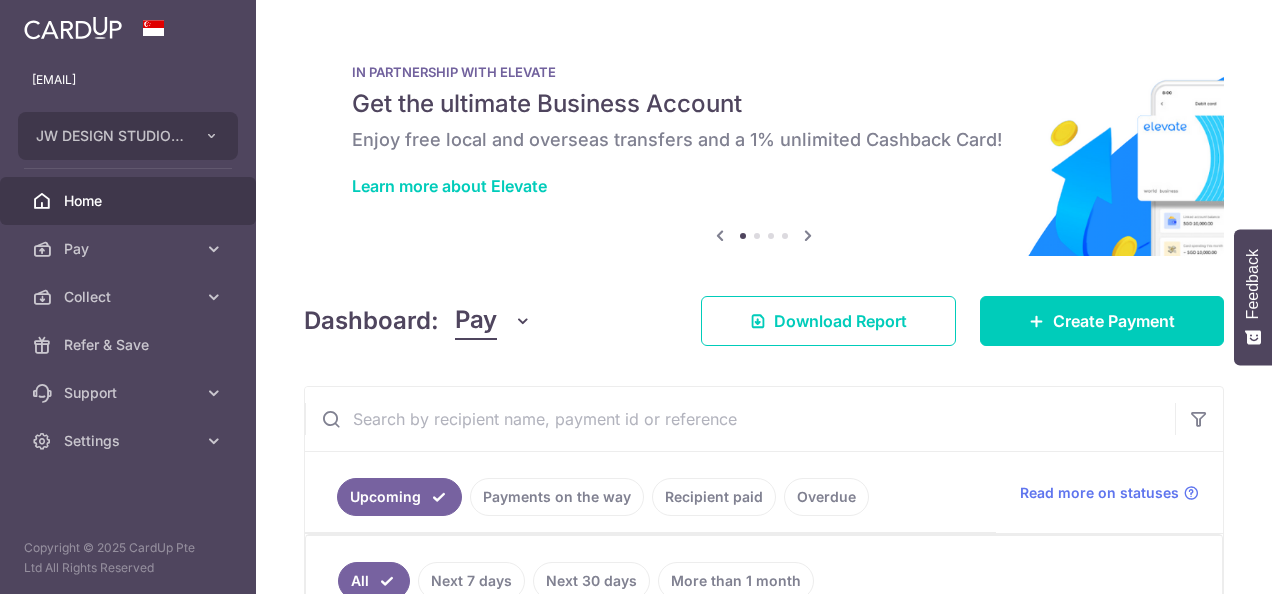 scroll, scrollTop: 0, scrollLeft: 0, axis: both 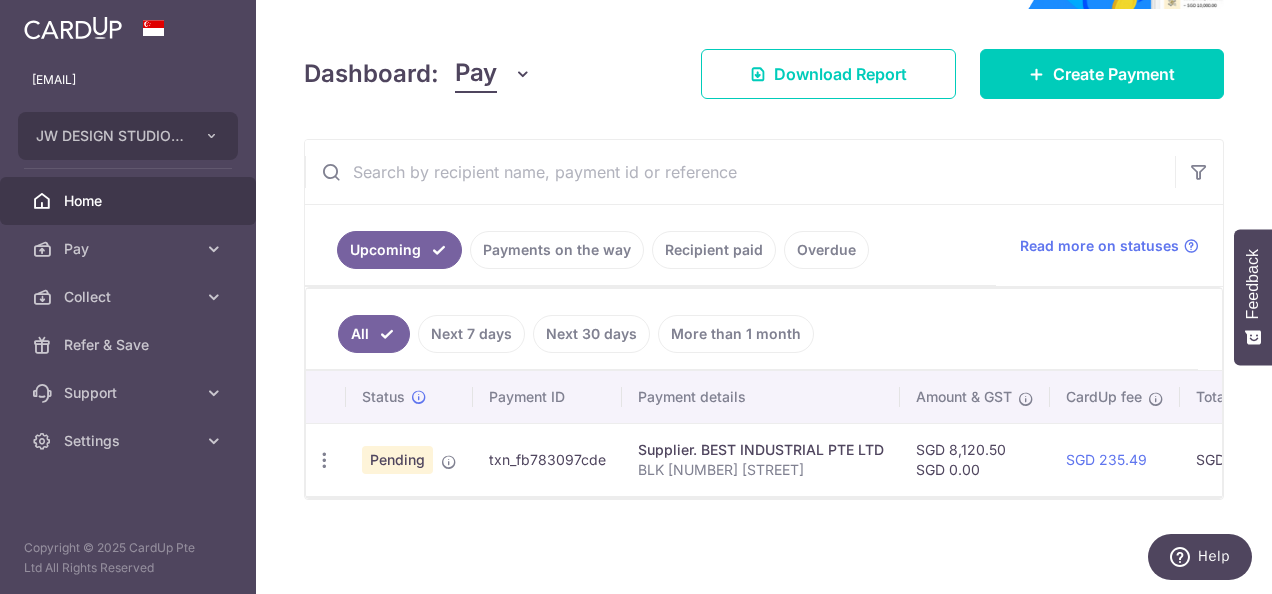 drag, startPoint x: 546, startPoint y: 458, endPoint x: 609, endPoint y: 459, distance: 63.007935 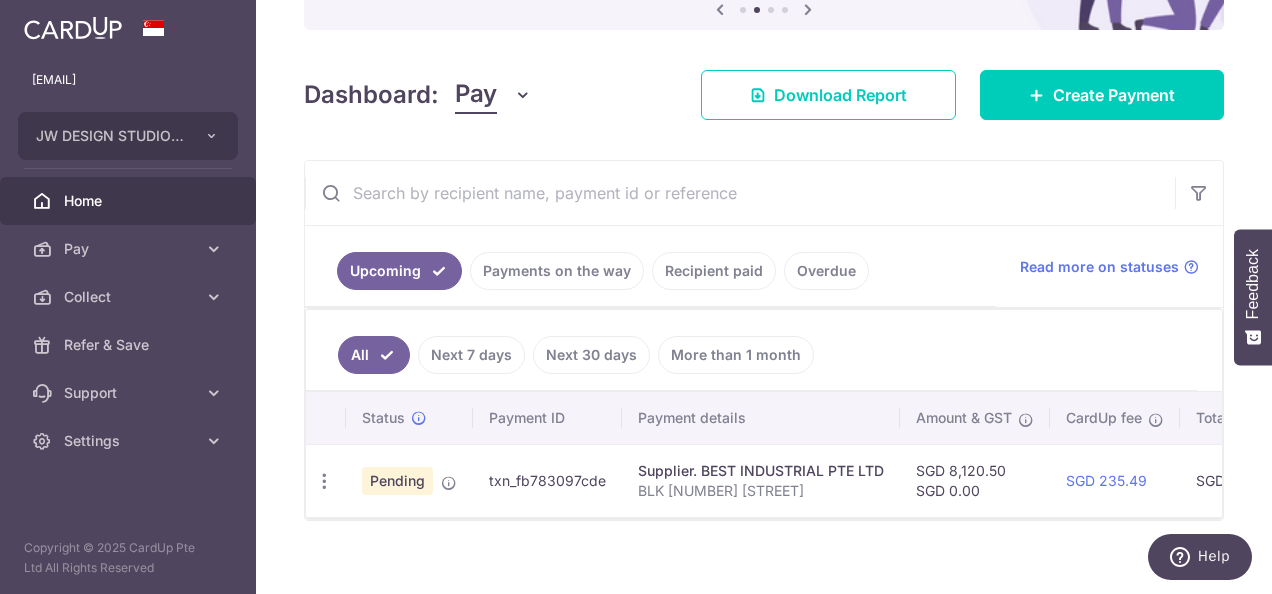 scroll, scrollTop: 250, scrollLeft: 0, axis: vertical 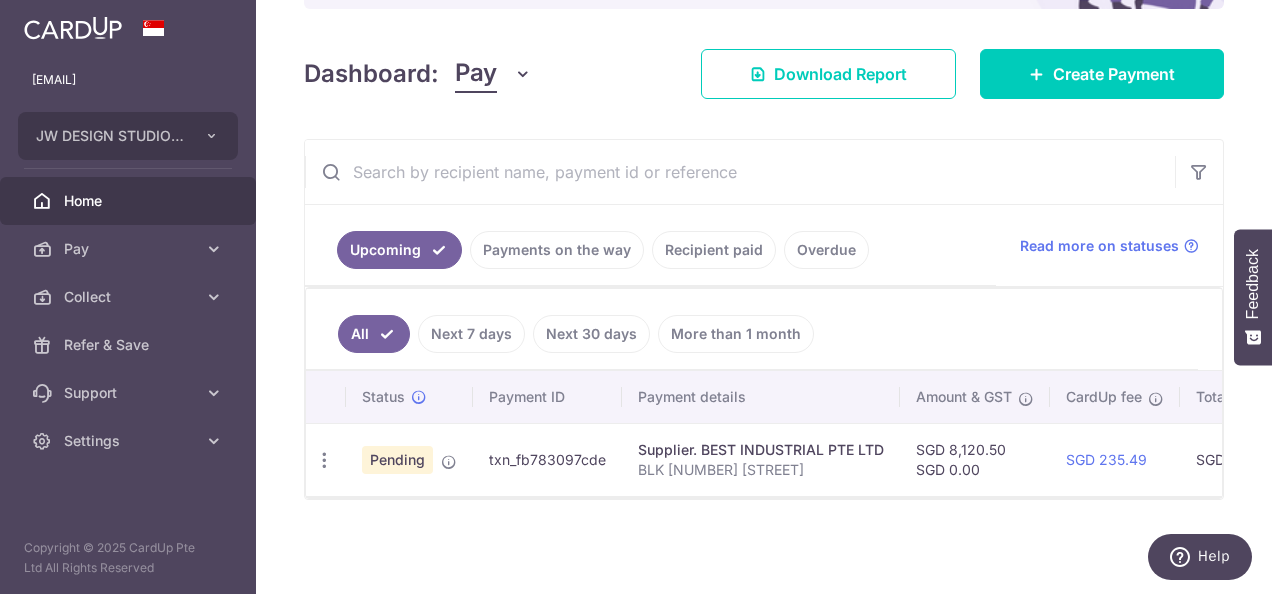 click on "Payments on the way" at bounding box center (557, 250) 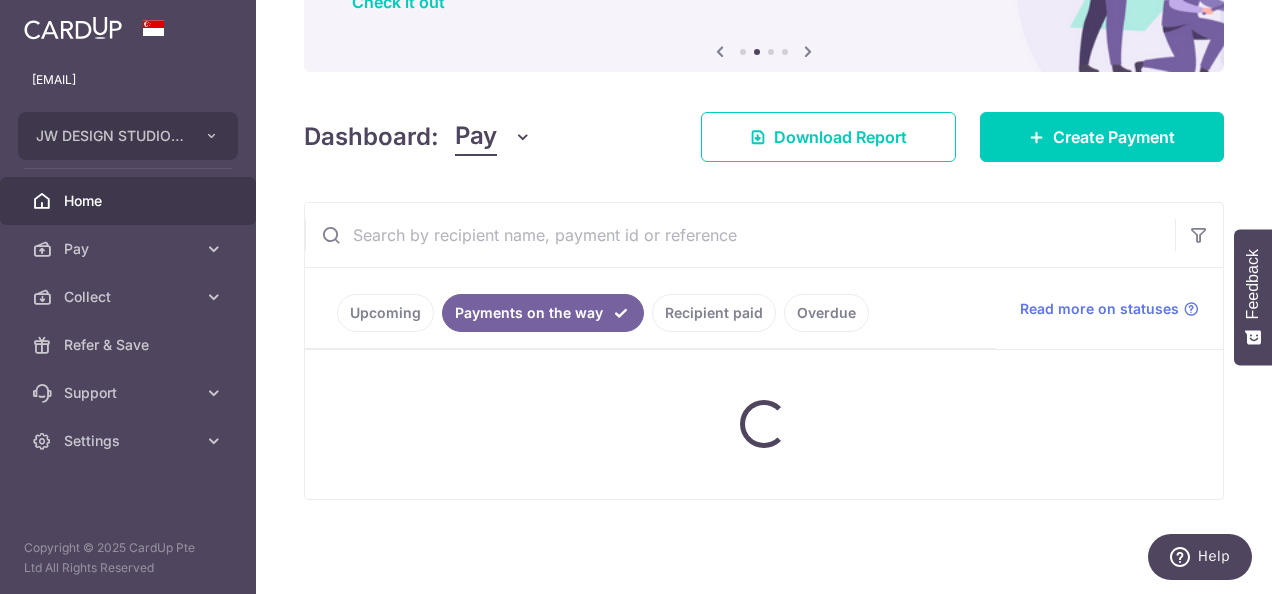 scroll, scrollTop: 250, scrollLeft: 0, axis: vertical 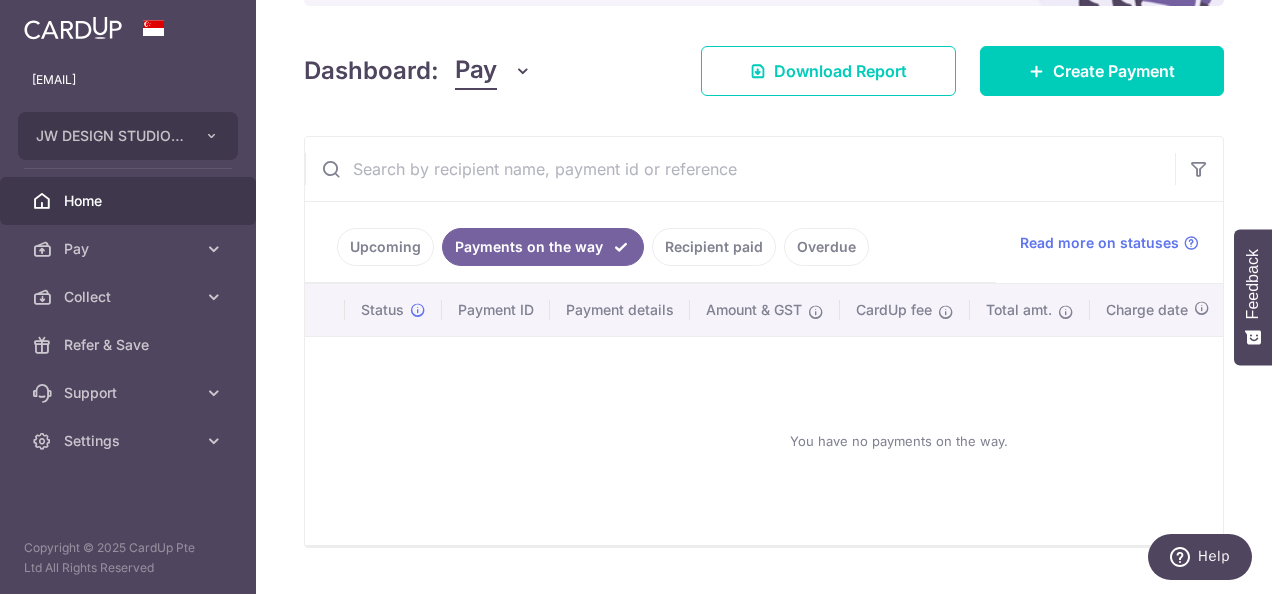 click on "Recipient paid" at bounding box center [714, 247] 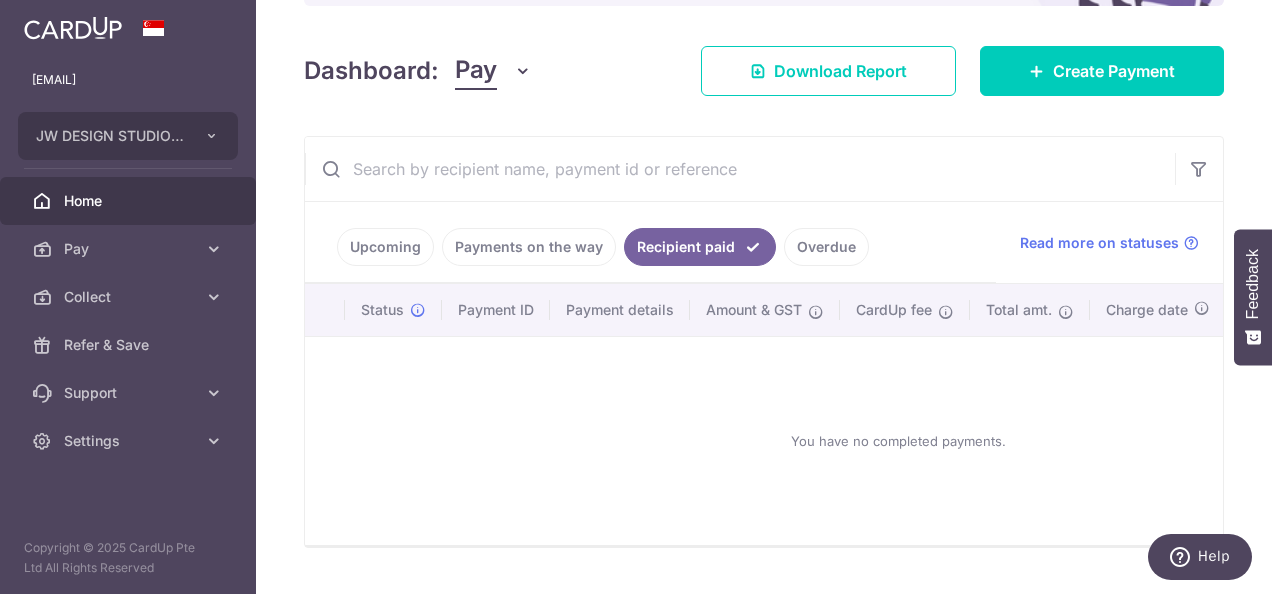 click on "Overdue" at bounding box center (826, 247) 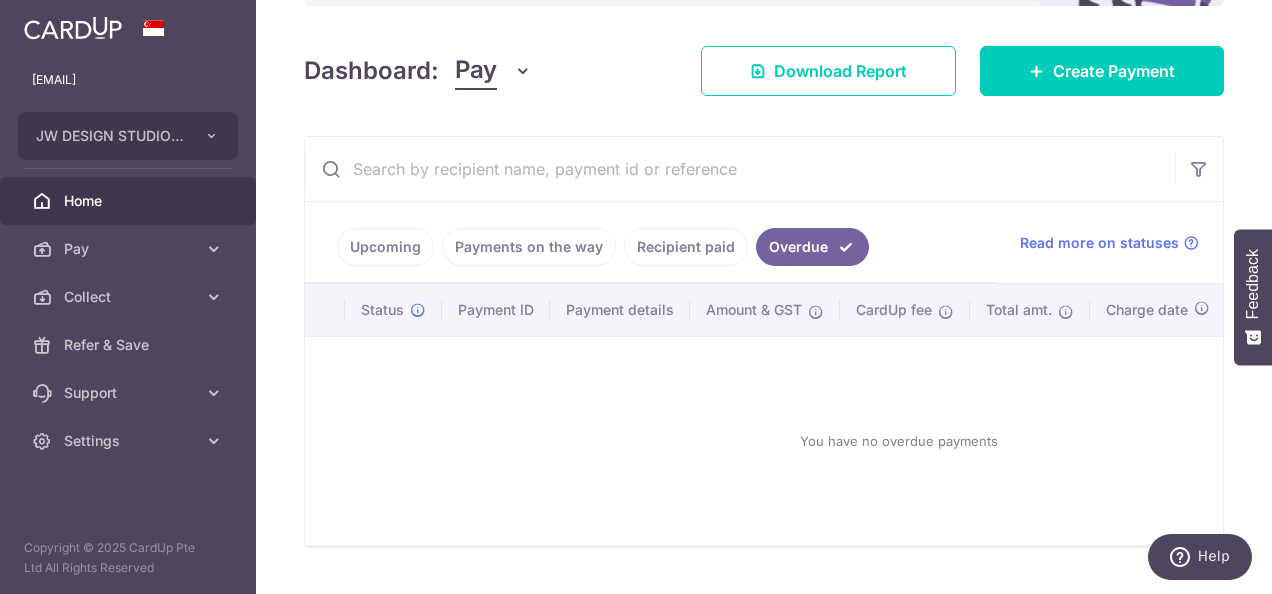 click on "Upcoming" at bounding box center [385, 247] 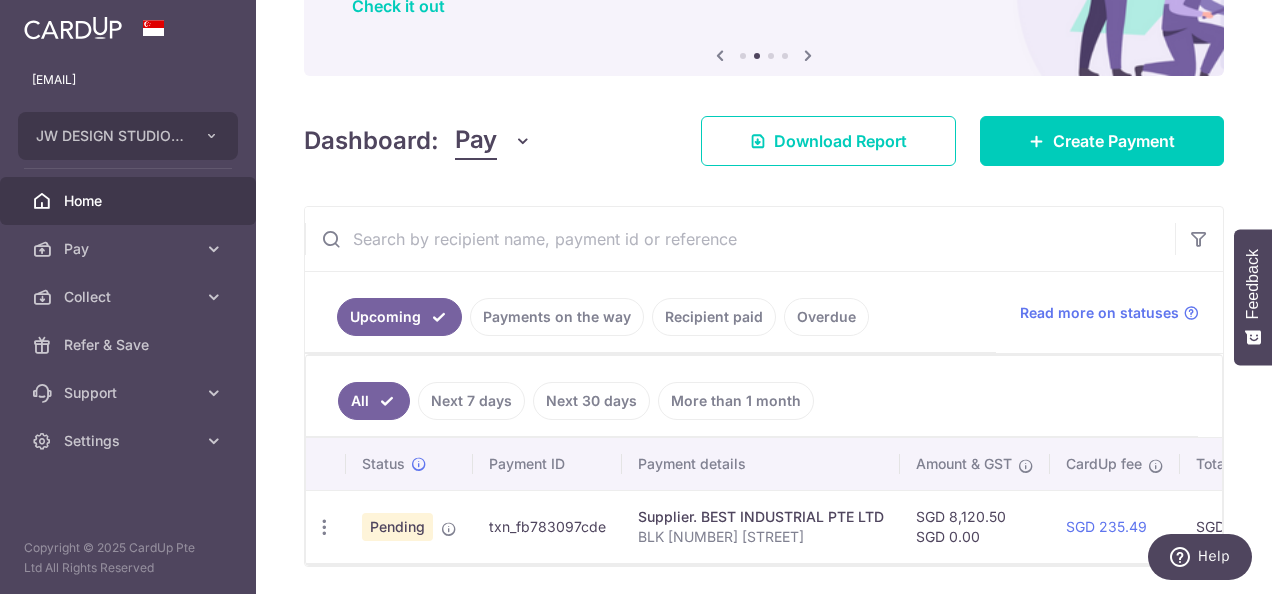 scroll, scrollTop: 250, scrollLeft: 0, axis: vertical 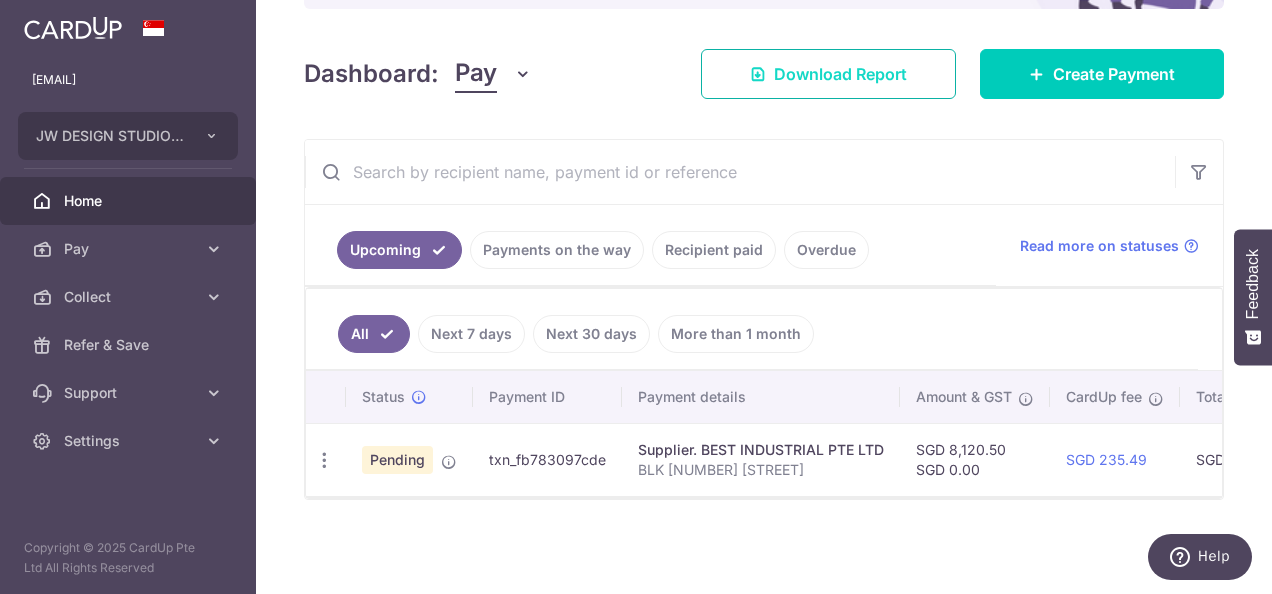 click on "Download Report" at bounding box center (840, 74) 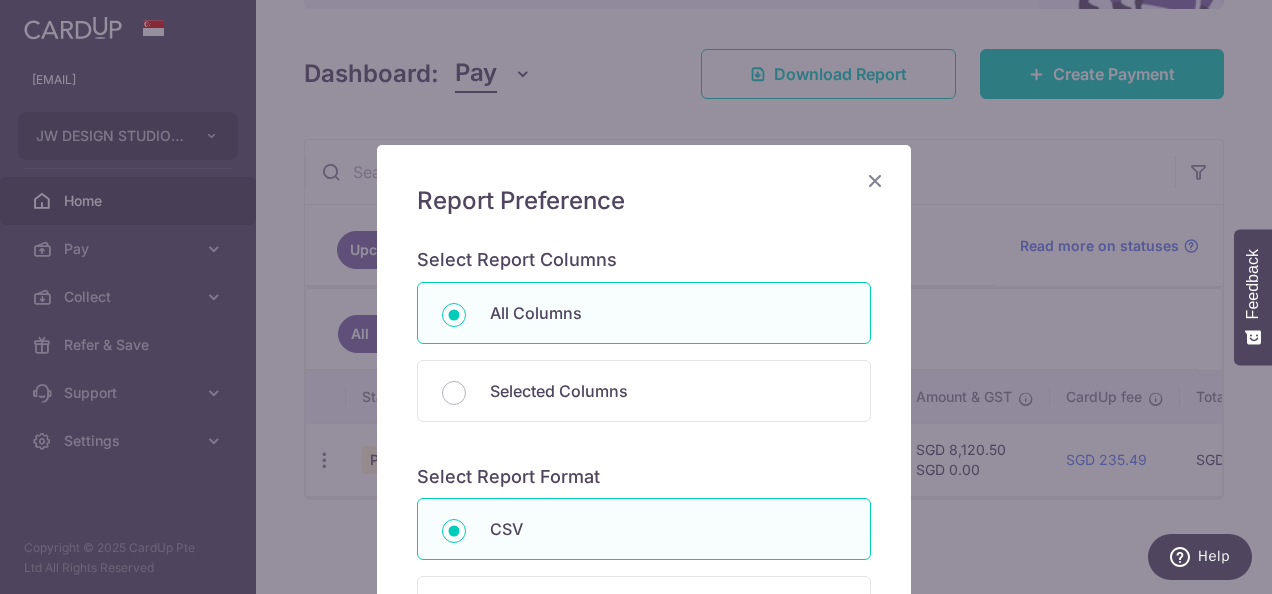 scroll, scrollTop: 295, scrollLeft: 0, axis: vertical 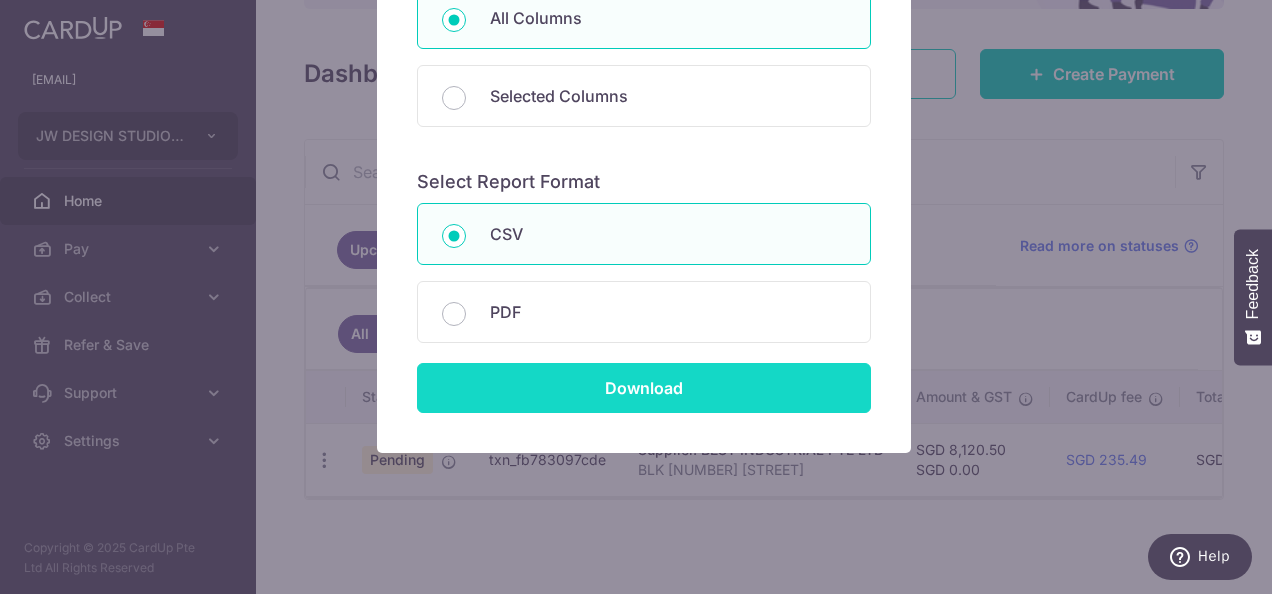 click on "Download" at bounding box center (644, 388) 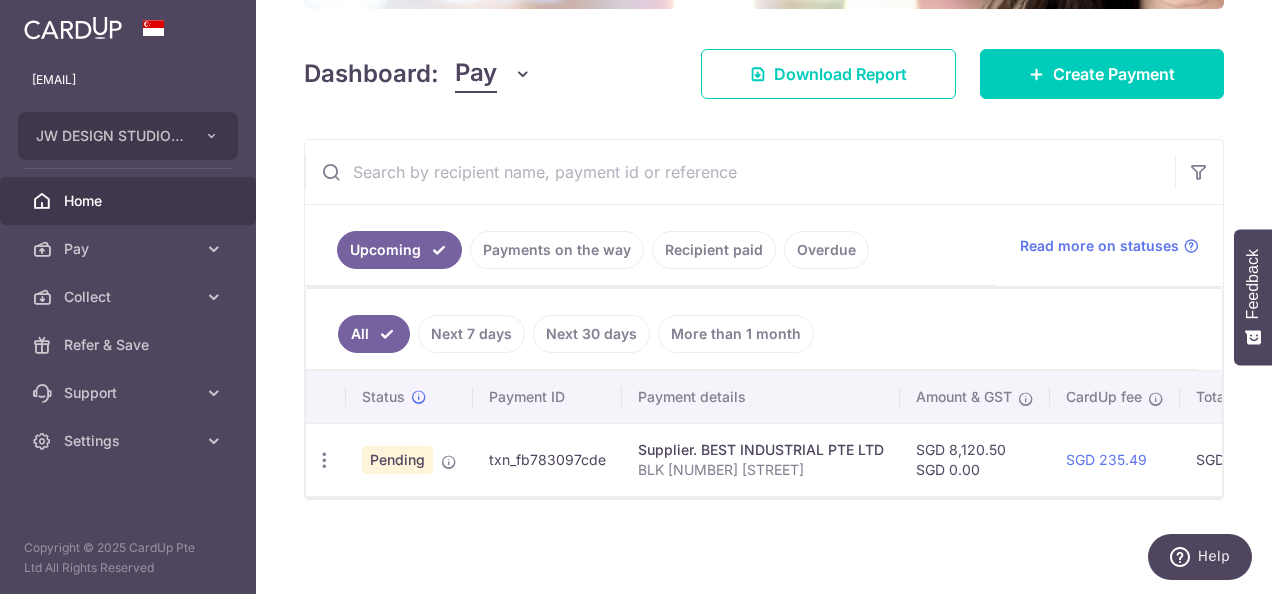 click on "Upcoming
Payments on the way
Recipient paid
Overdue" at bounding box center (650, 245) 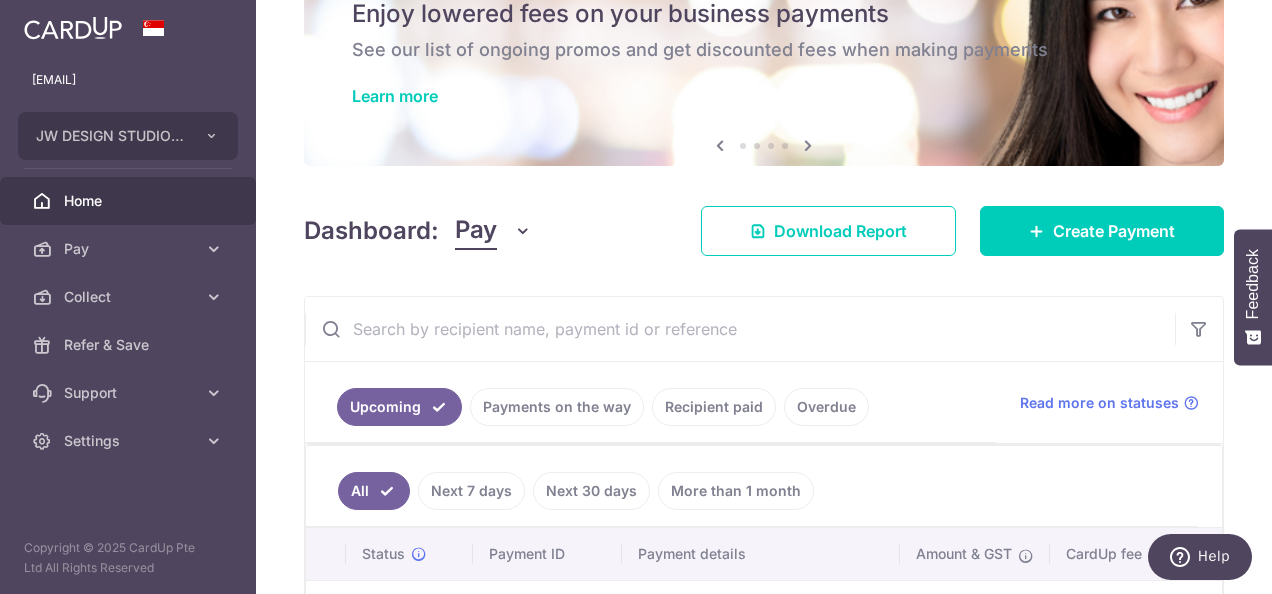 scroll, scrollTop: 0, scrollLeft: 0, axis: both 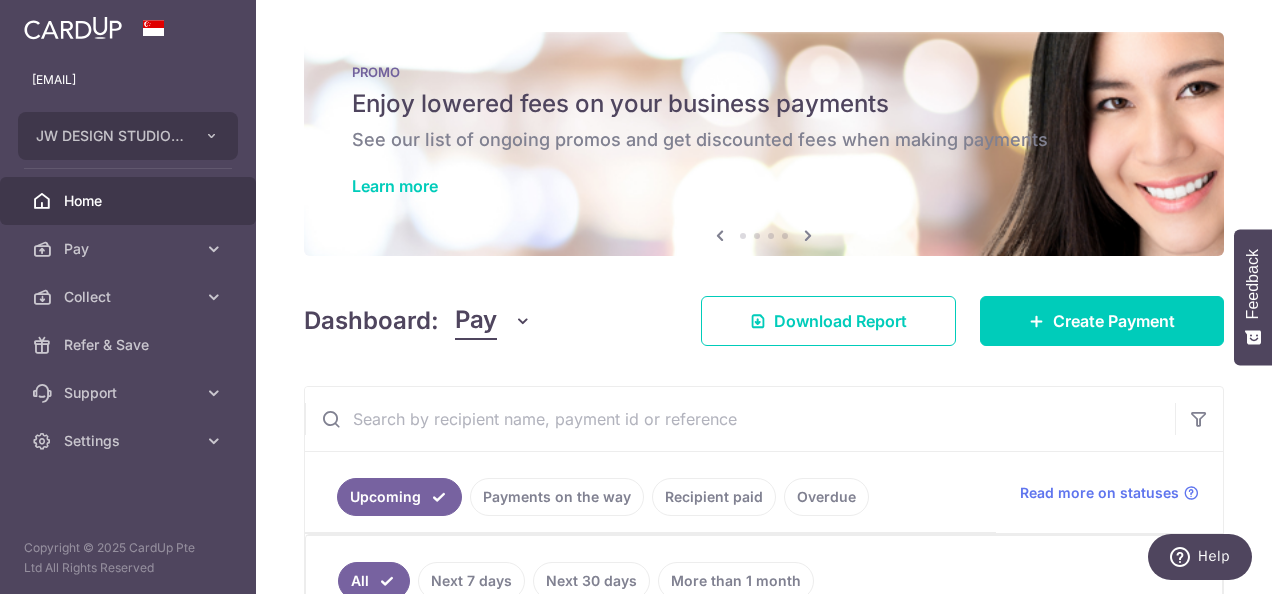 click on "Home" at bounding box center [128, 201] 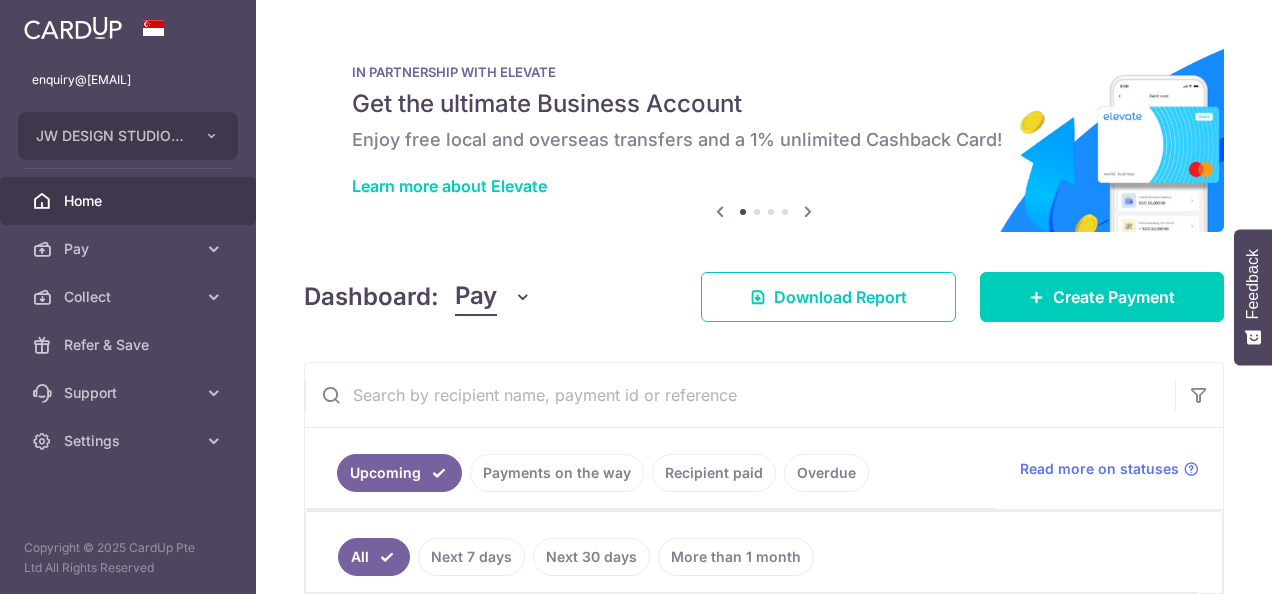 scroll, scrollTop: 0, scrollLeft: 0, axis: both 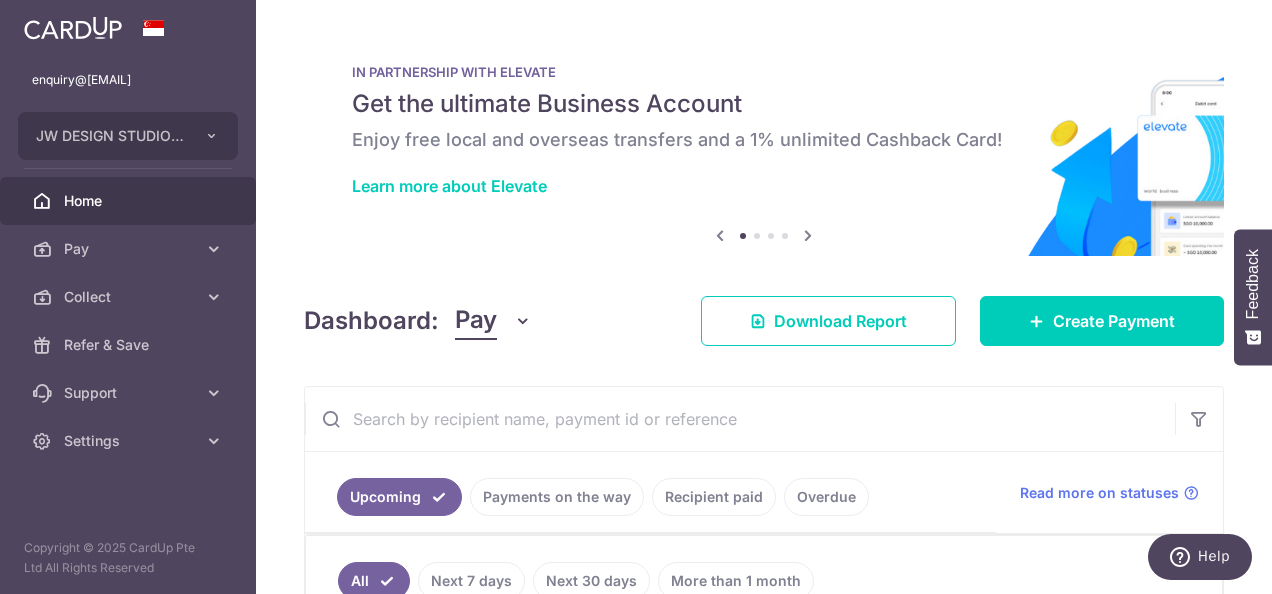 click at bounding box center [808, 235] 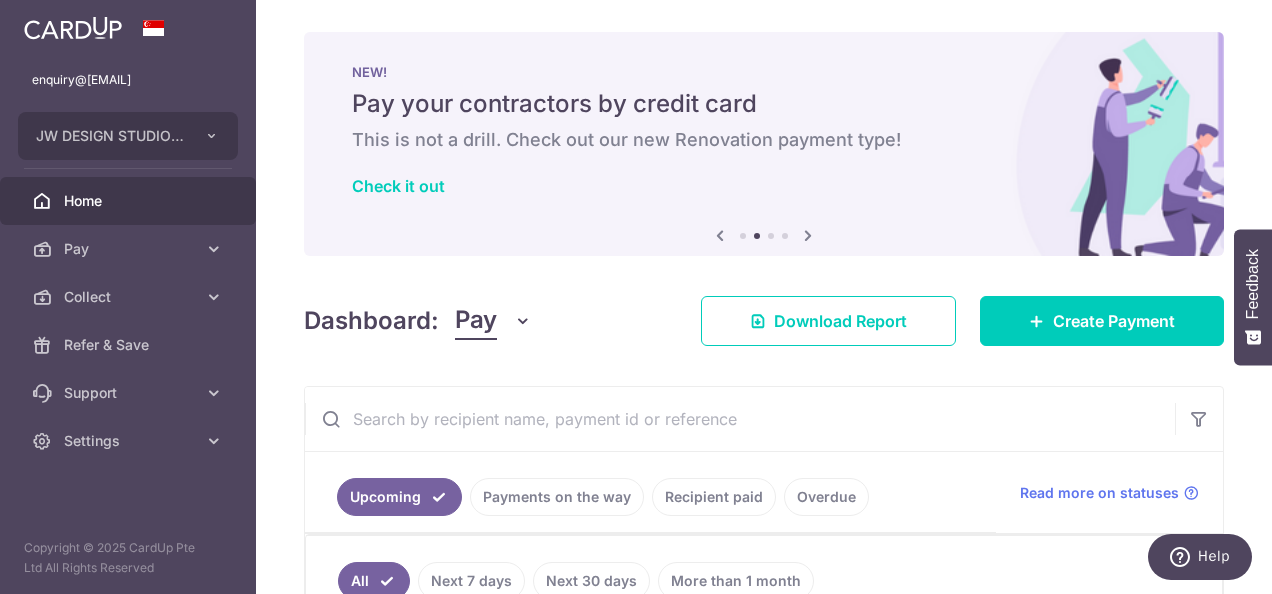 click at bounding box center (808, 235) 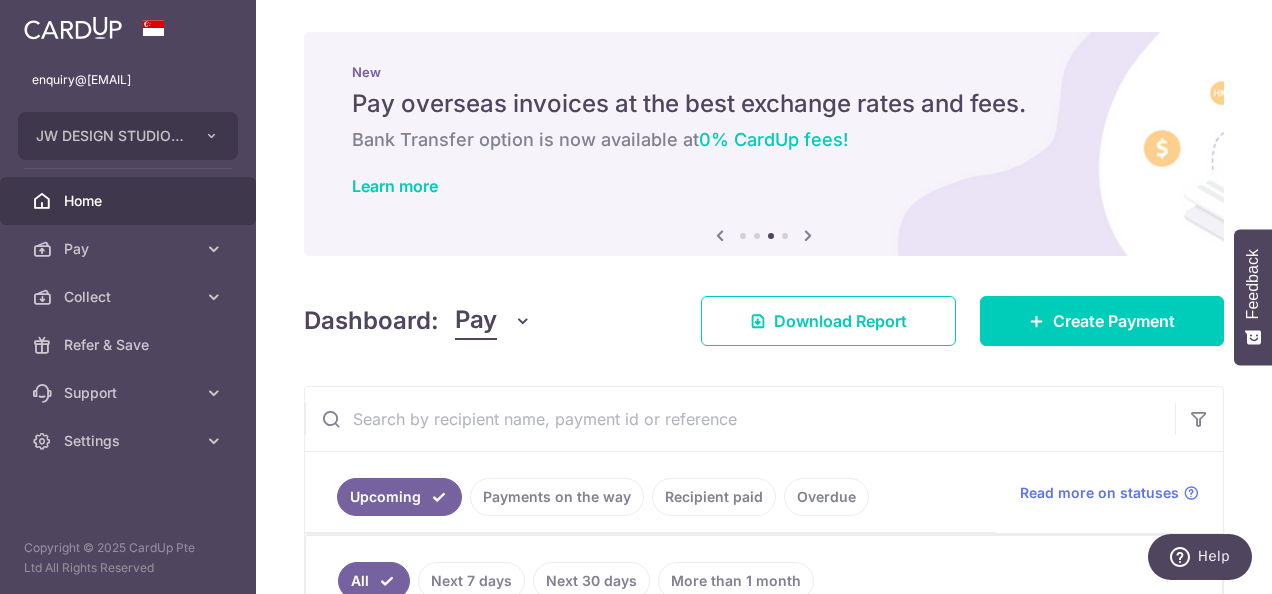 click at bounding box center (808, 235) 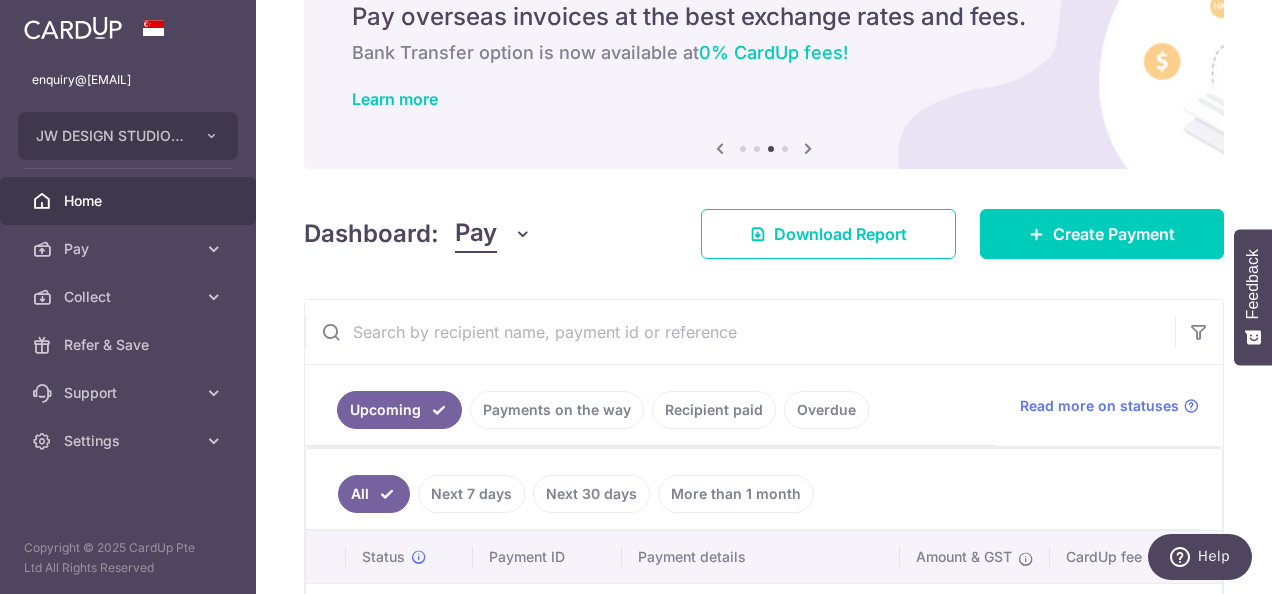 scroll, scrollTop: 200, scrollLeft: 0, axis: vertical 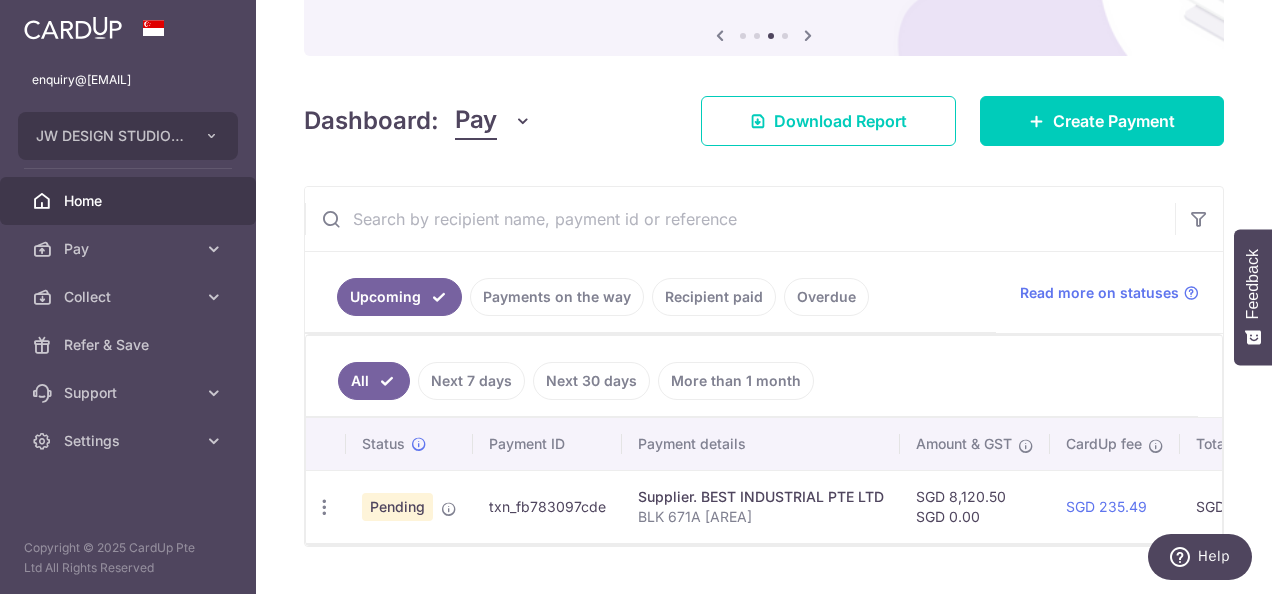 click on "txn_fb783097cde" at bounding box center (547, 506) 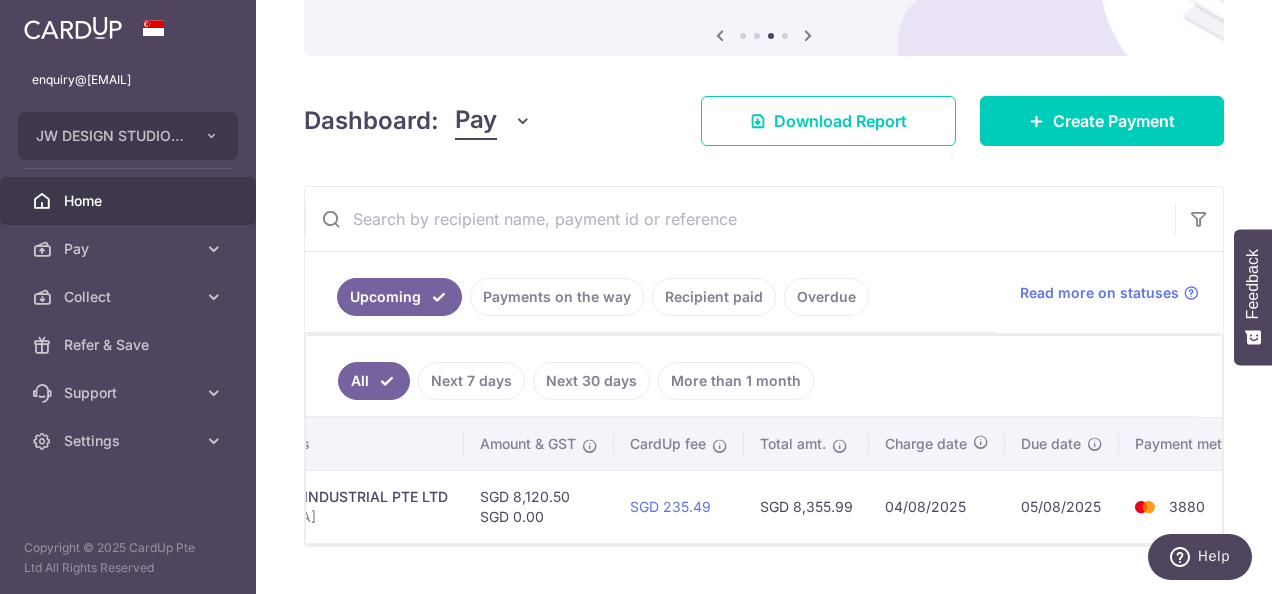 scroll, scrollTop: 0, scrollLeft: 492, axis: horizontal 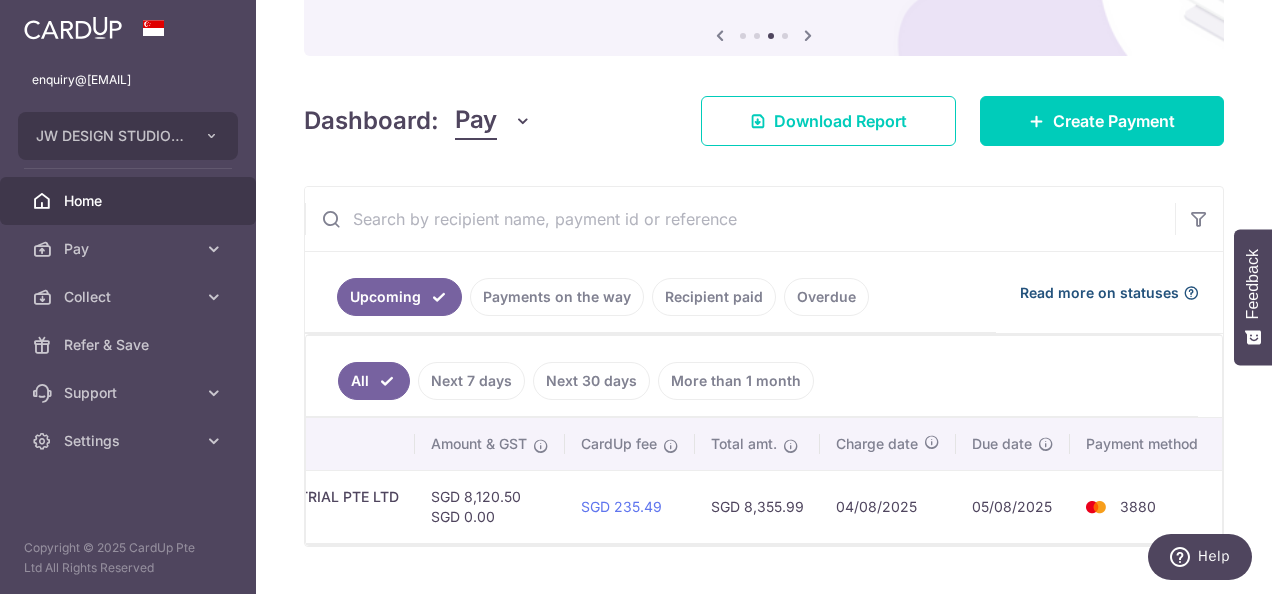 click on "Read more on statuses" at bounding box center [1099, 293] 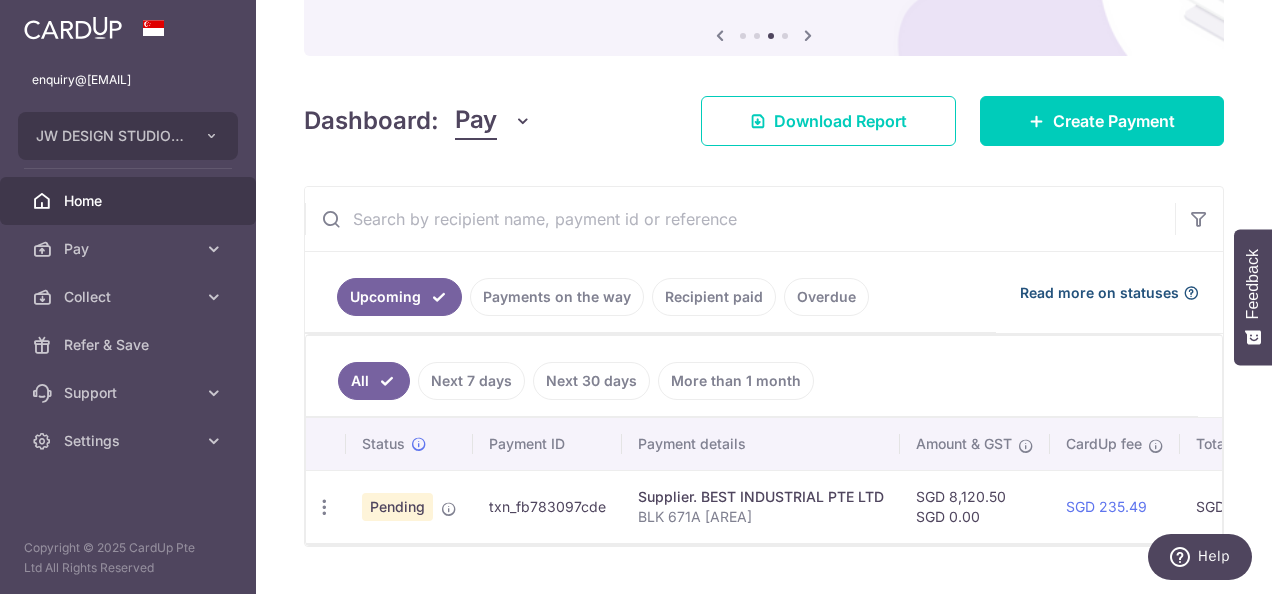 scroll, scrollTop: 0, scrollLeft: 492, axis: horizontal 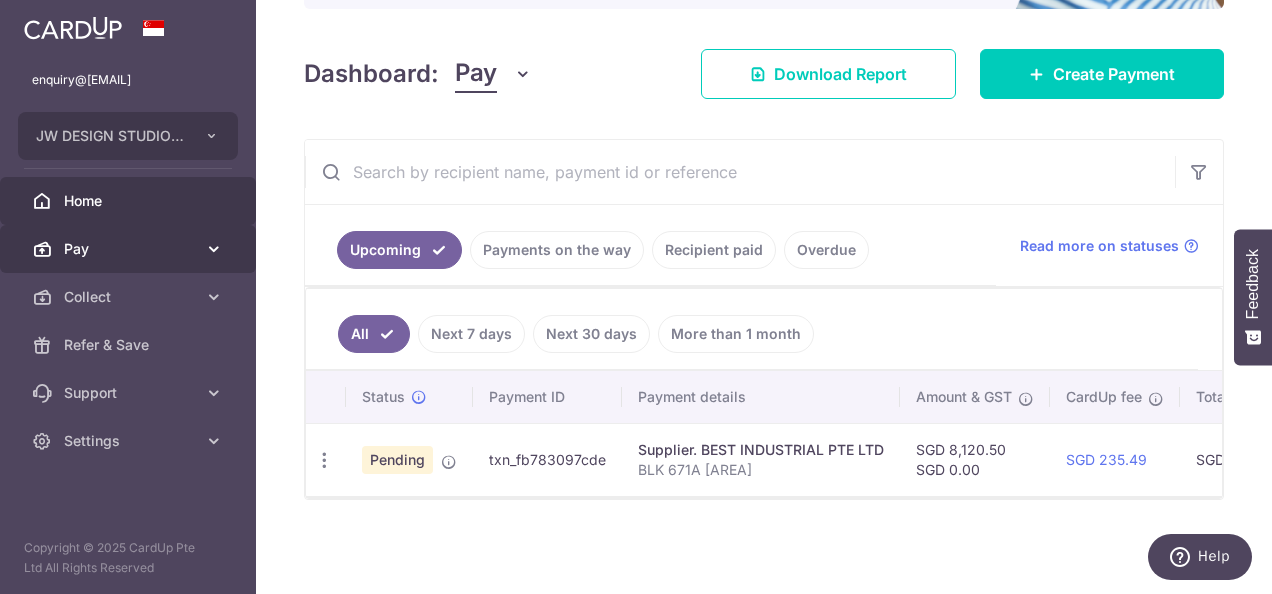 click on "Pay" at bounding box center (128, 249) 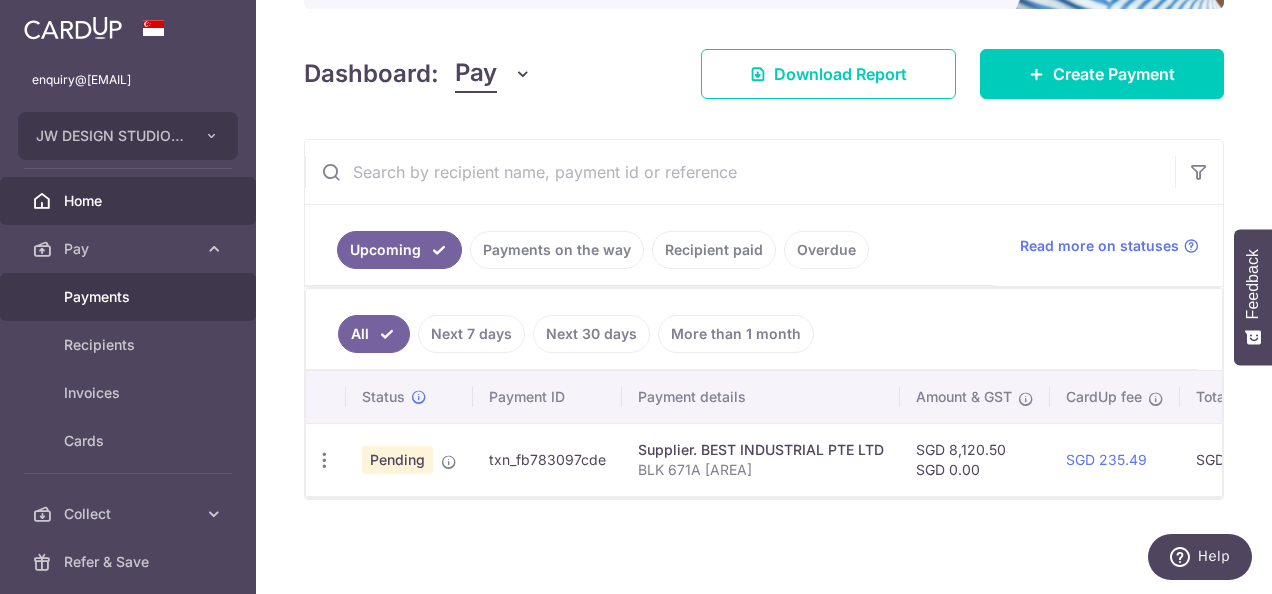 click on "Payments" at bounding box center [130, 297] 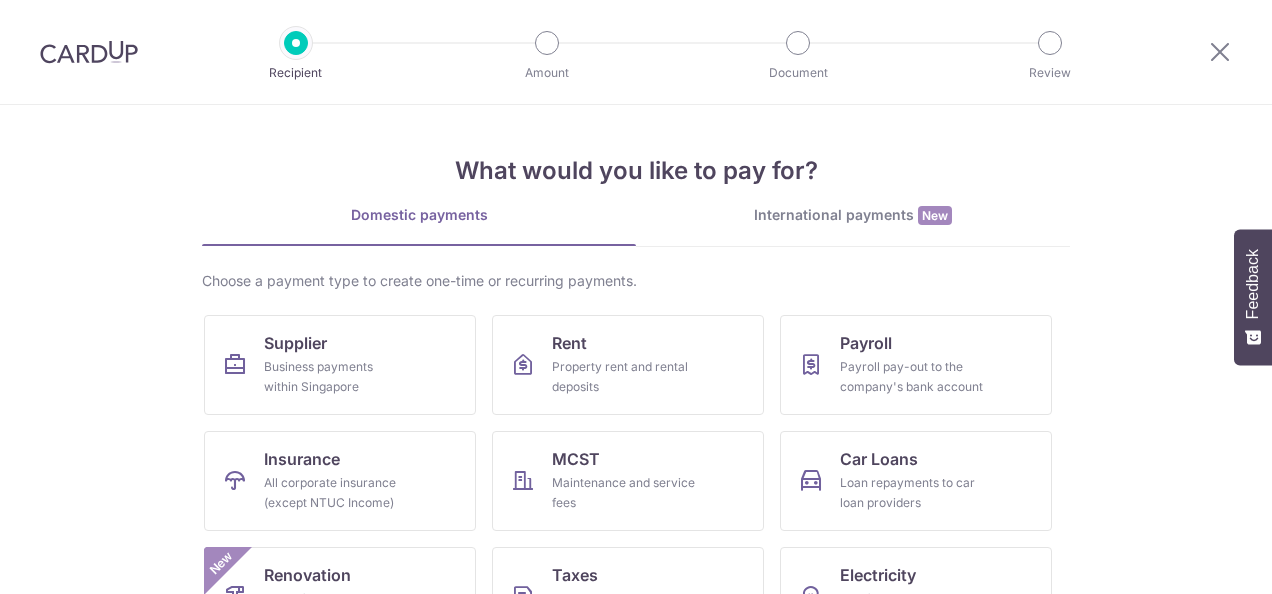 scroll, scrollTop: 0, scrollLeft: 0, axis: both 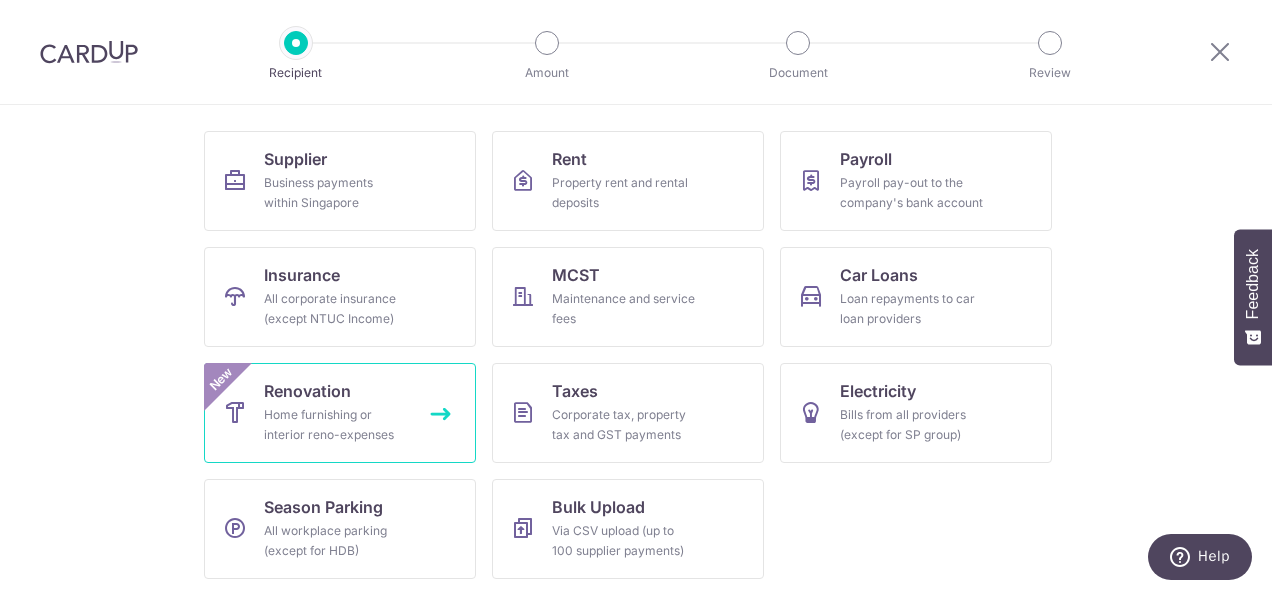 click on "Renovation Home furnishing or interior reno-expenses New" at bounding box center [340, 413] 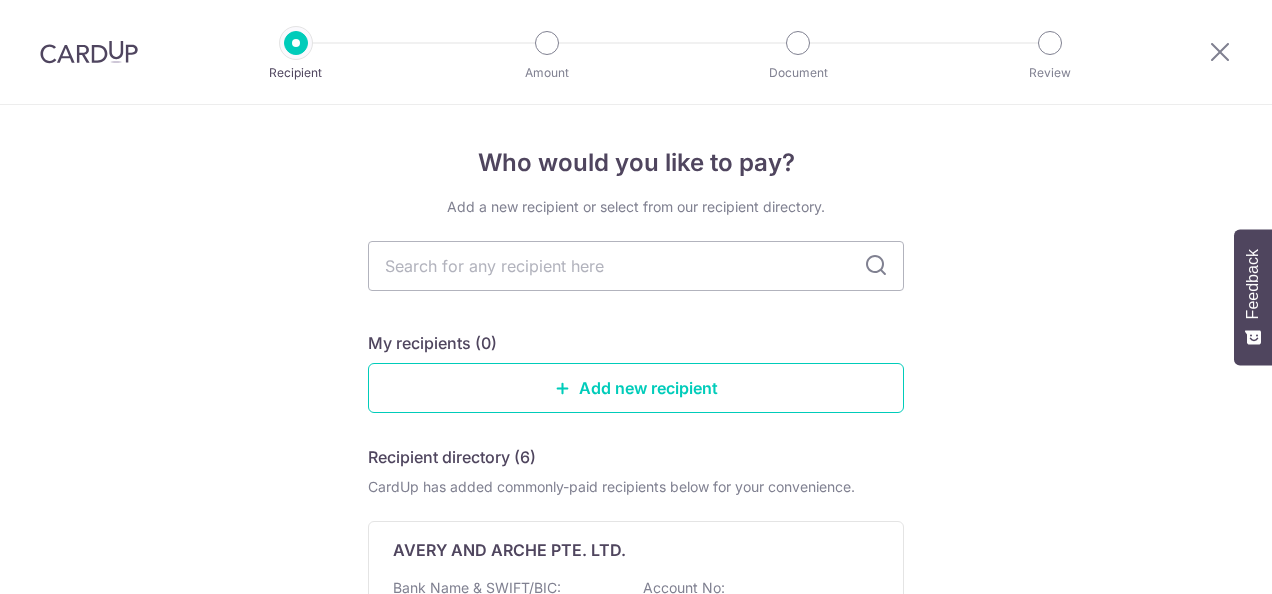 scroll, scrollTop: 0, scrollLeft: 0, axis: both 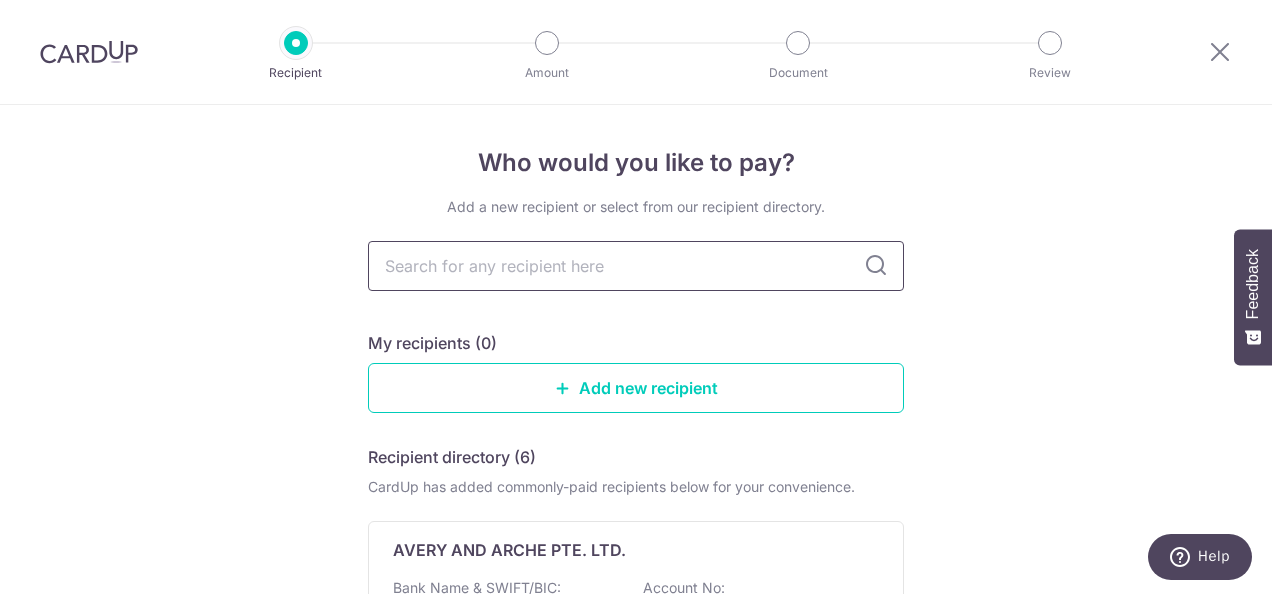click at bounding box center (636, 266) 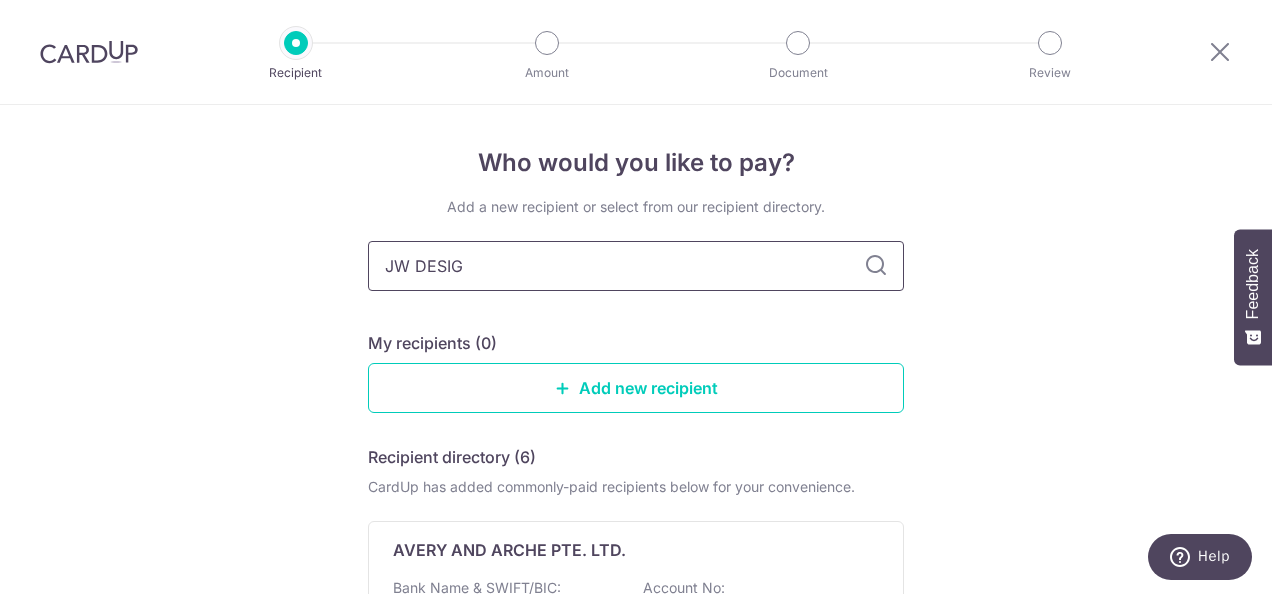 type on "JW DESIGN" 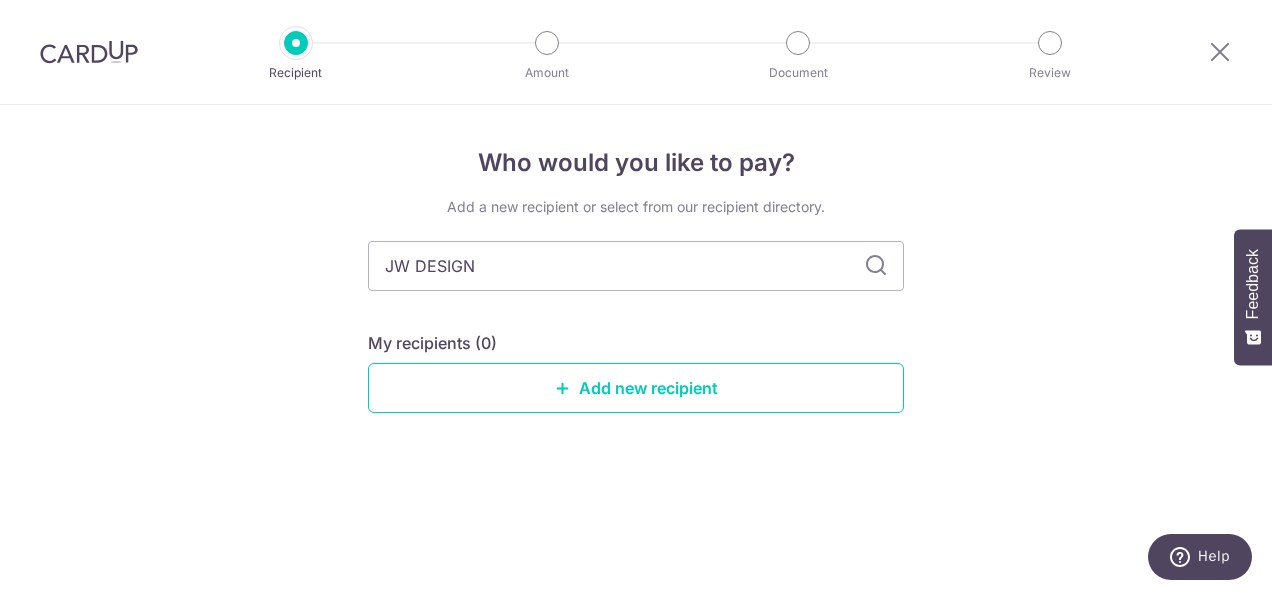 drag, startPoint x: 518, startPoint y: 255, endPoint x: 224, endPoint y: 252, distance: 294.01532 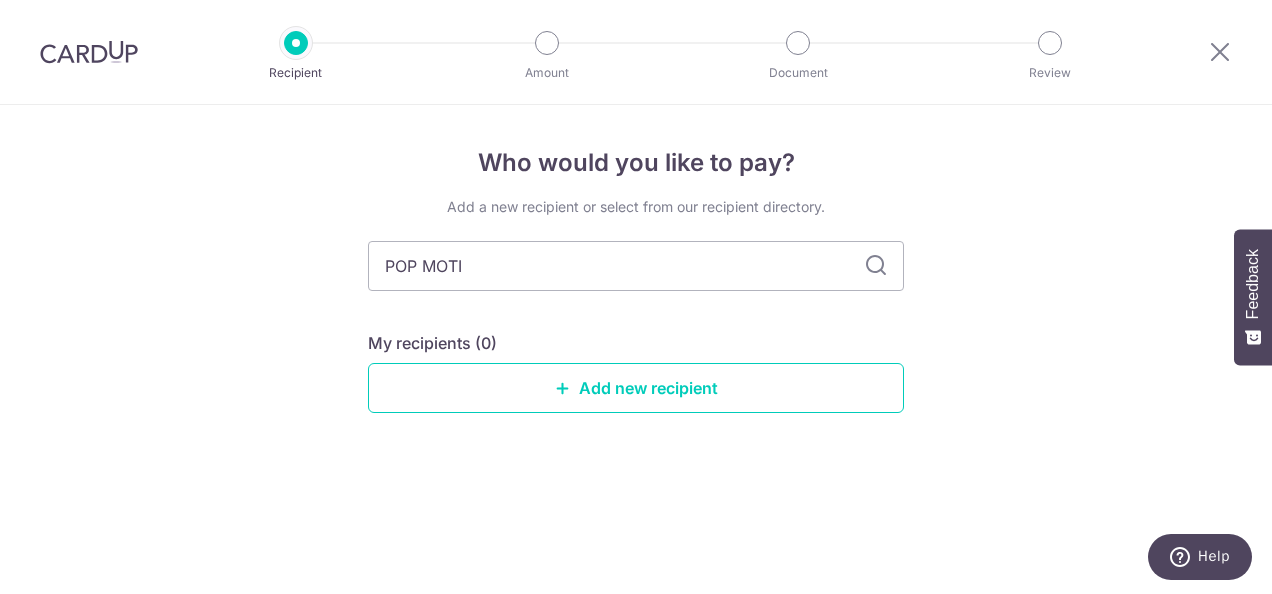 type on "POP MOTIF" 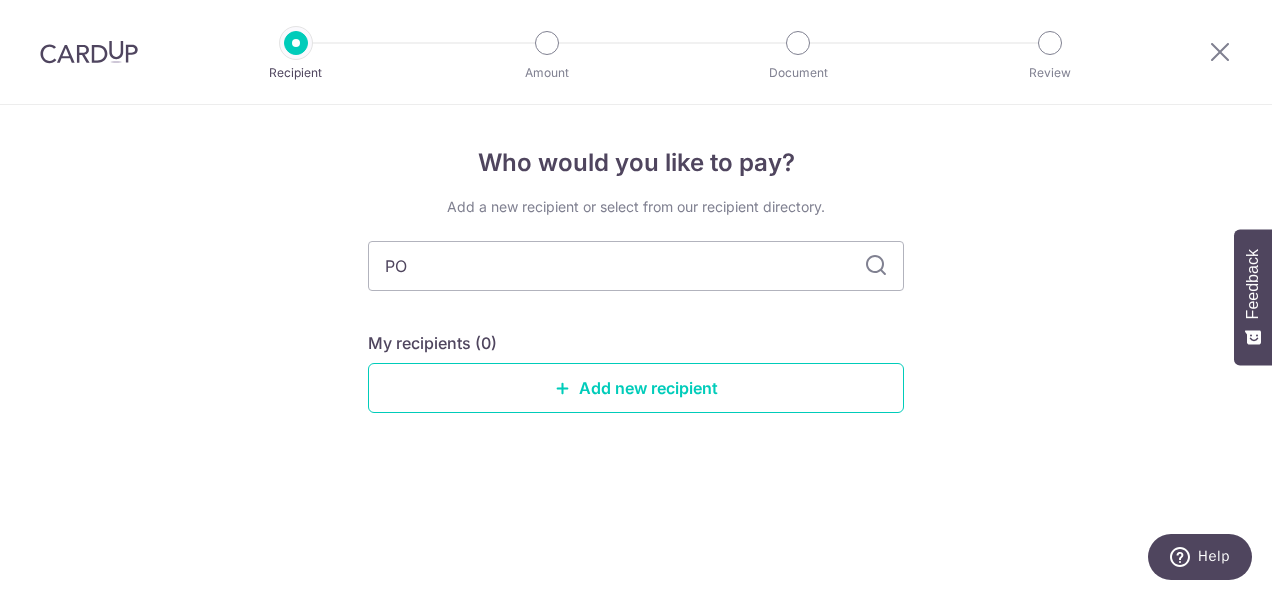 type on "P" 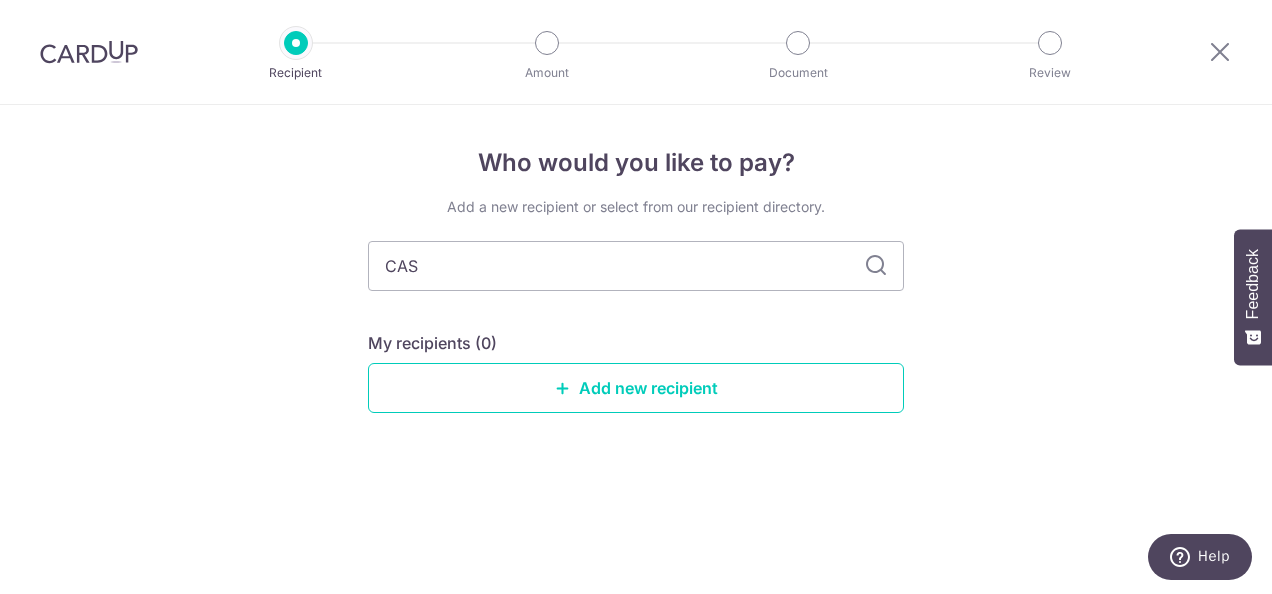 type on "CASA" 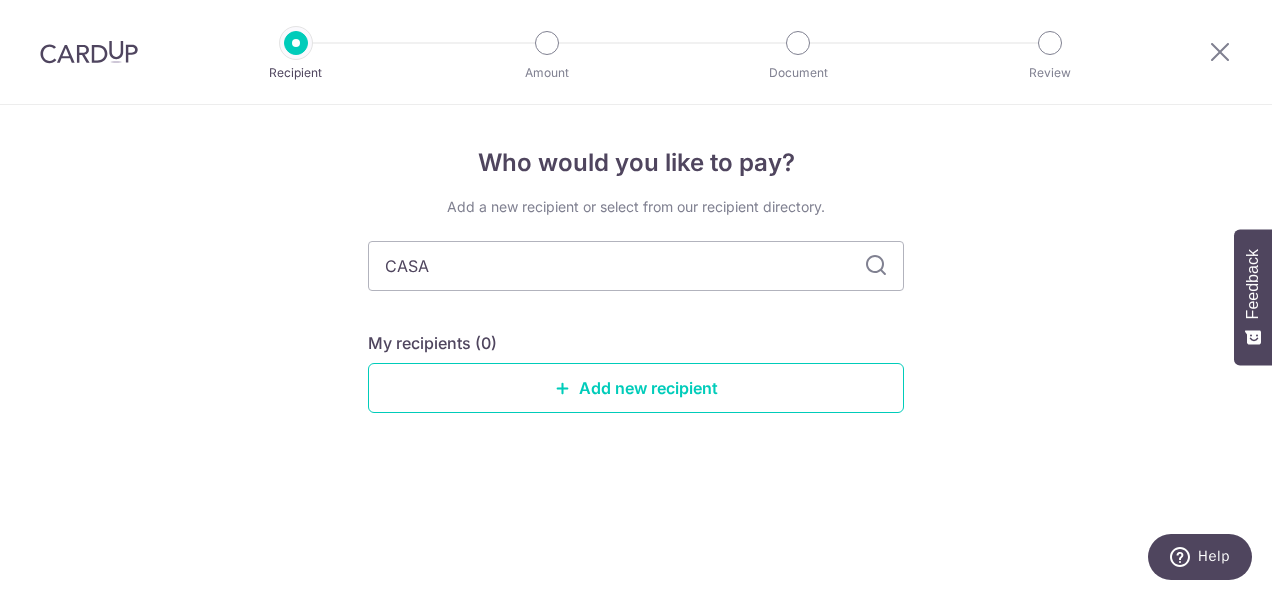 click at bounding box center (876, 266) 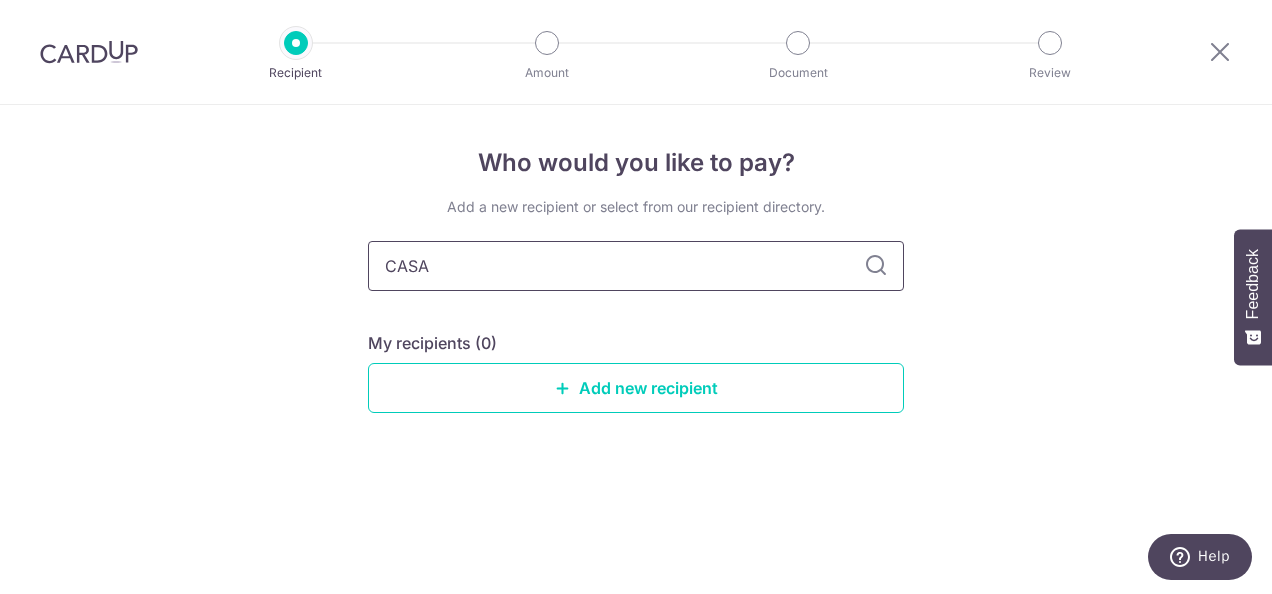 click on "CASA" at bounding box center [636, 266] 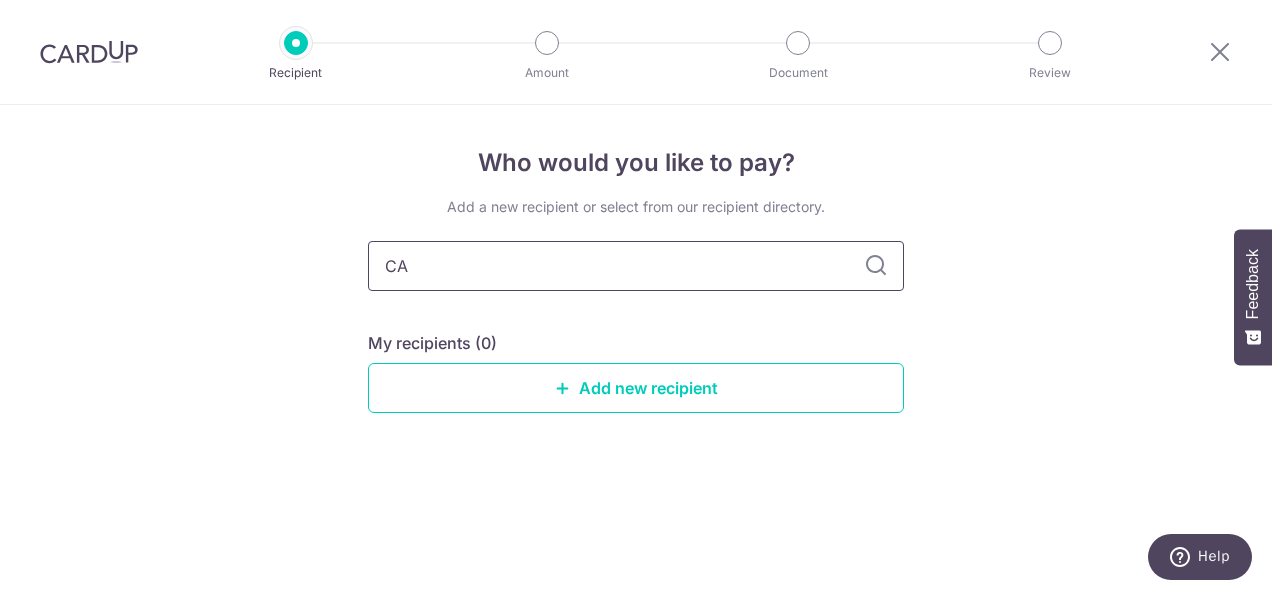 type on "C" 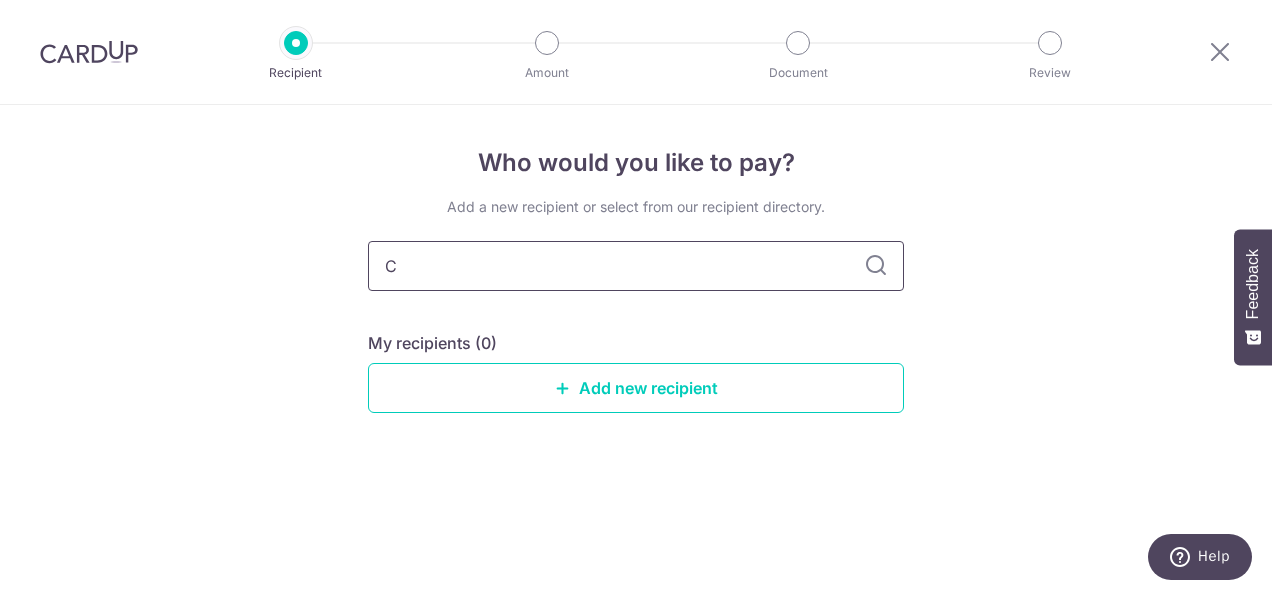 type 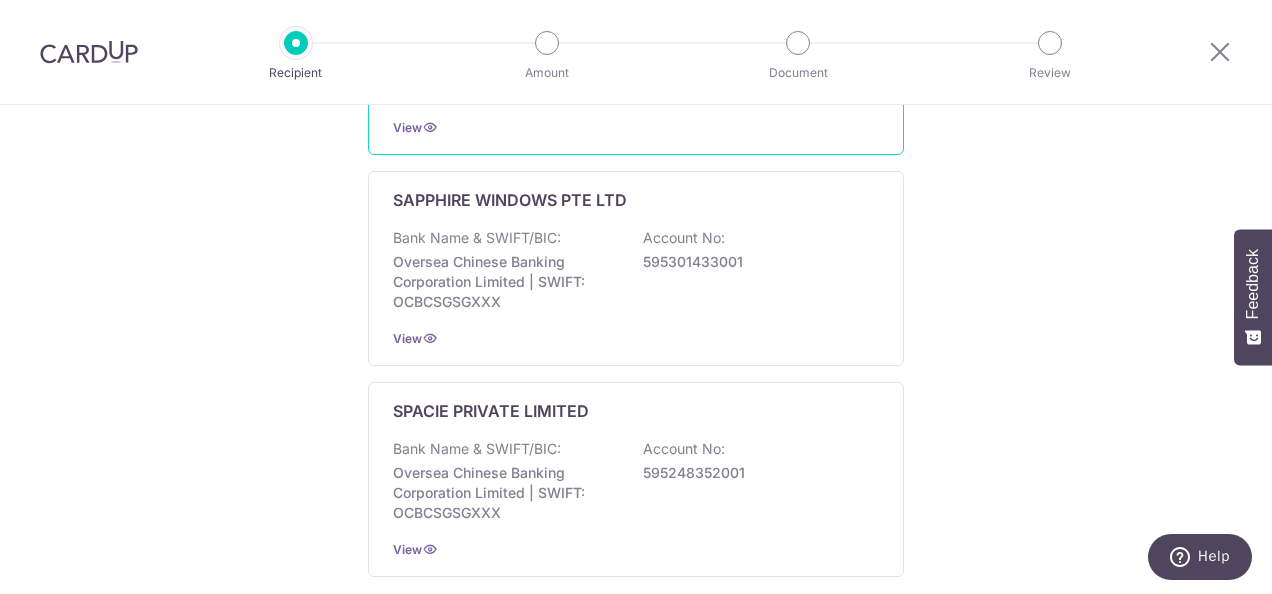 scroll, scrollTop: 1300, scrollLeft: 0, axis: vertical 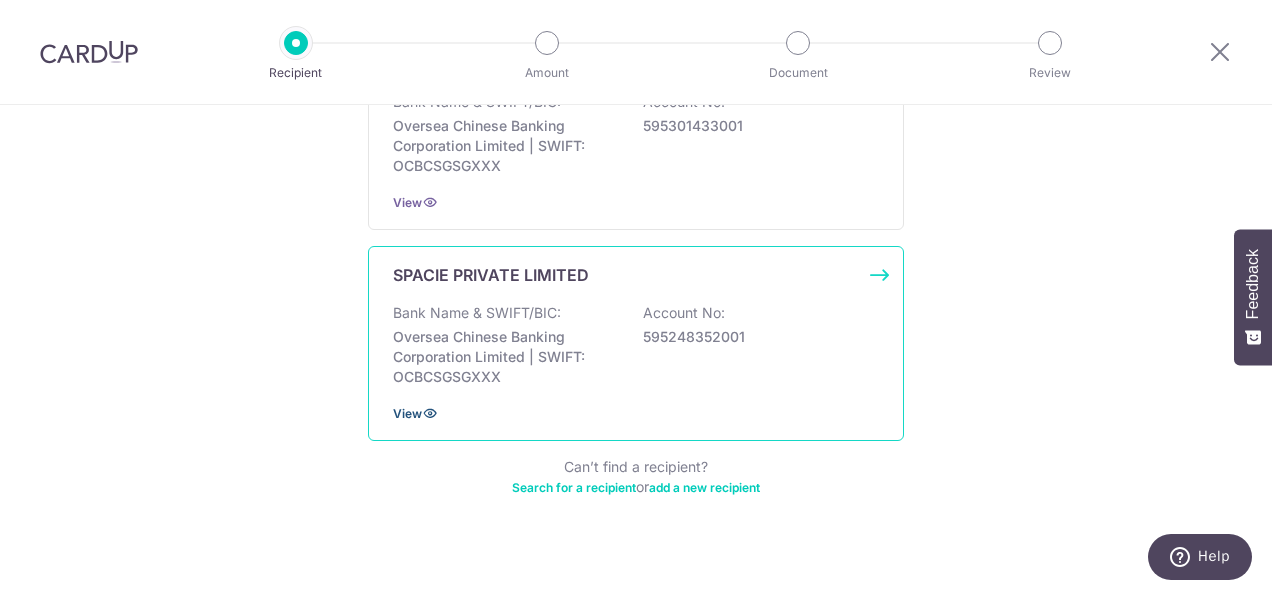 click at bounding box center [430, 413] 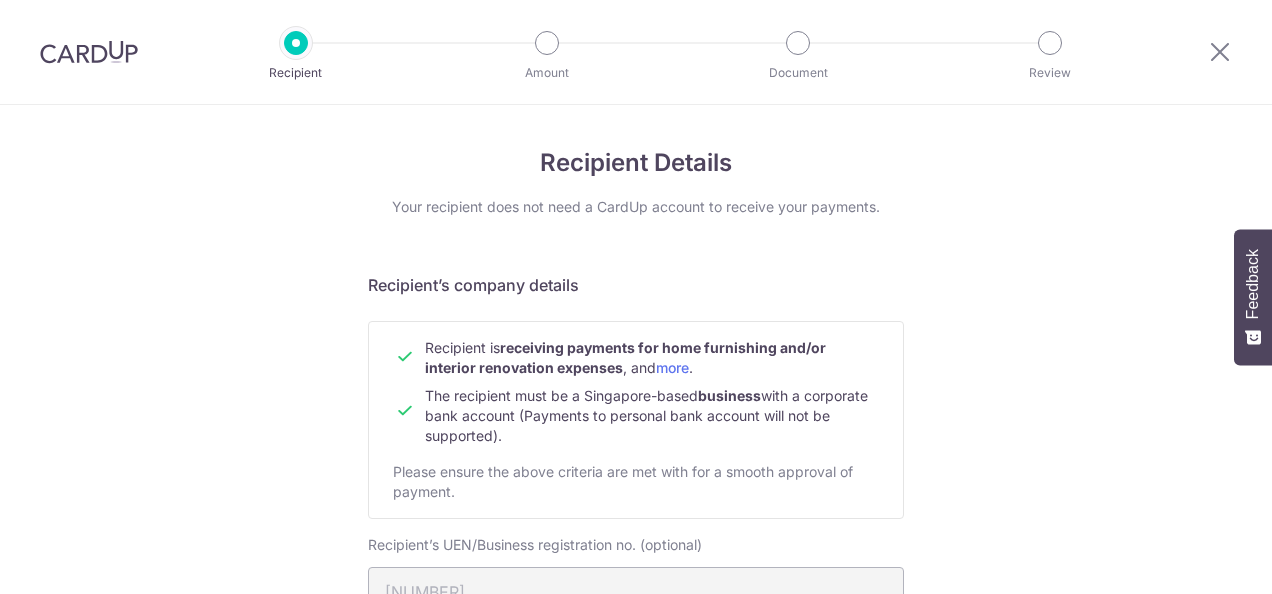 scroll, scrollTop: 0, scrollLeft: 0, axis: both 